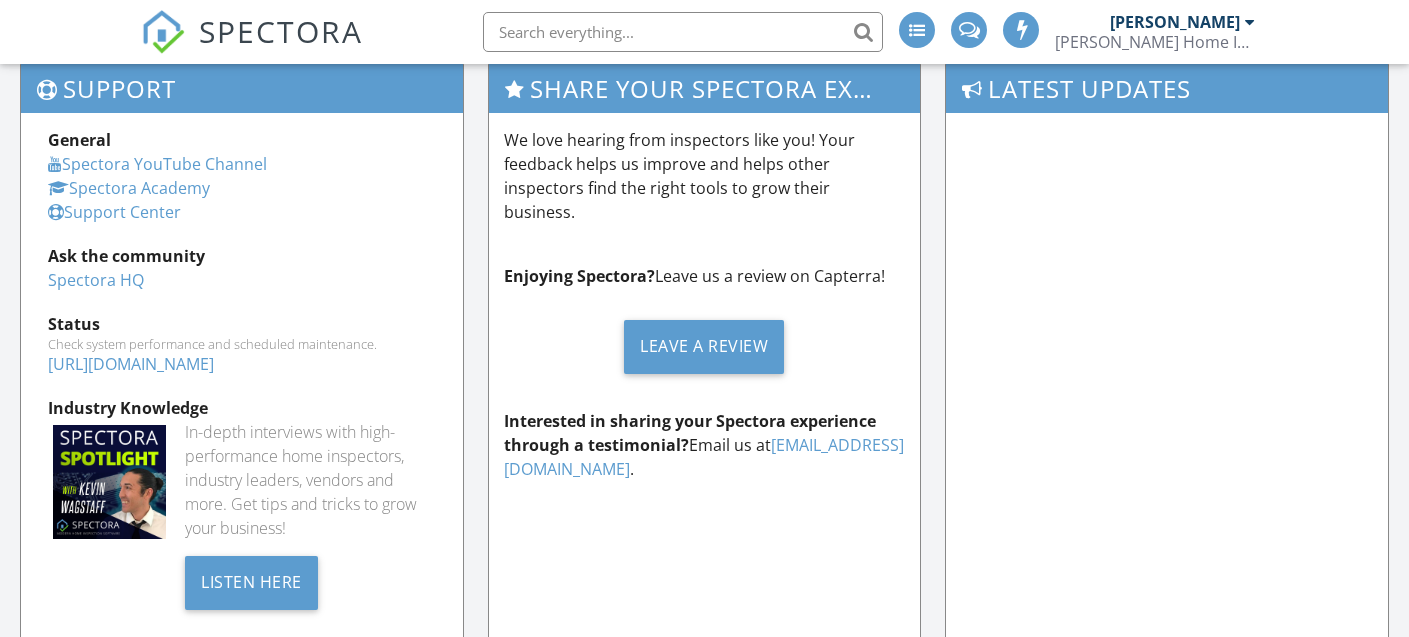 scroll, scrollTop: 5075, scrollLeft: 0, axis: vertical 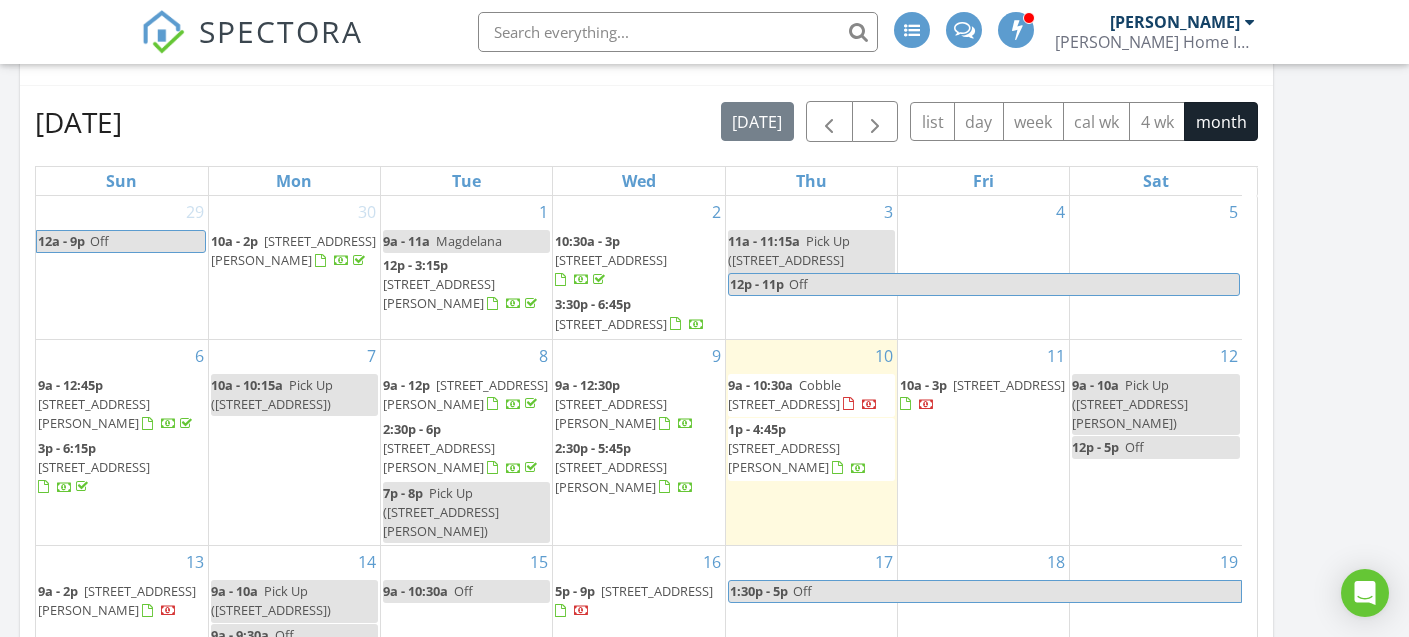 click on "[STREET_ADDRESS]" at bounding box center (611, 324) 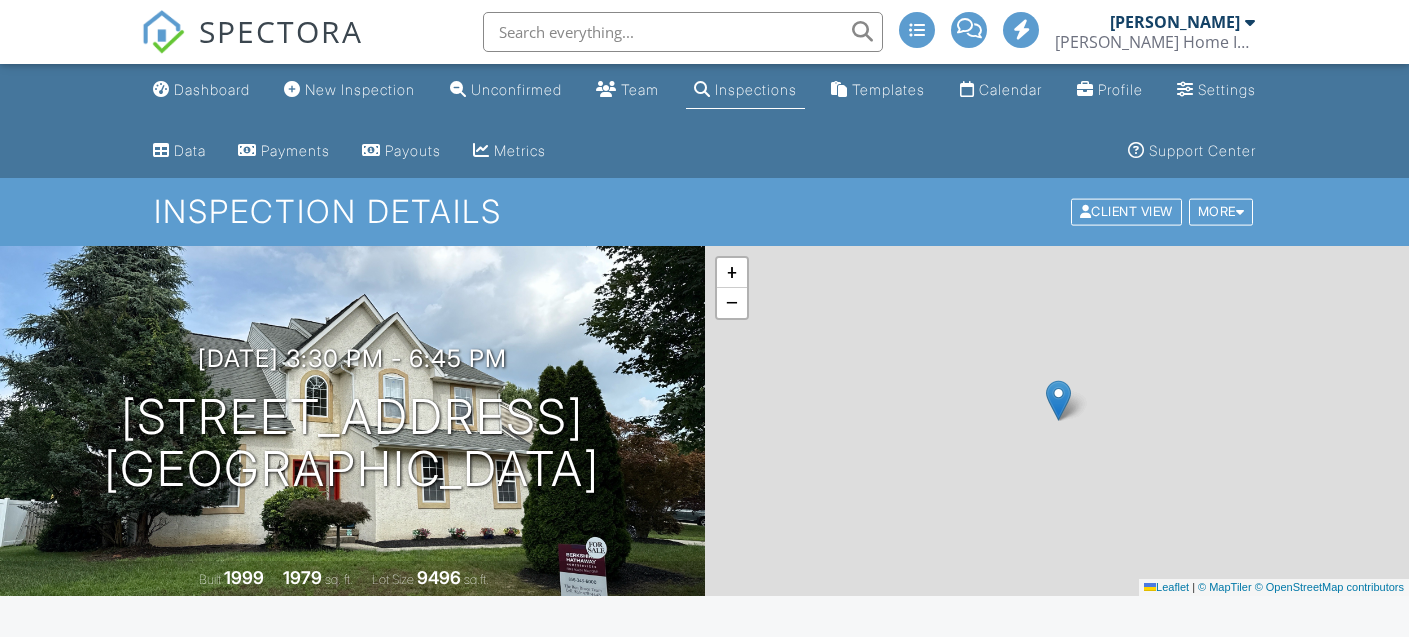 scroll, scrollTop: 0, scrollLeft: 0, axis: both 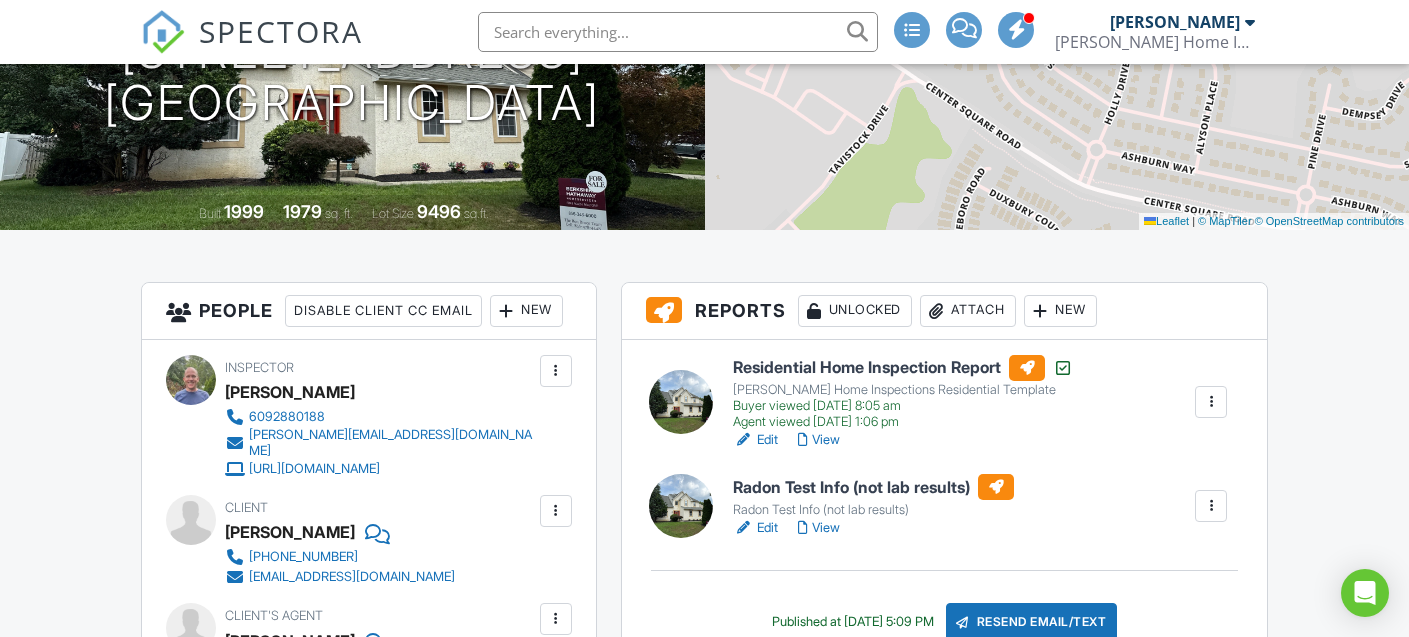 click at bounding box center (937, 311) 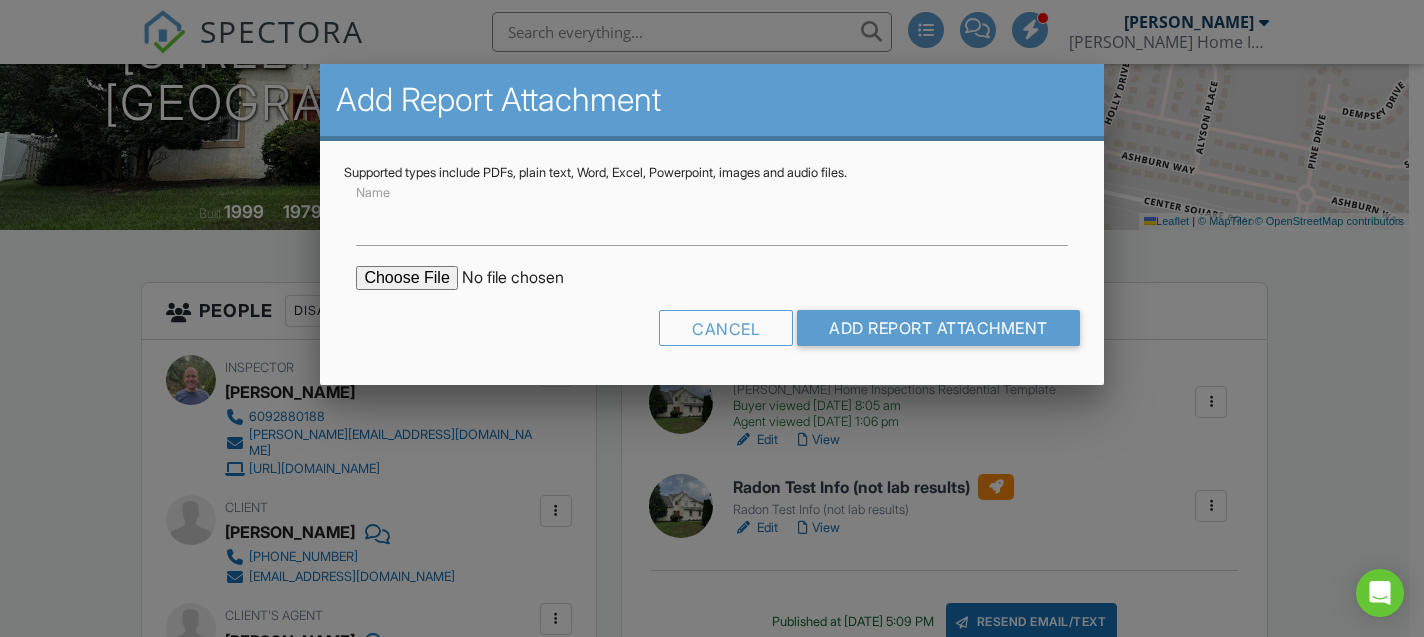click at bounding box center (526, 278) 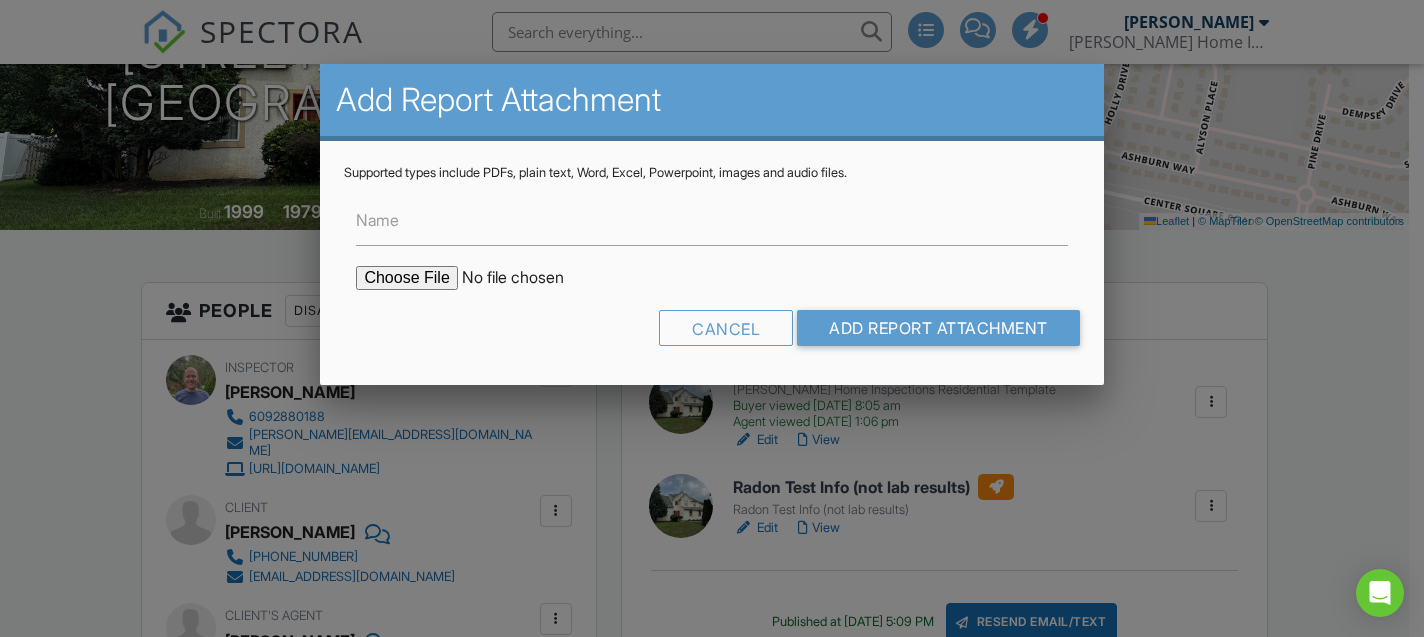 type on "C:\fakepath\211 SPRUCE TRAIL - 07-09-2025-000000Dup.pdf" 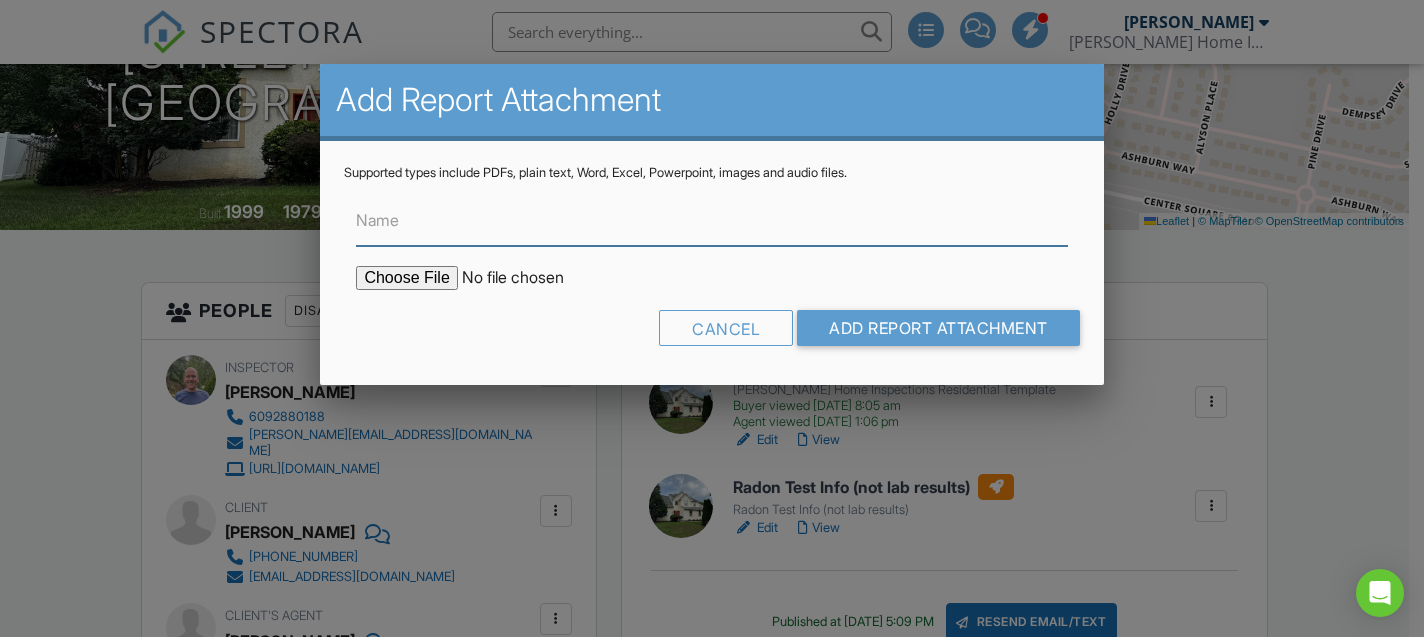 click on "Name" at bounding box center (711, 221) 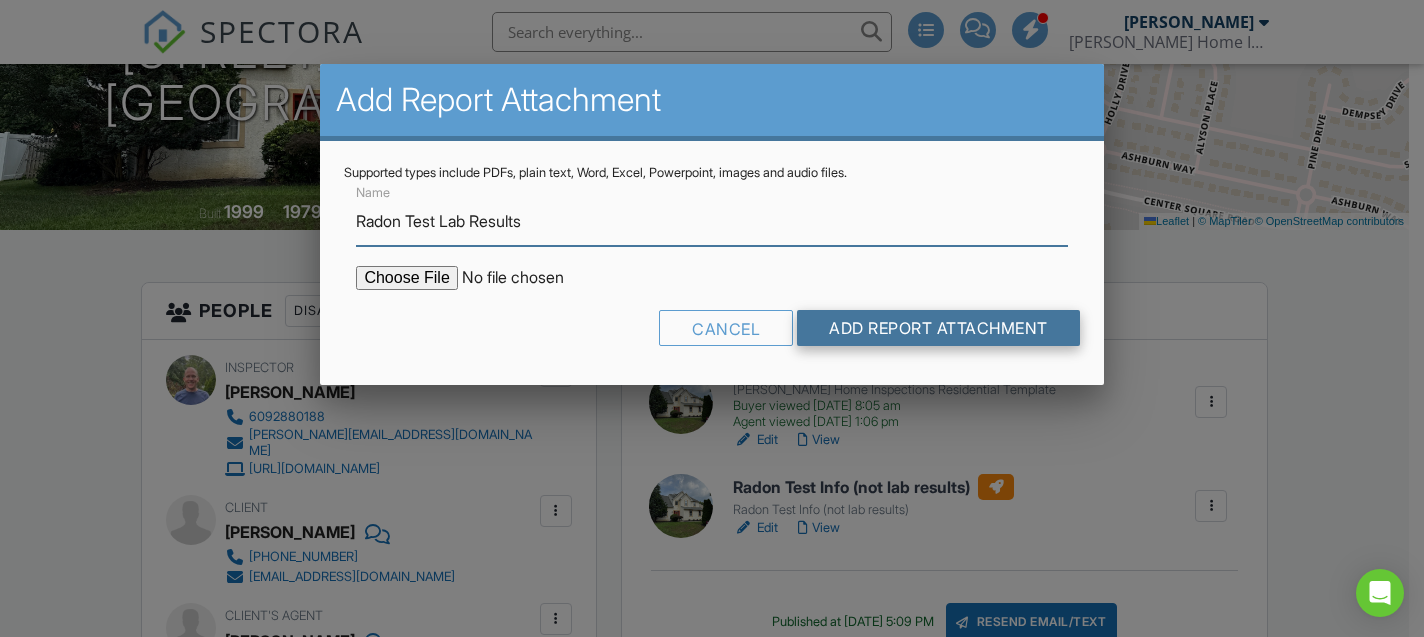 type on "Radon Test Lab Results" 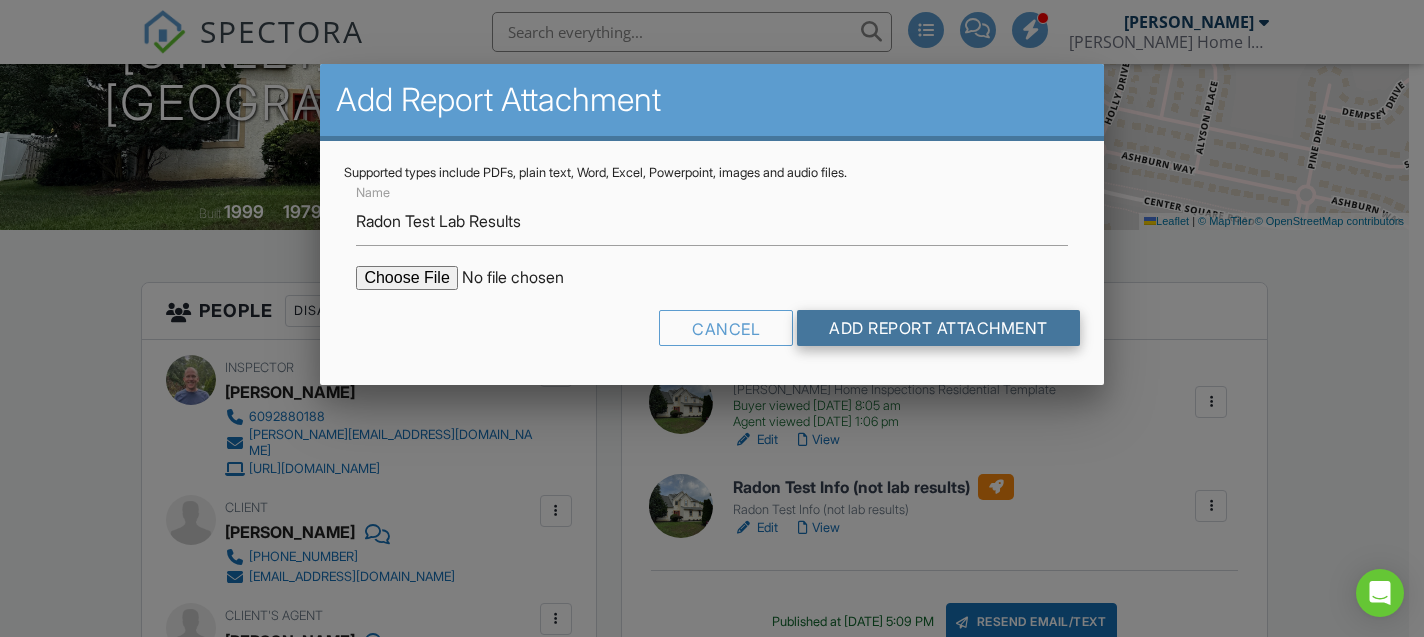 click on "Add Report Attachment" at bounding box center (938, 328) 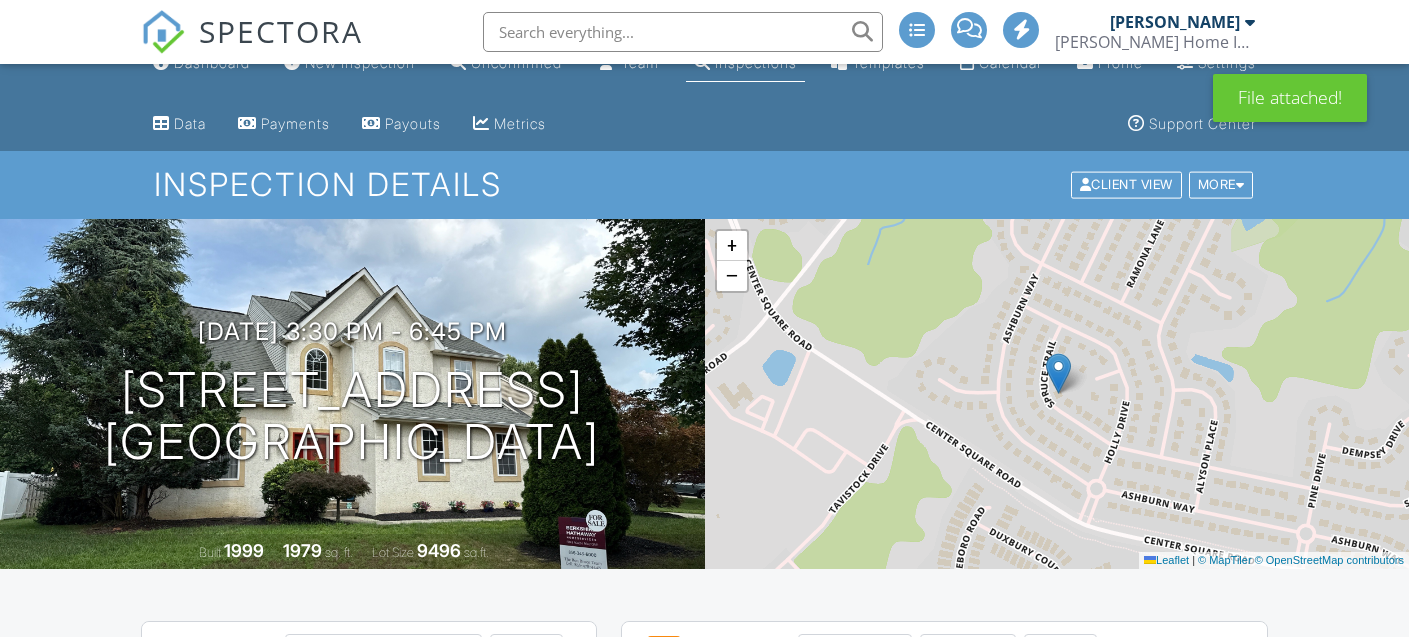 scroll, scrollTop: 185, scrollLeft: 0, axis: vertical 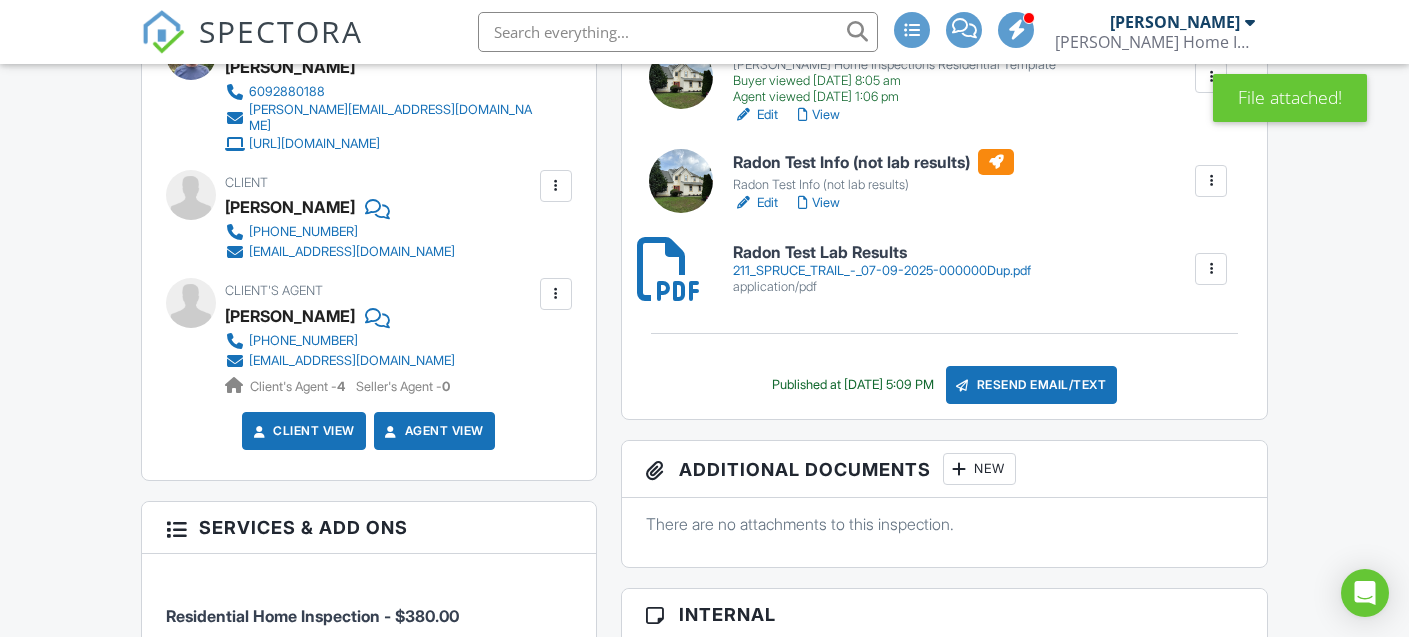 click on "211_SPRUCE_TRAIL_-_07-09-2025-000000Dup.pdf" at bounding box center [882, 271] 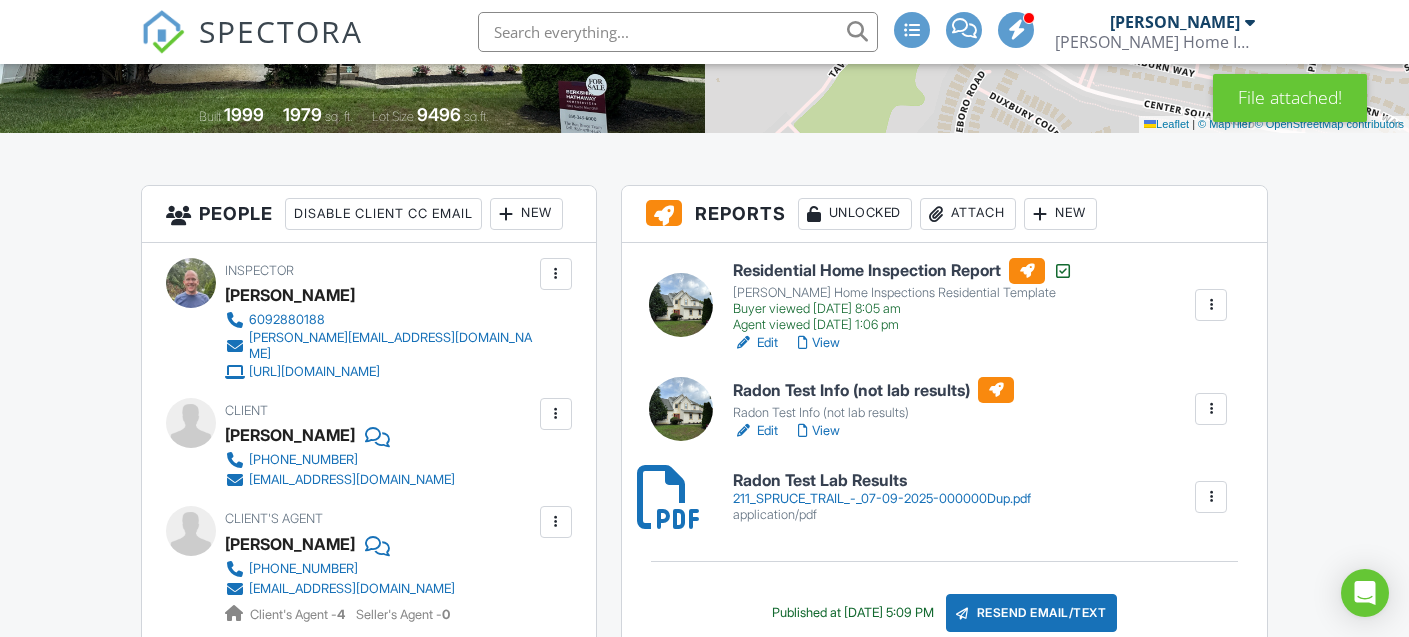 scroll, scrollTop: 460, scrollLeft: 0, axis: vertical 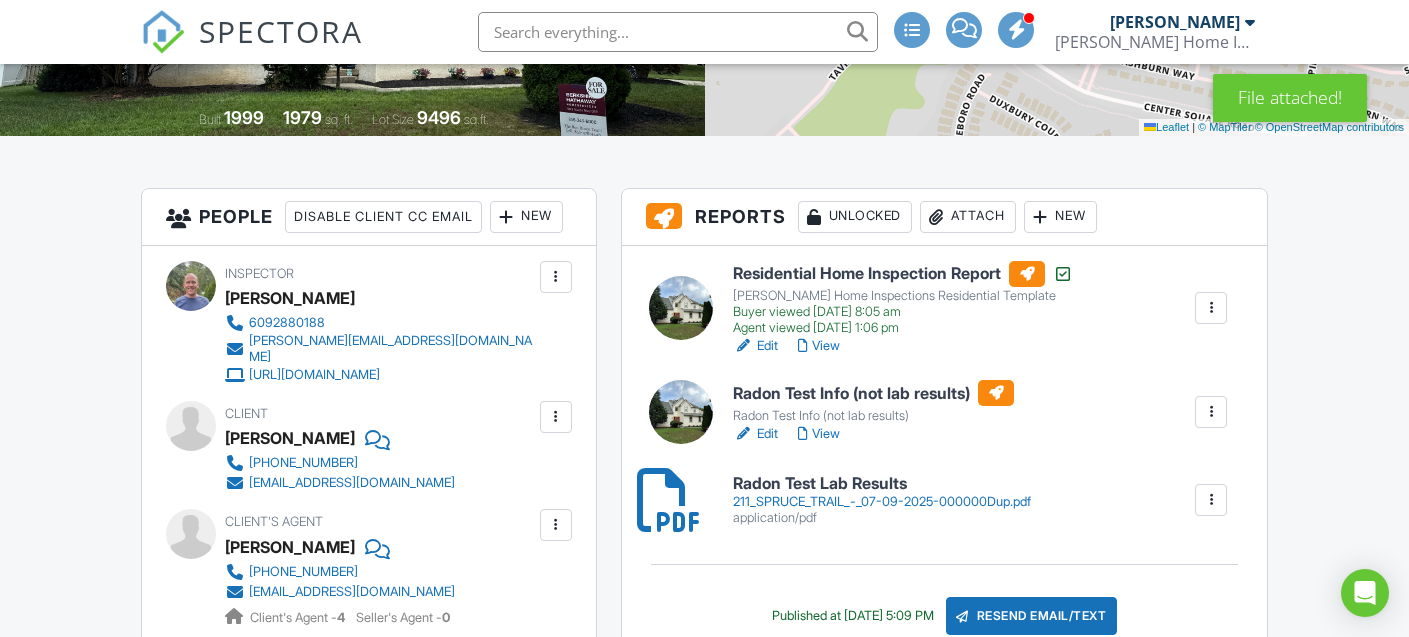 click on "Edit" at bounding box center [755, 434] 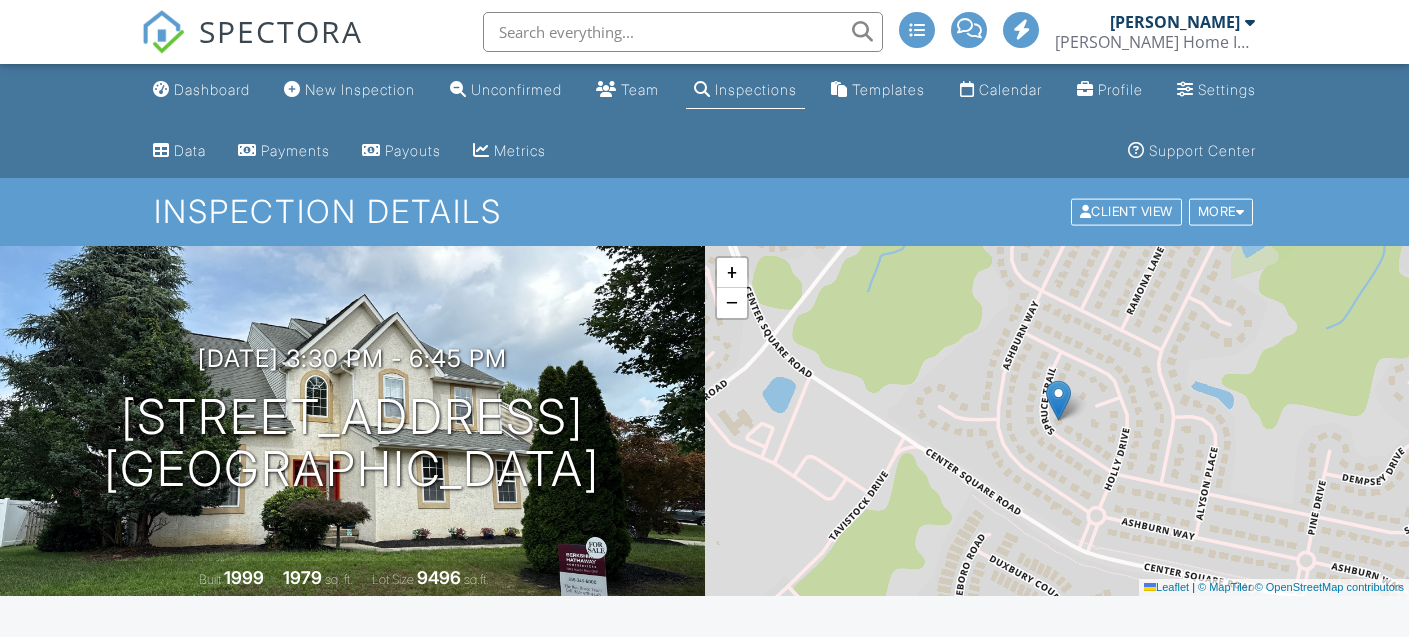 scroll, scrollTop: 0, scrollLeft: 0, axis: both 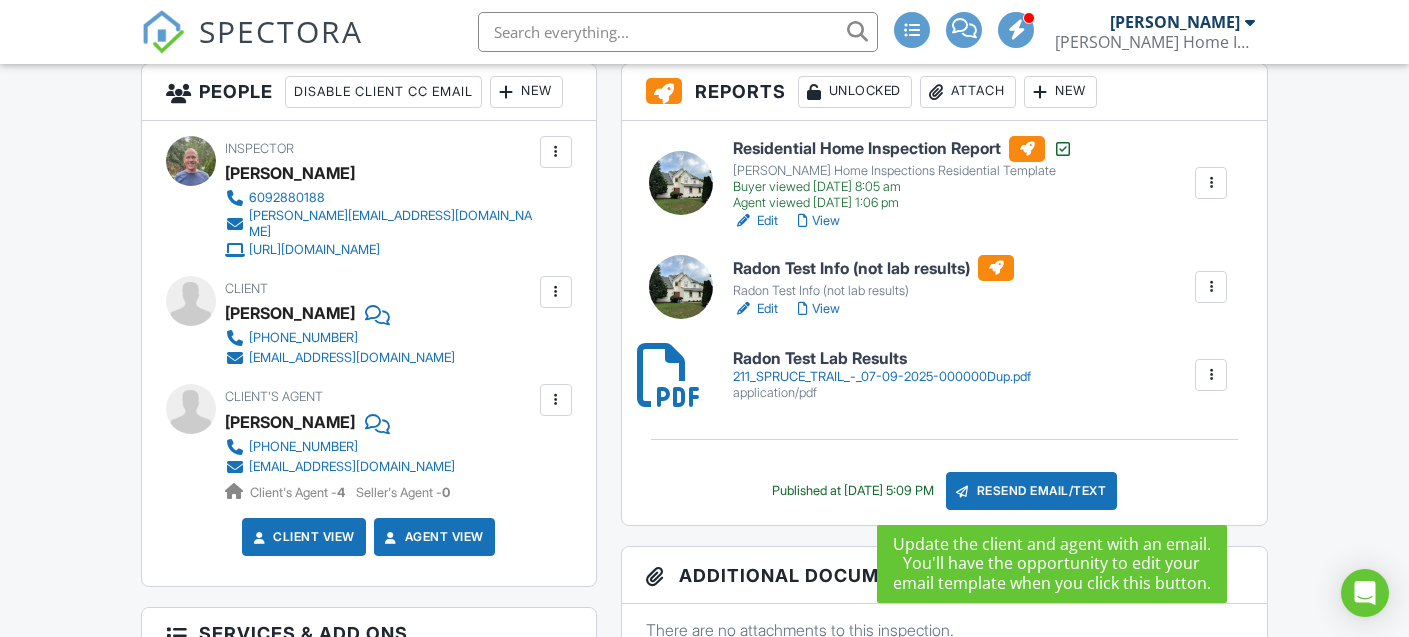 click on "Resend Email/Text" at bounding box center [1032, 491] 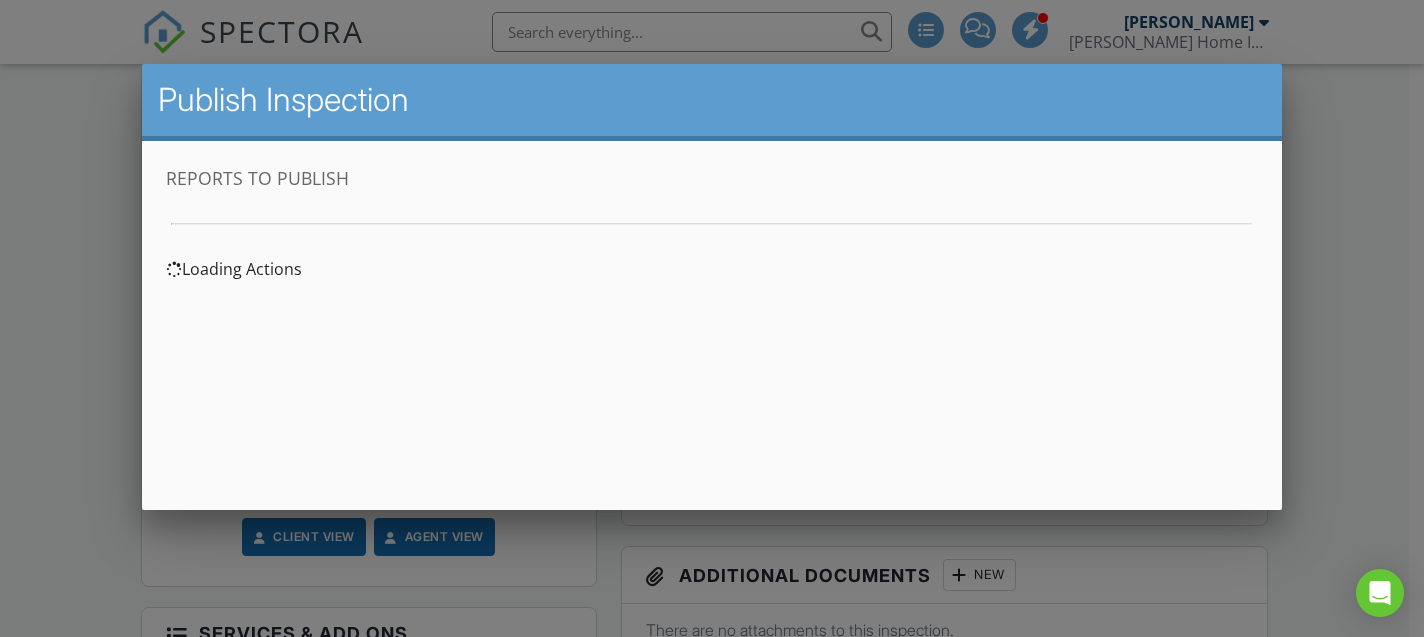 scroll, scrollTop: 0, scrollLeft: 0, axis: both 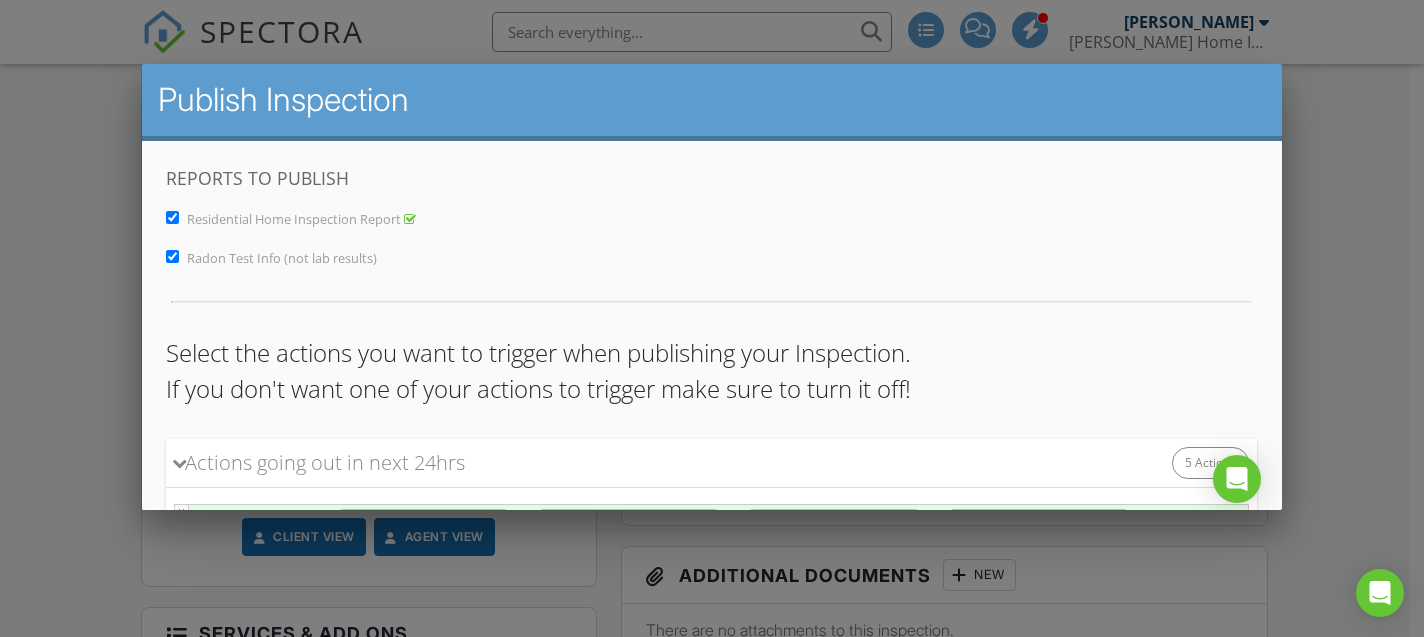 click on "Residential Home Inspection Report" at bounding box center (172, 216) 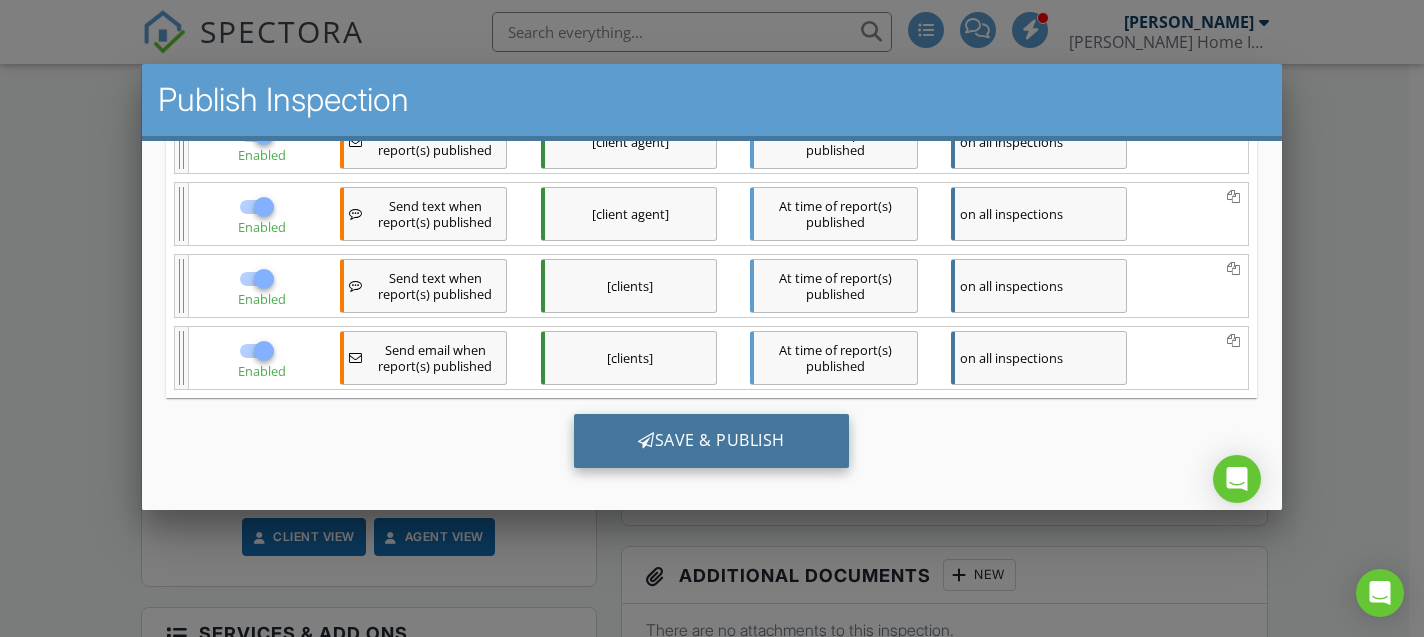 scroll, scrollTop: 479, scrollLeft: 0, axis: vertical 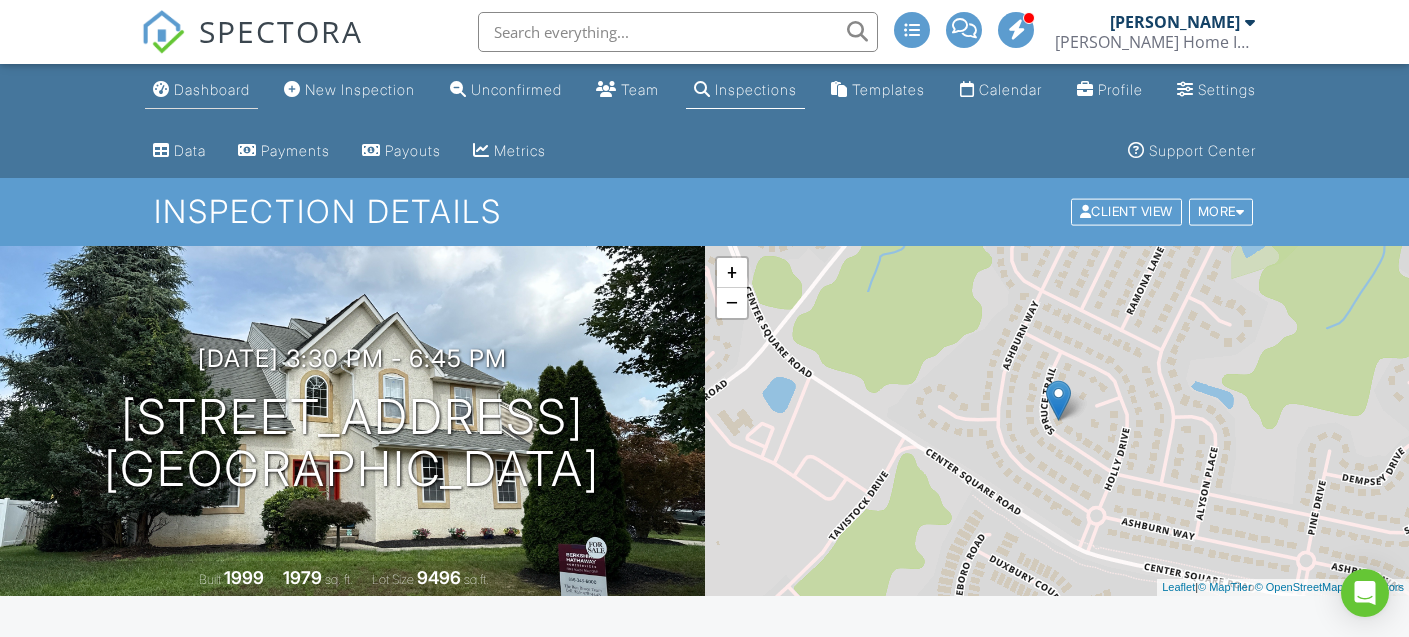 click on "Dashboard" at bounding box center [212, 89] 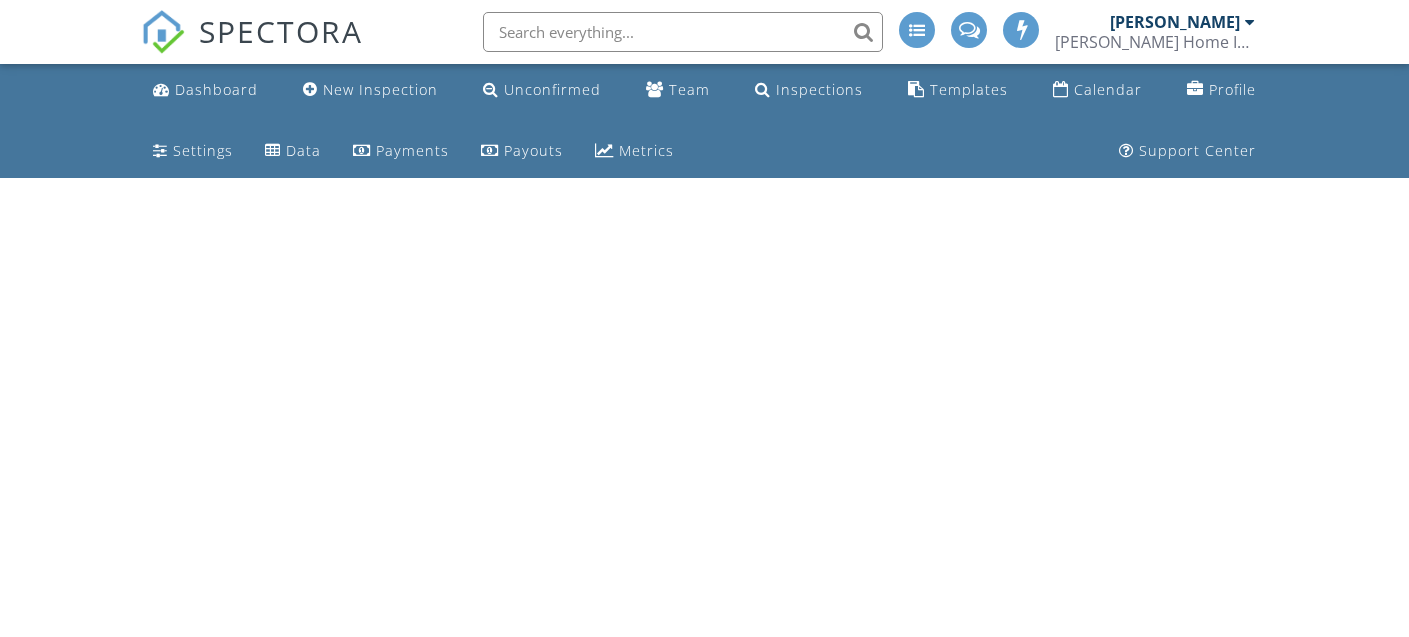 scroll, scrollTop: 0, scrollLeft: 0, axis: both 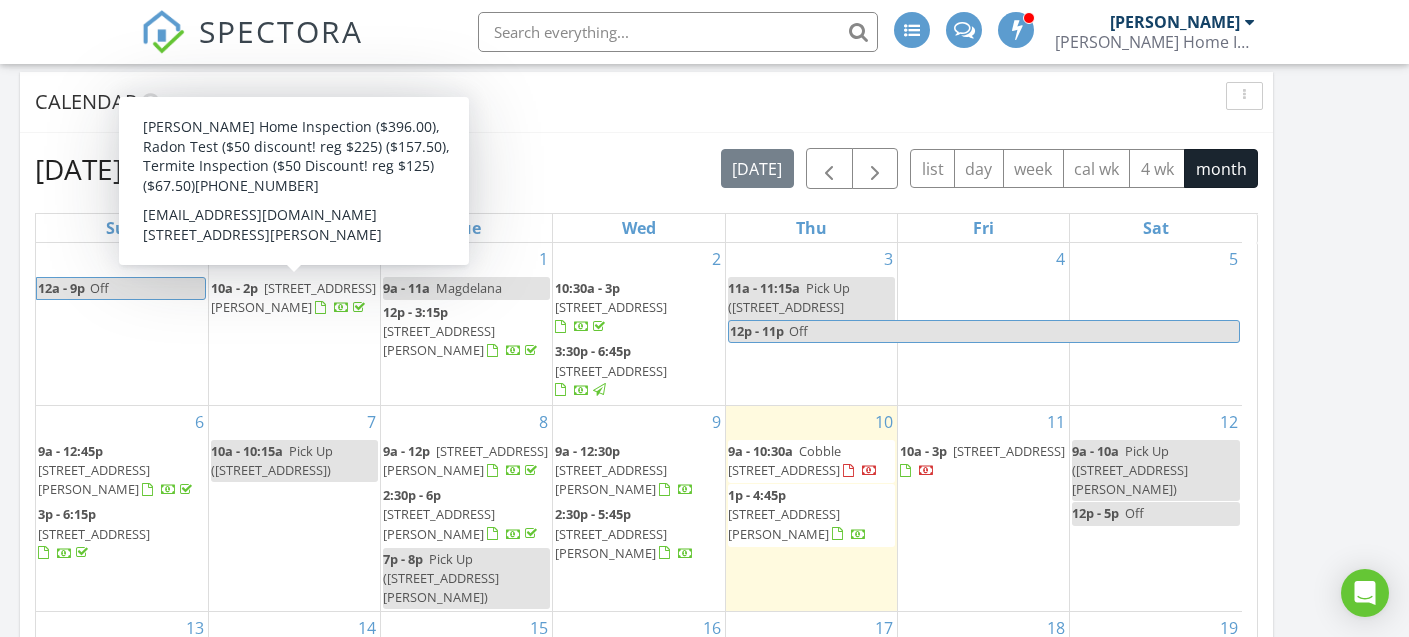 click on "1 Surrey Ct, Mount Holly 08060" at bounding box center (293, 297) 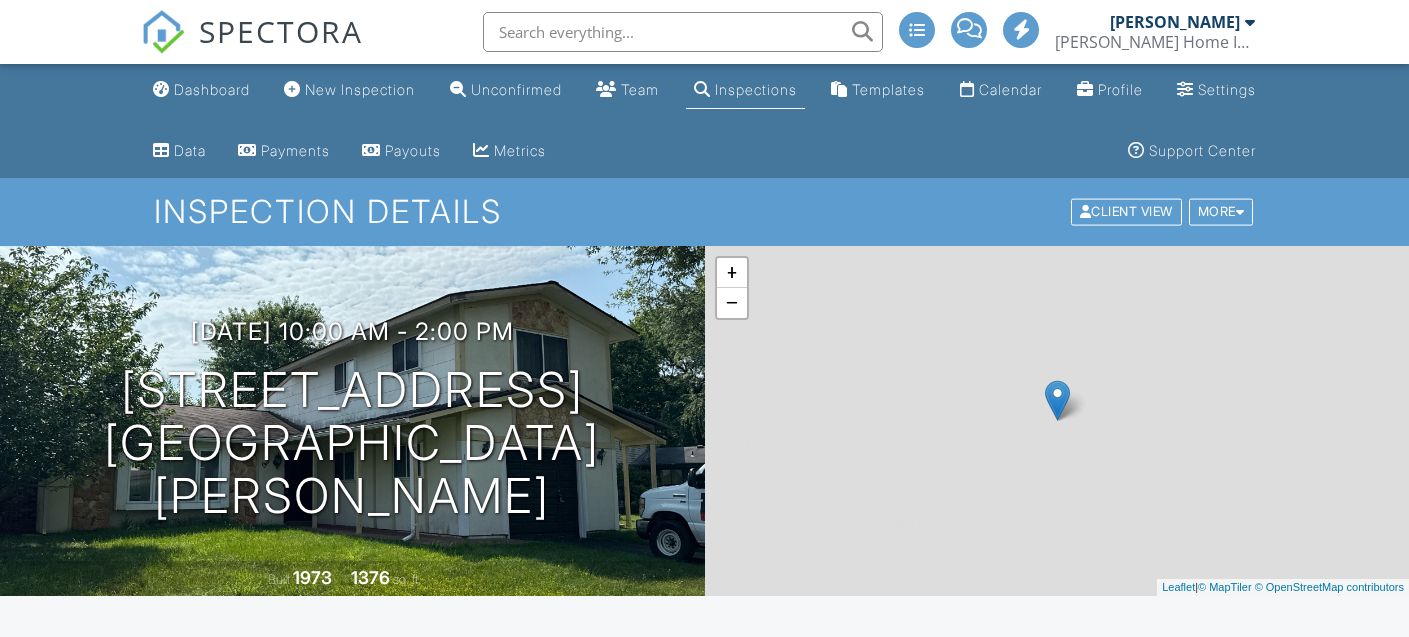 scroll, scrollTop: 0, scrollLeft: 0, axis: both 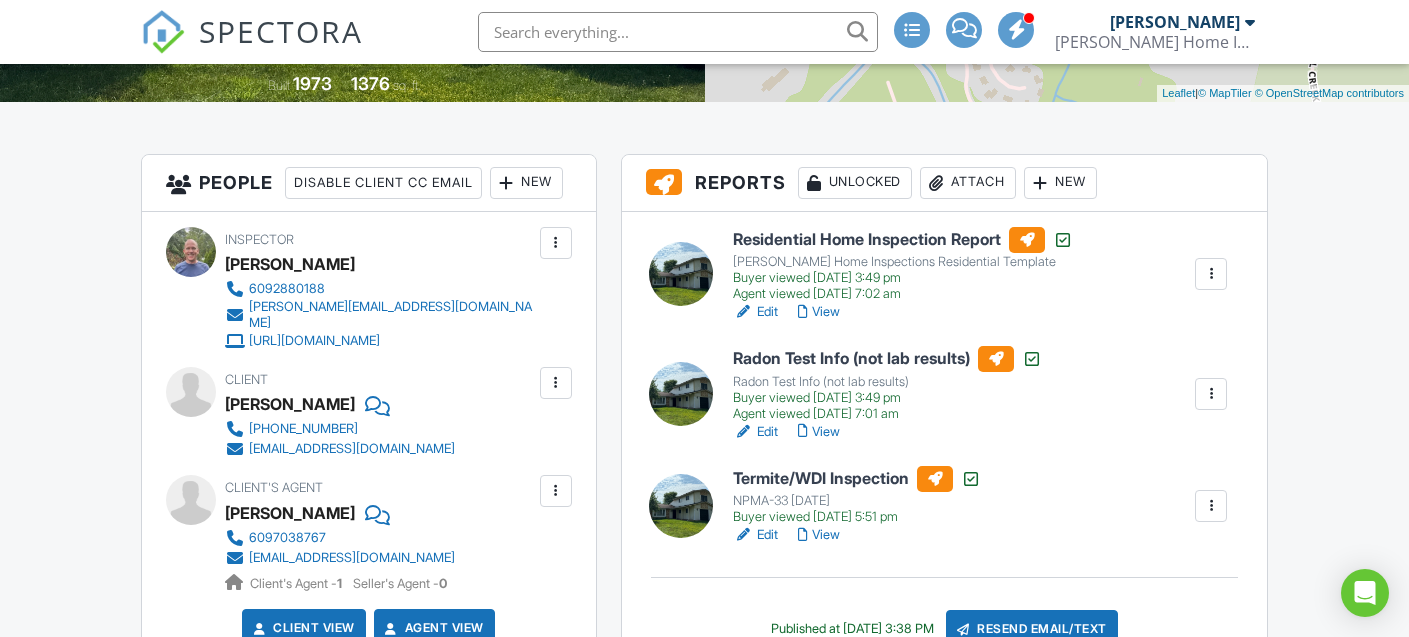 click on "Attach" at bounding box center (968, 183) 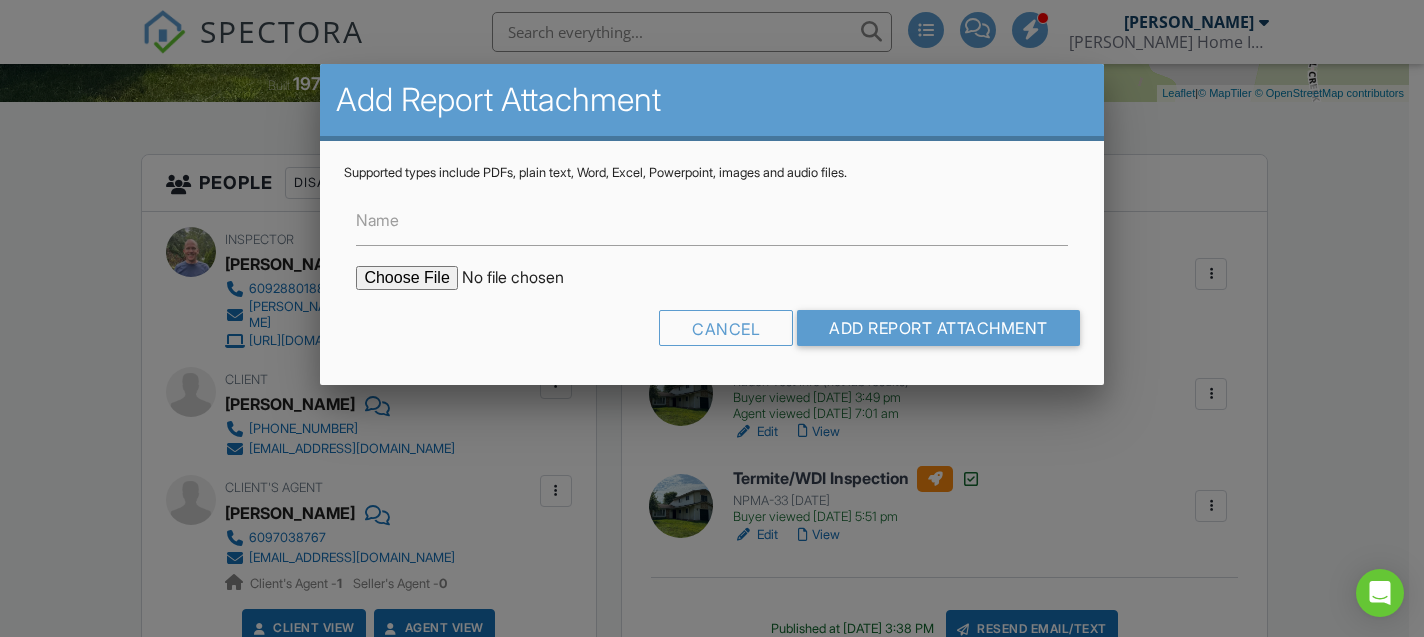 click at bounding box center [526, 278] 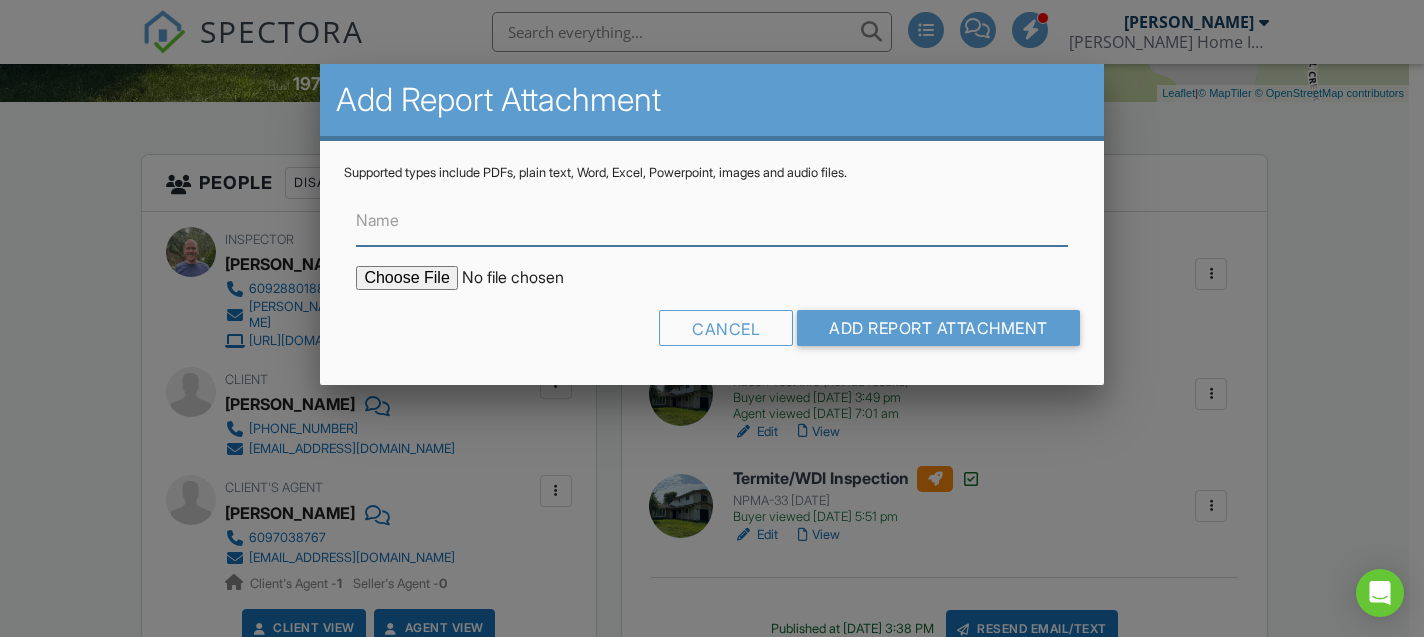 click on "Name" at bounding box center (711, 221) 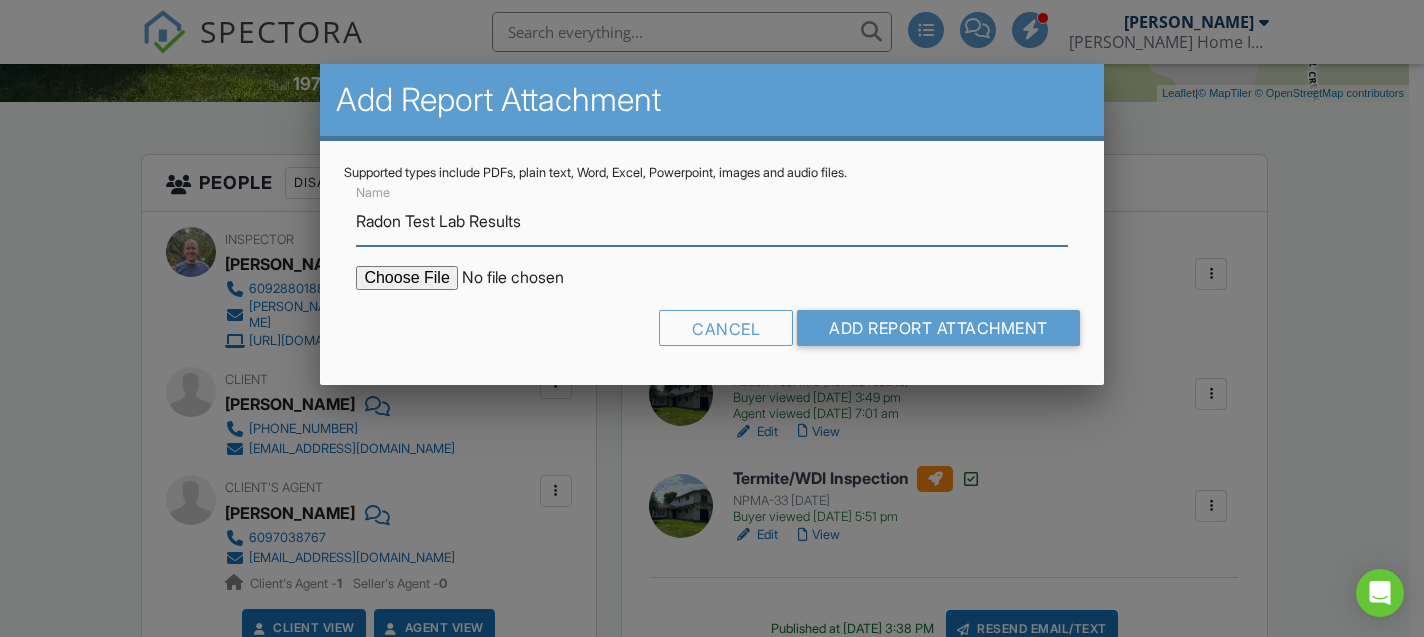 type on "Radon Test Lab Results" 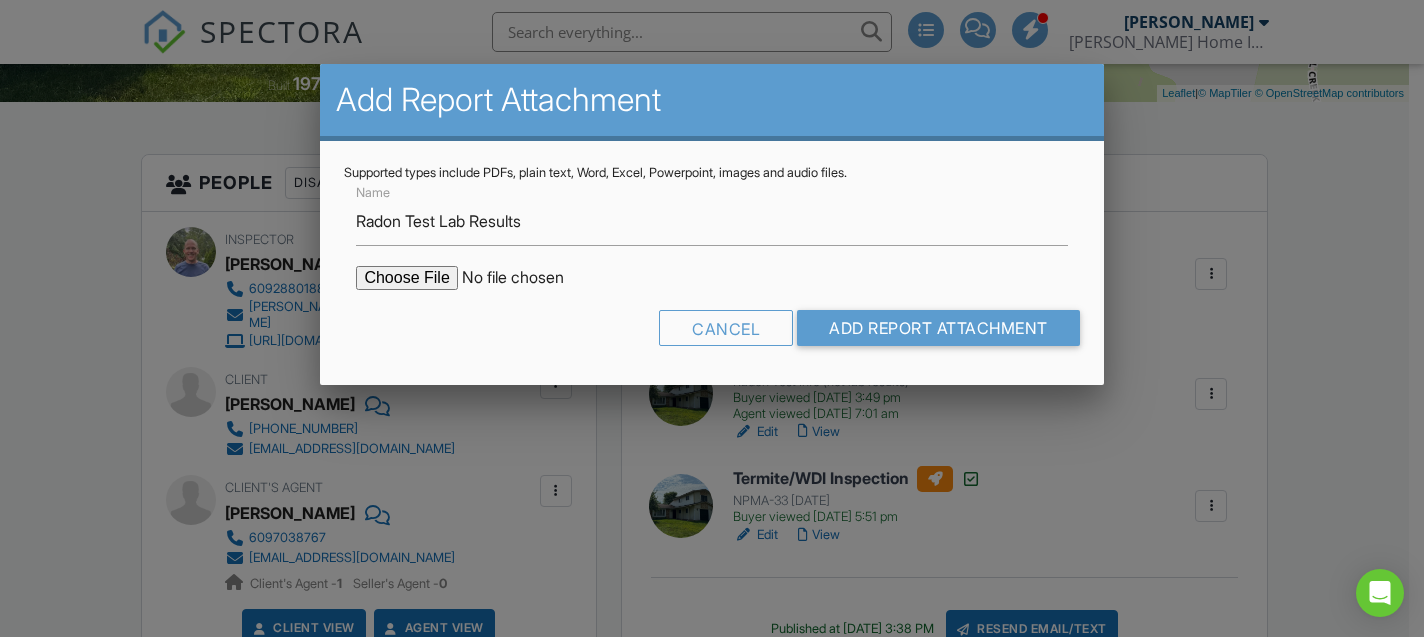 click at bounding box center (526, 278) 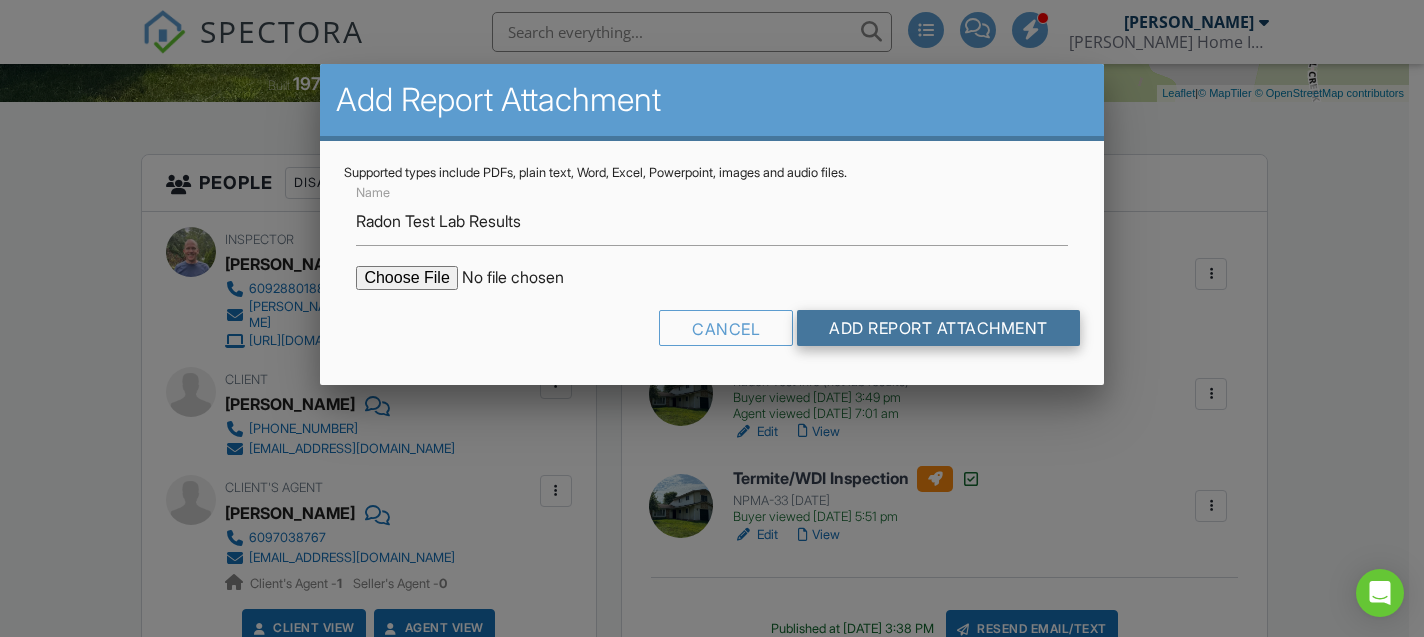 click on "Add Report Attachment" at bounding box center [938, 328] 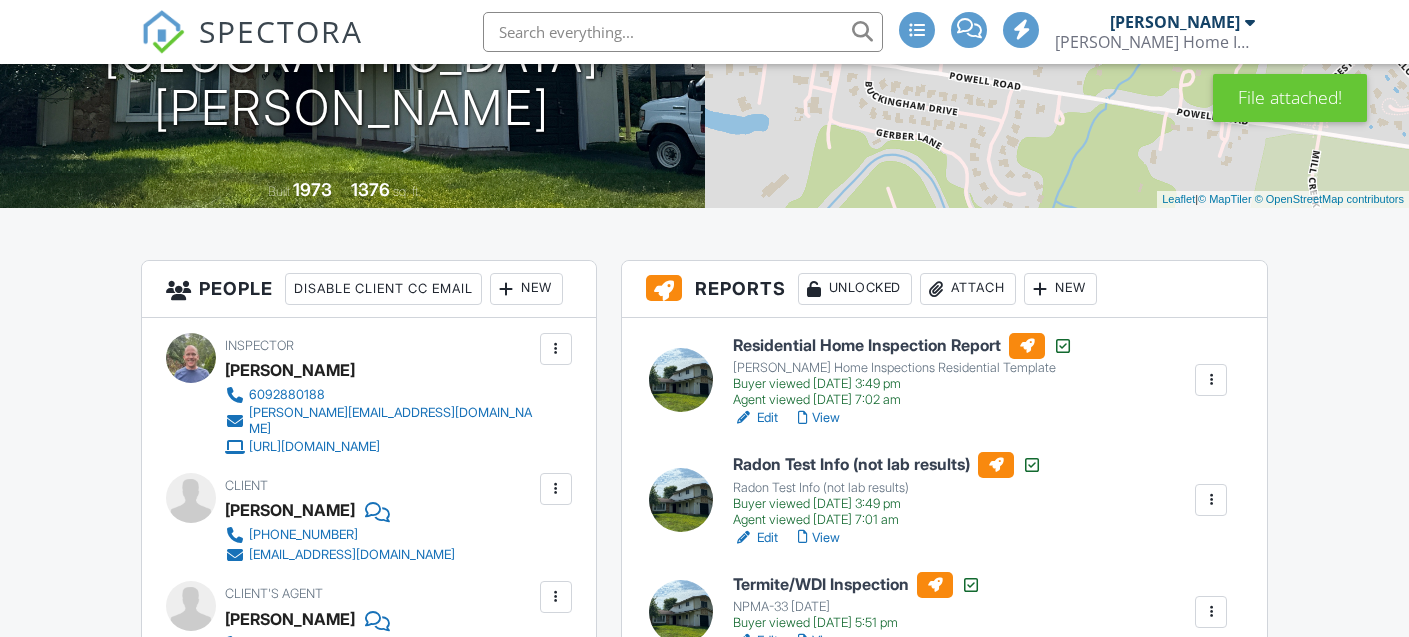 scroll, scrollTop: 577, scrollLeft: 0, axis: vertical 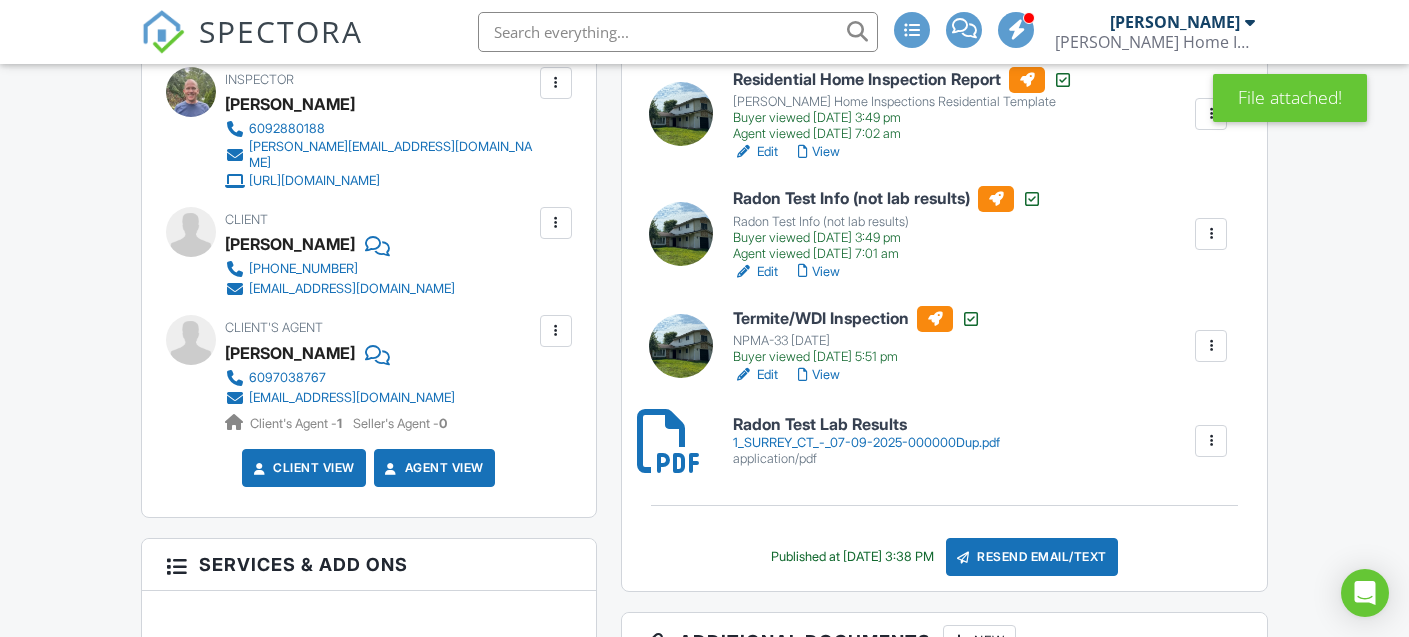 click on "1_SURREY_CT_-_07-09-2025-000000Dup.pdf" at bounding box center (866, 443) 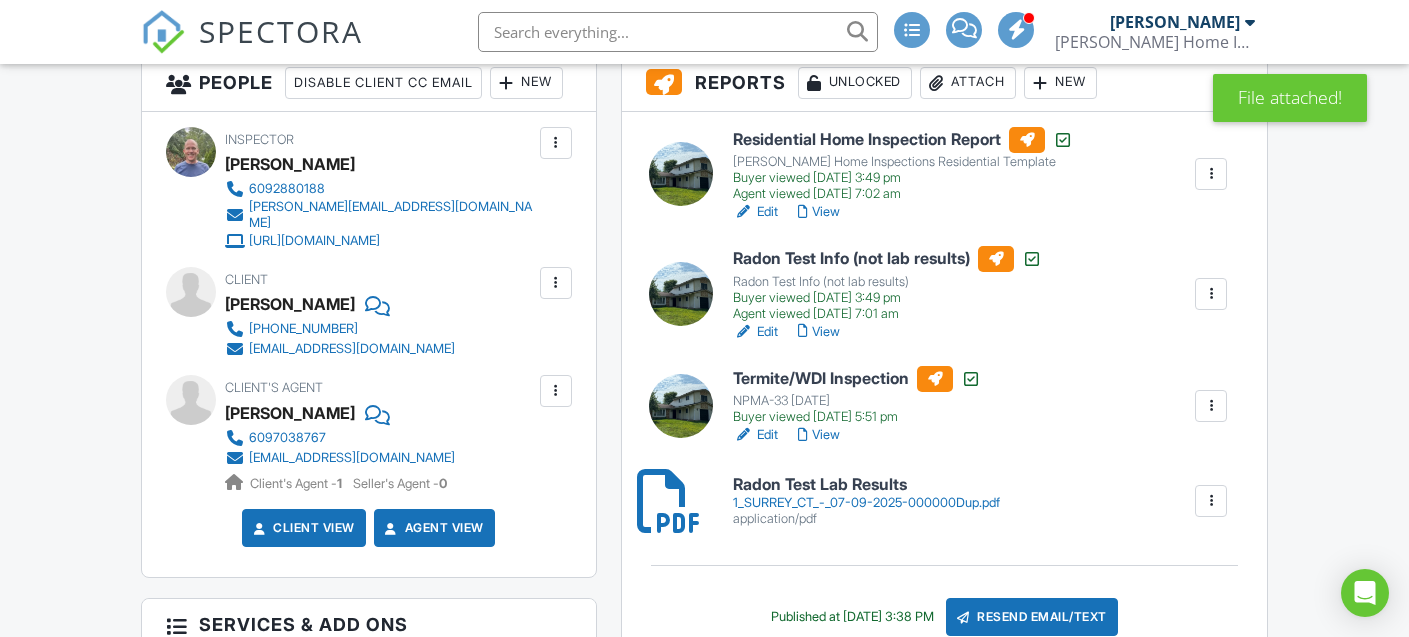scroll, scrollTop: 586, scrollLeft: 0, axis: vertical 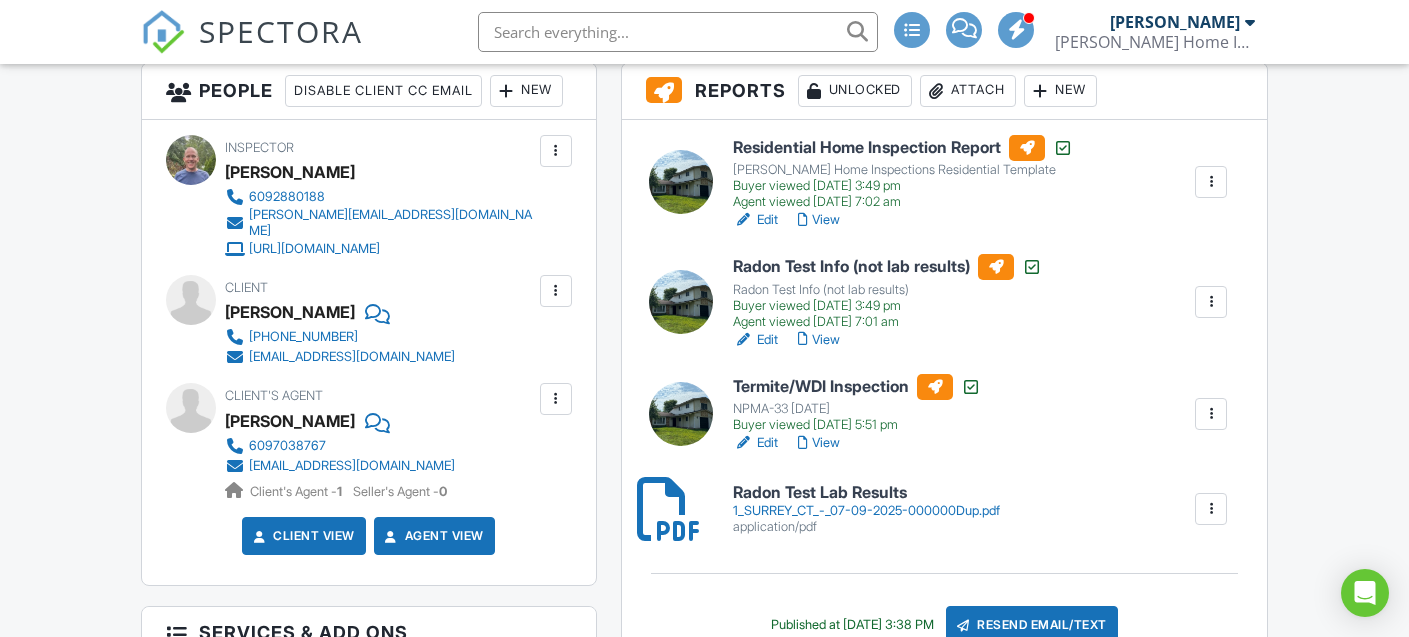 click on "Edit" at bounding box center [755, 340] 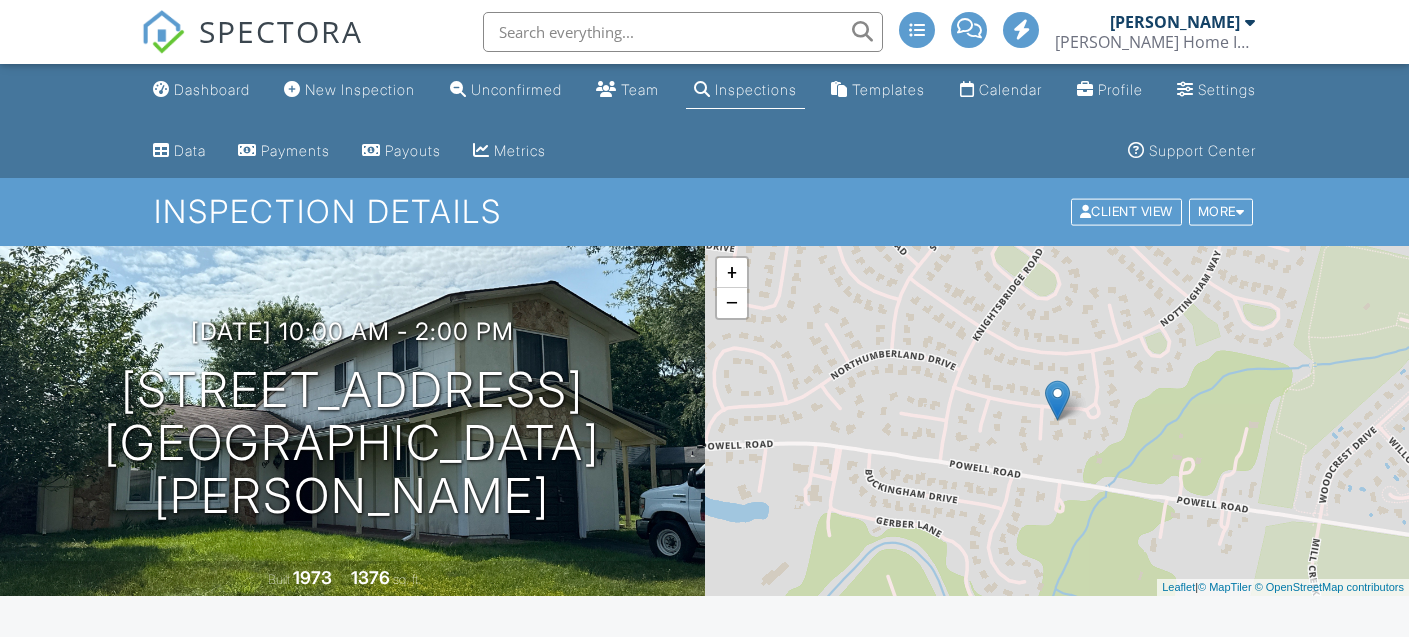 scroll, scrollTop: 0, scrollLeft: 0, axis: both 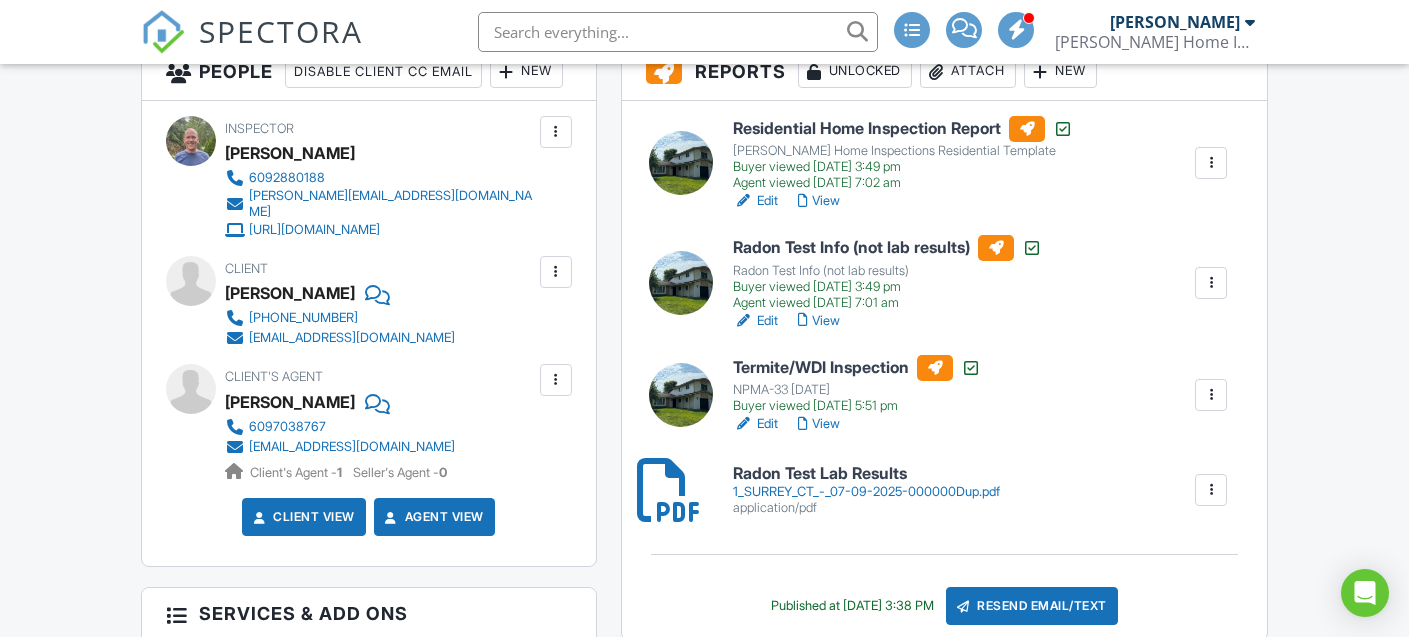 click on "Resend Email/Text" at bounding box center [1032, 606] 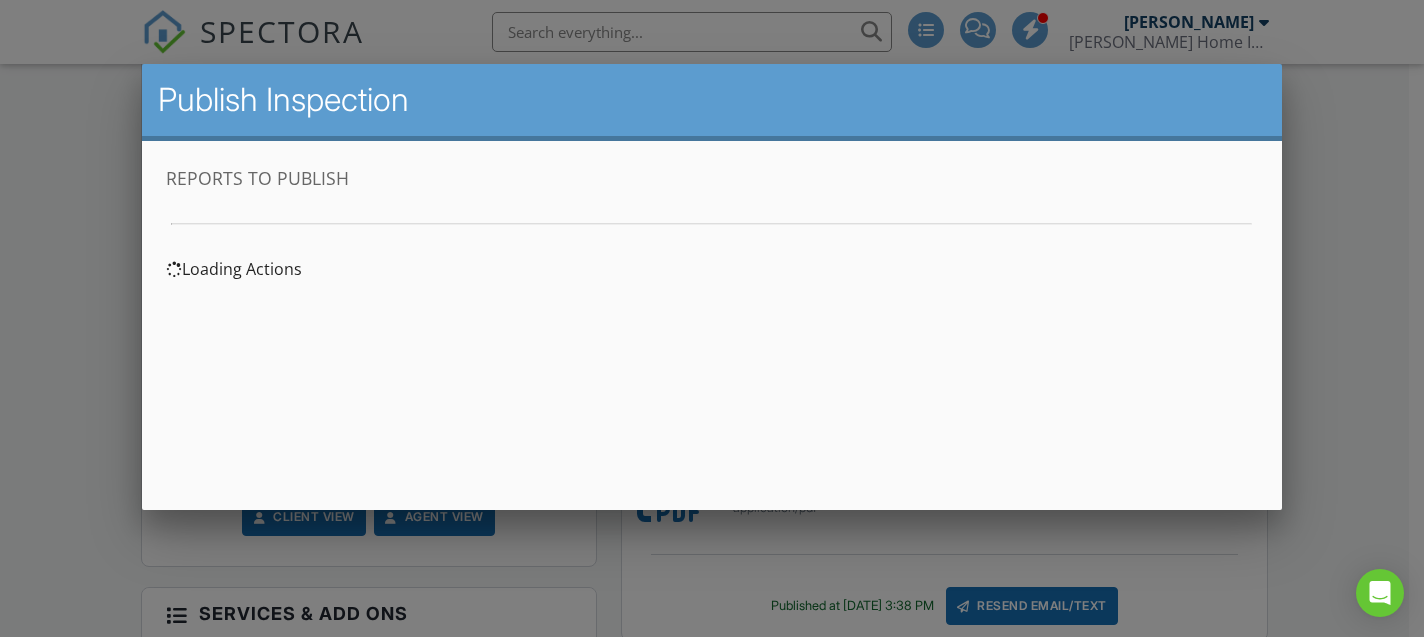 scroll, scrollTop: 0, scrollLeft: 0, axis: both 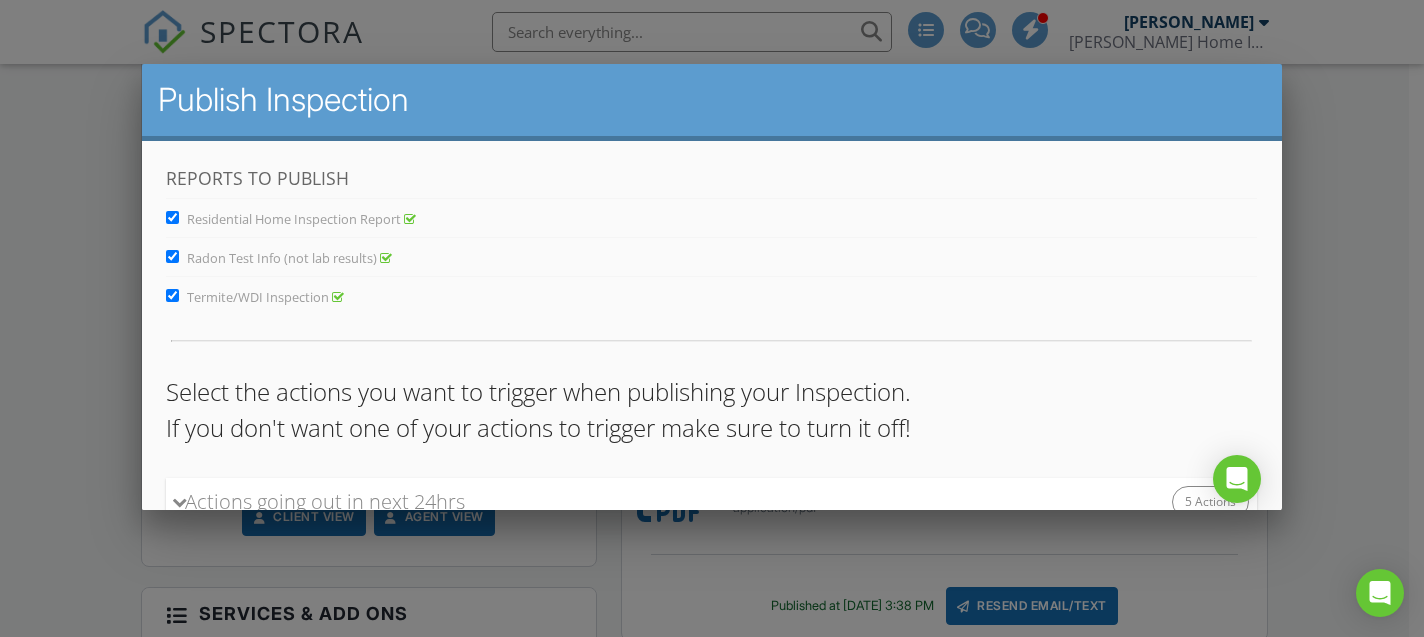 click on "Termite/WDI Inspection" at bounding box center [172, 294] 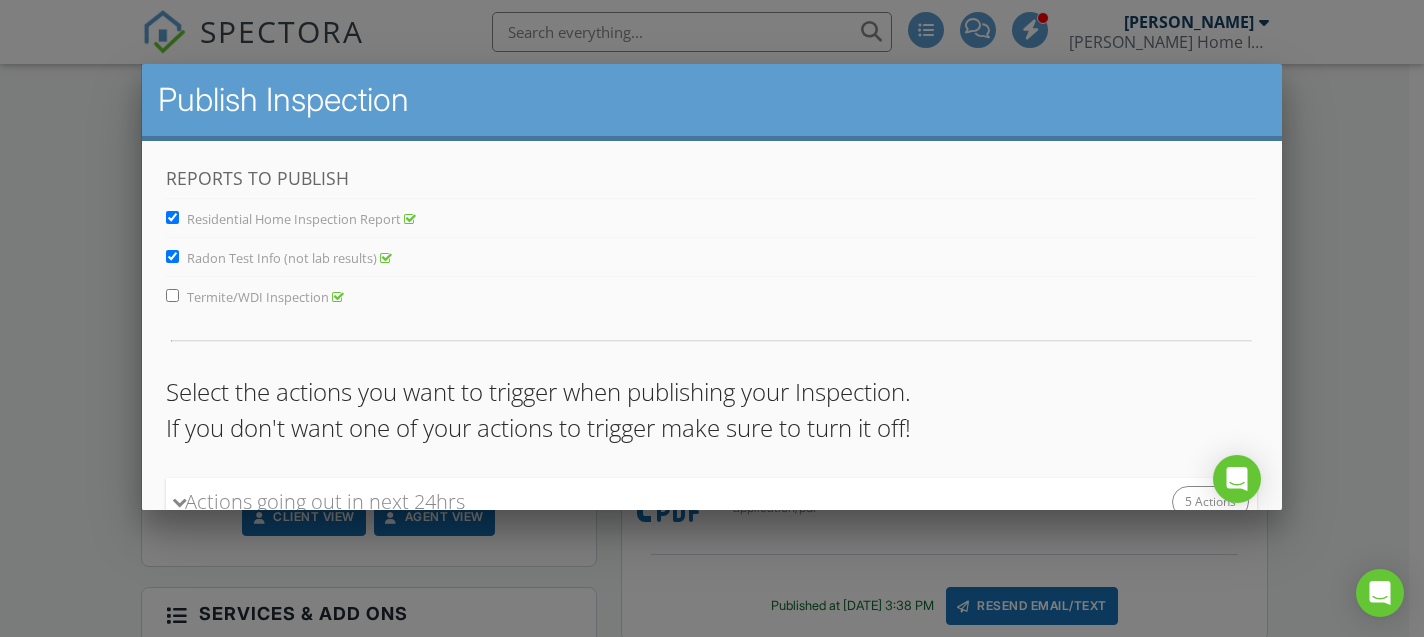 click on "Residential Home Inspection Report" at bounding box center [172, 216] 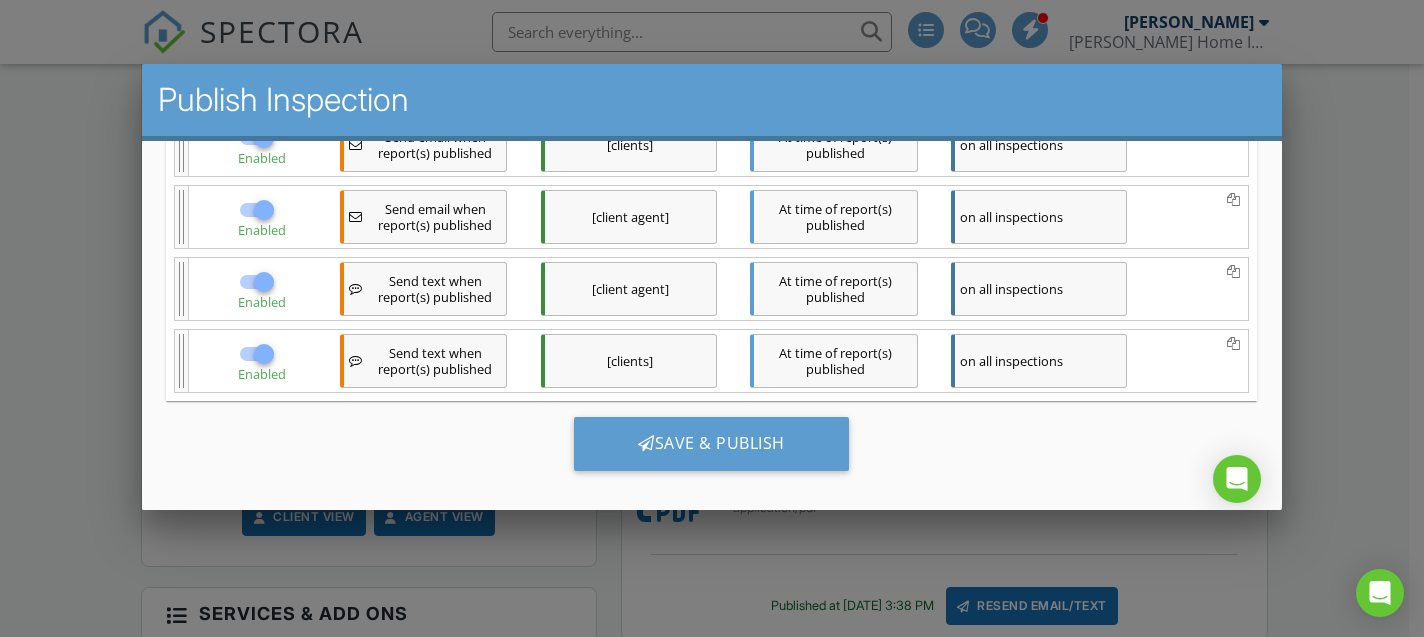 scroll, scrollTop: 521, scrollLeft: 0, axis: vertical 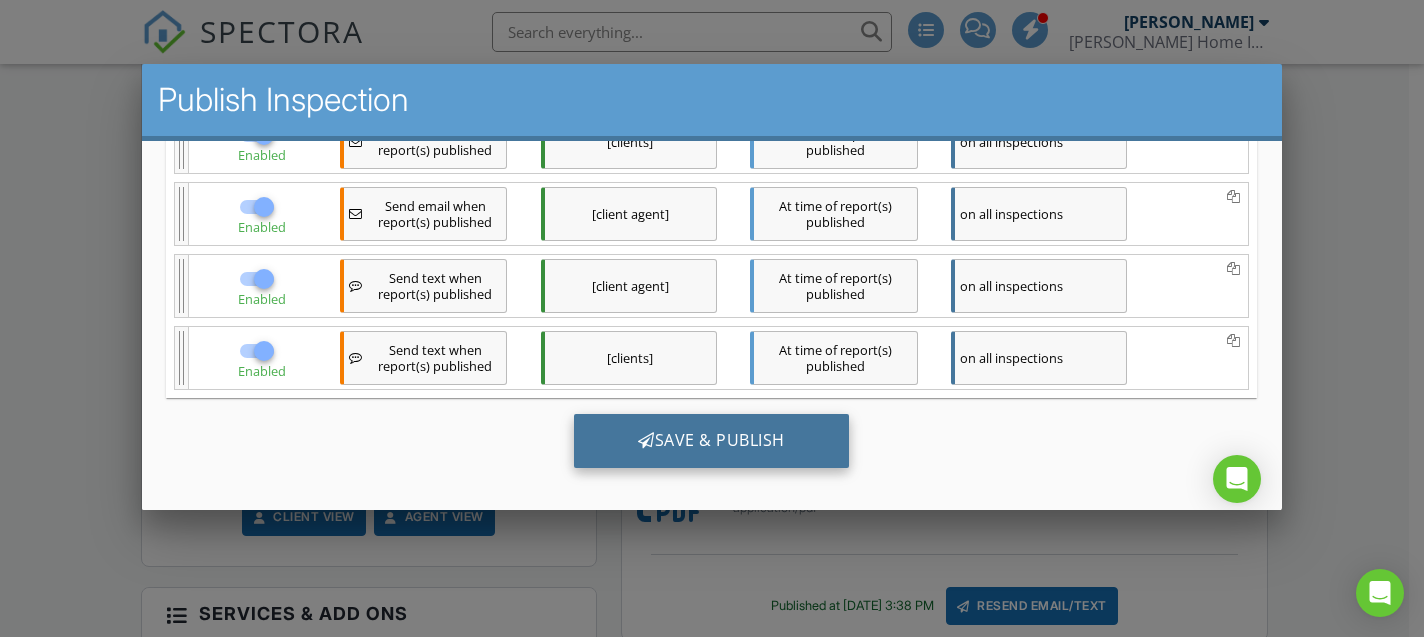 click at bounding box center [646, 439] 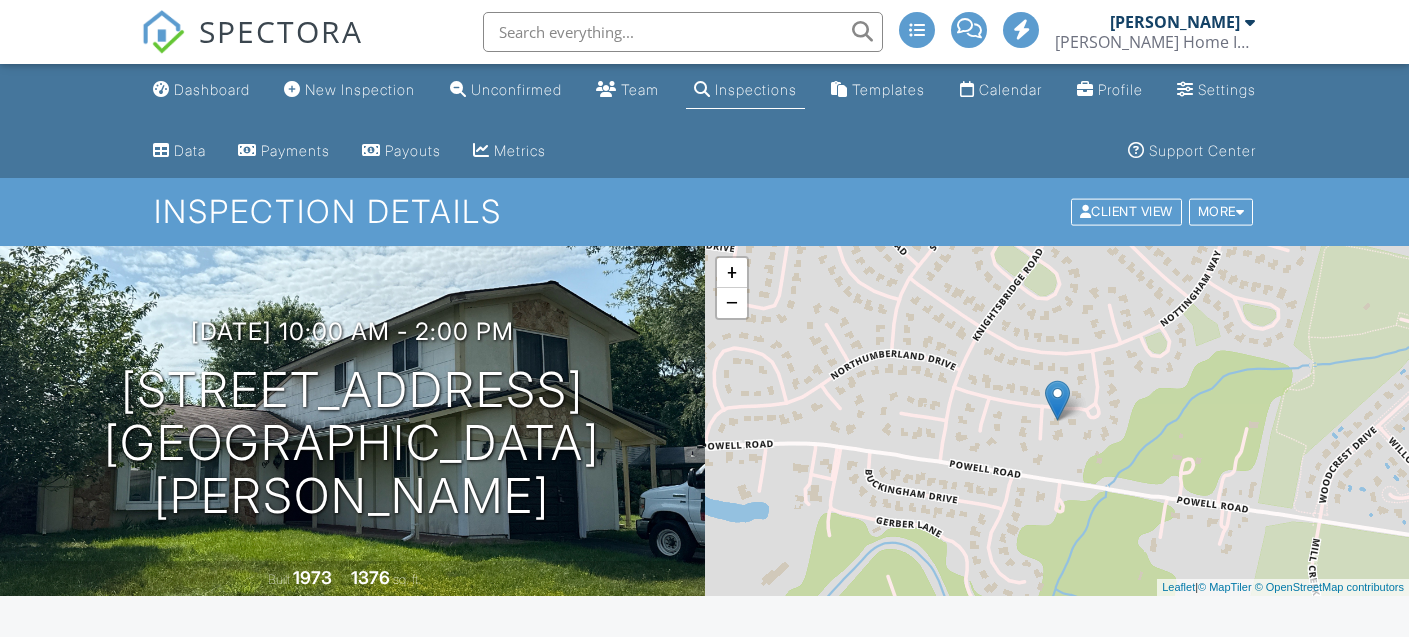 scroll, scrollTop: 0, scrollLeft: 0, axis: both 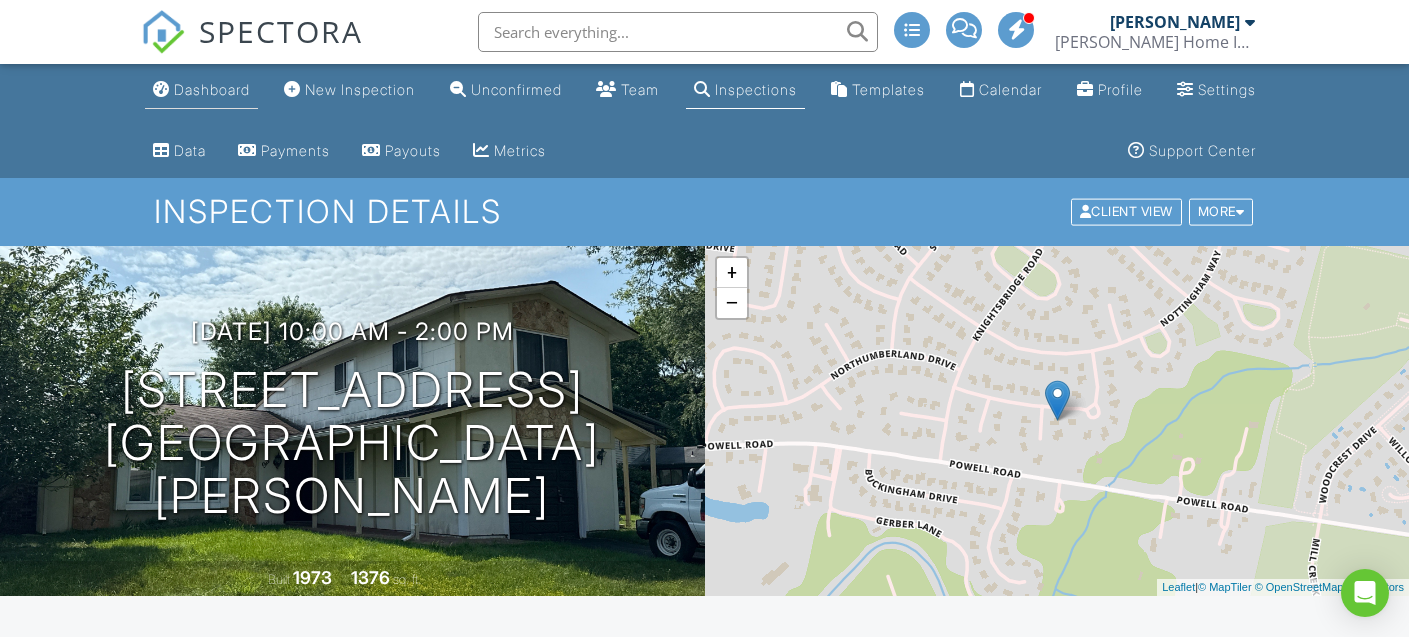 click on "Dashboard" at bounding box center [212, 89] 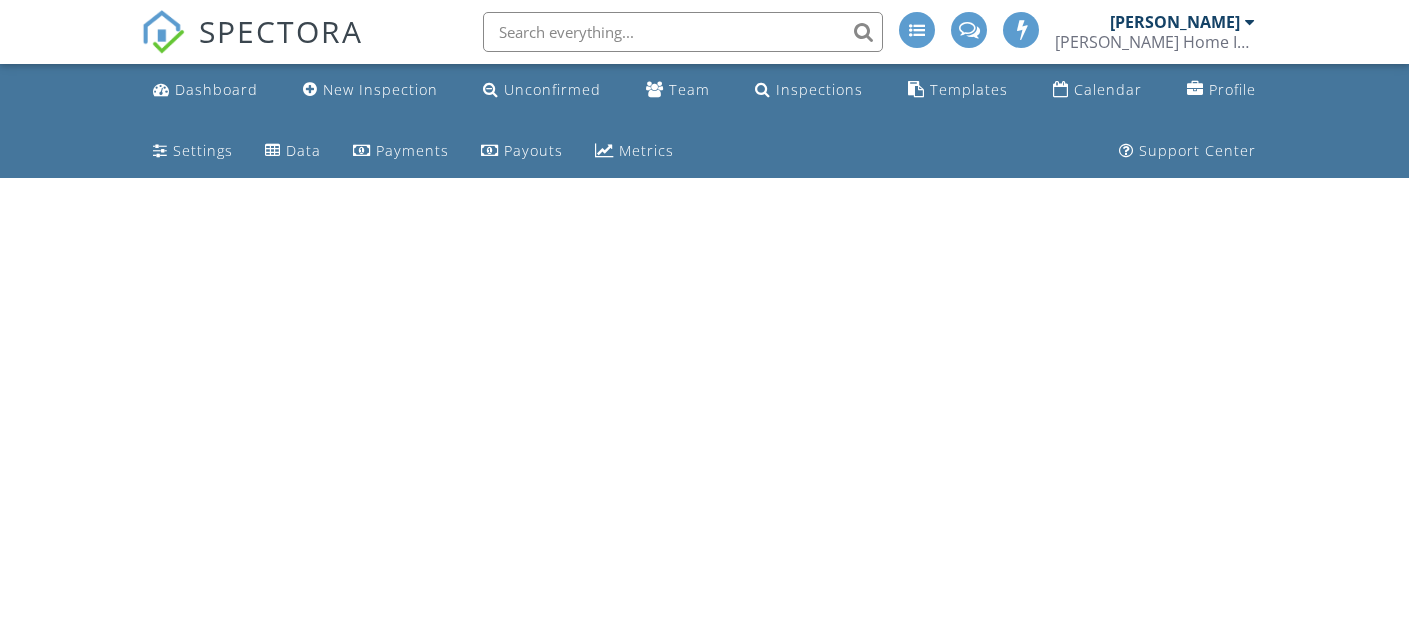 scroll, scrollTop: 0, scrollLeft: 0, axis: both 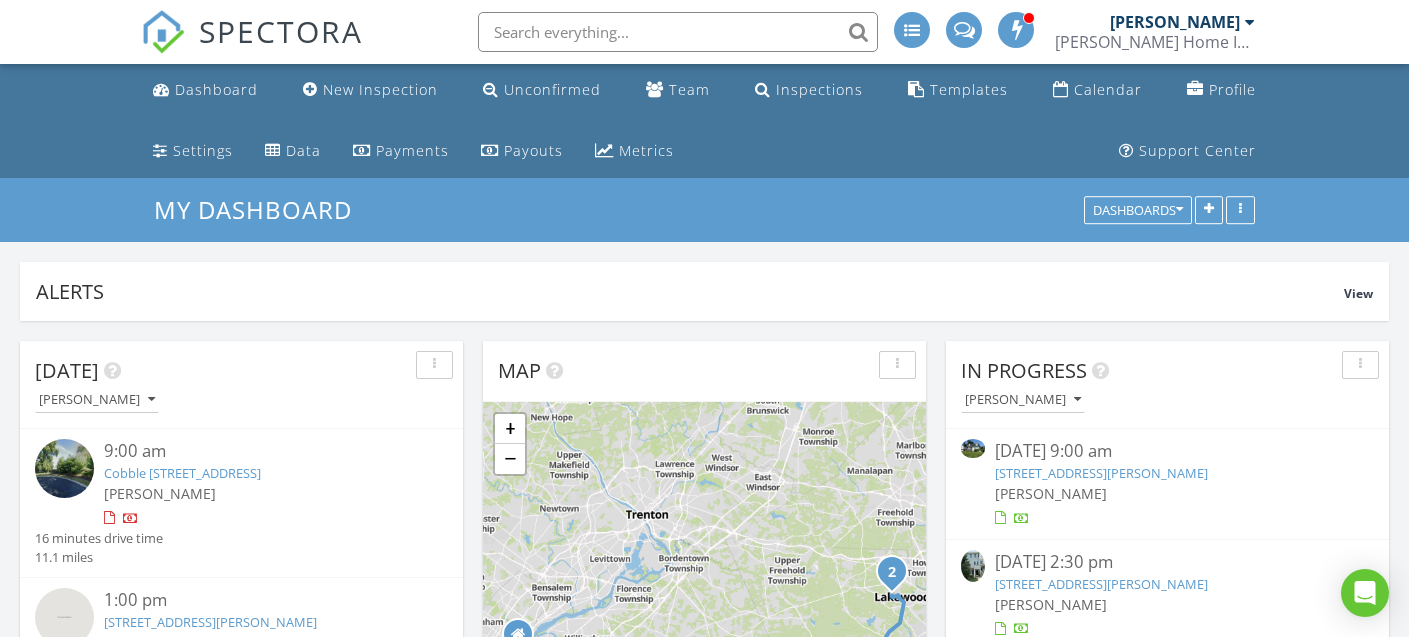 click on "[STREET_ADDRESS][PERSON_NAME]" at bounding box center [1101, 473] 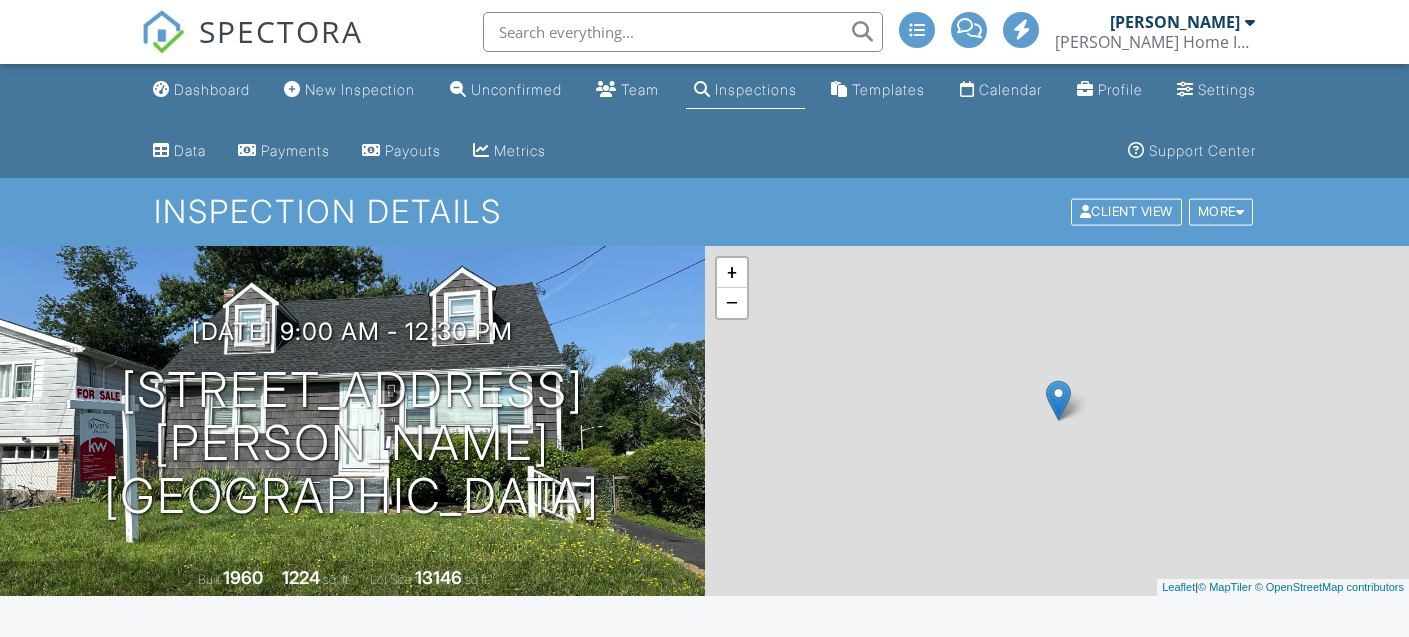 scroll, scrollTop: 0, scrollLeft: 0, axis: both 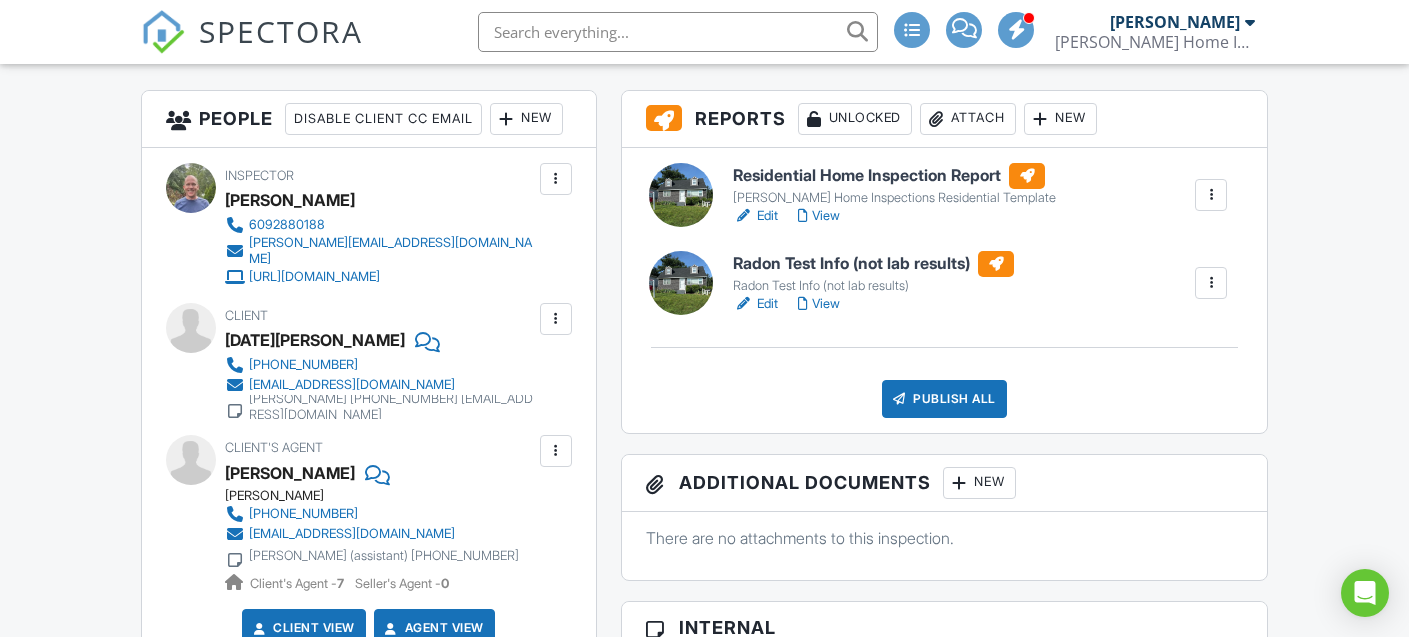 click on "Edit" at bounding box center (755, 304) 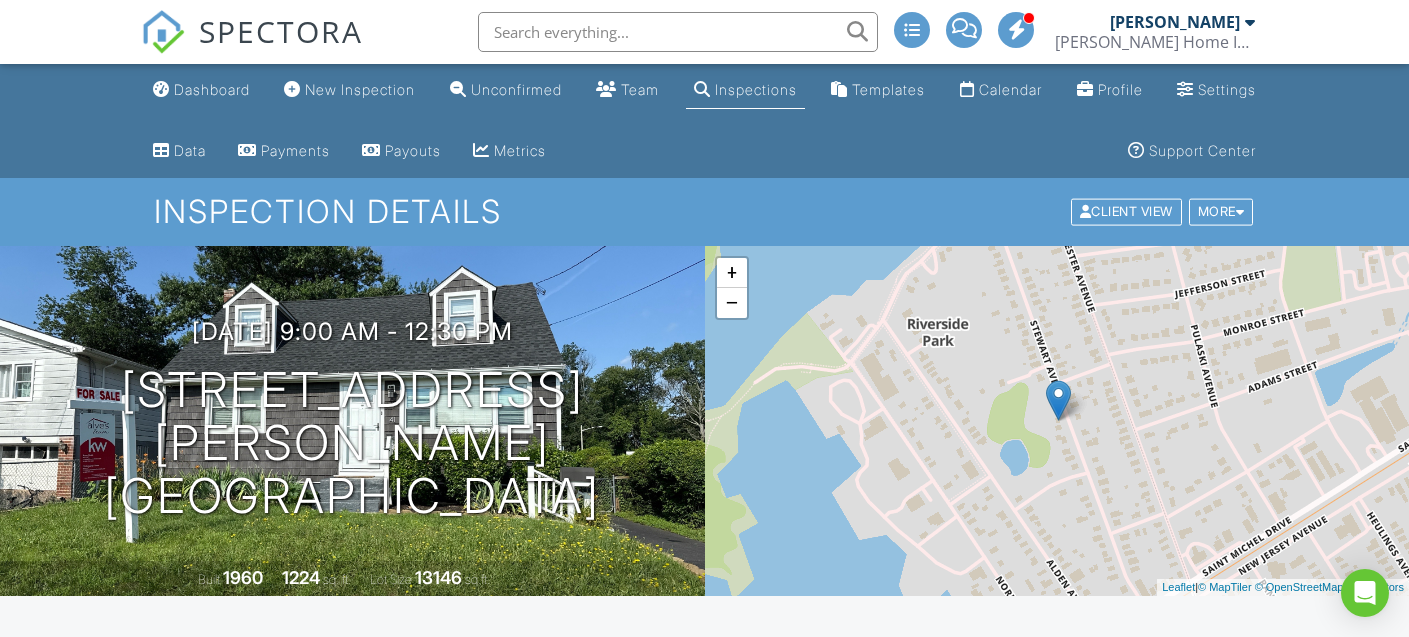 scroll, scrollTop: 0, scrollLeft: 0, axis: both 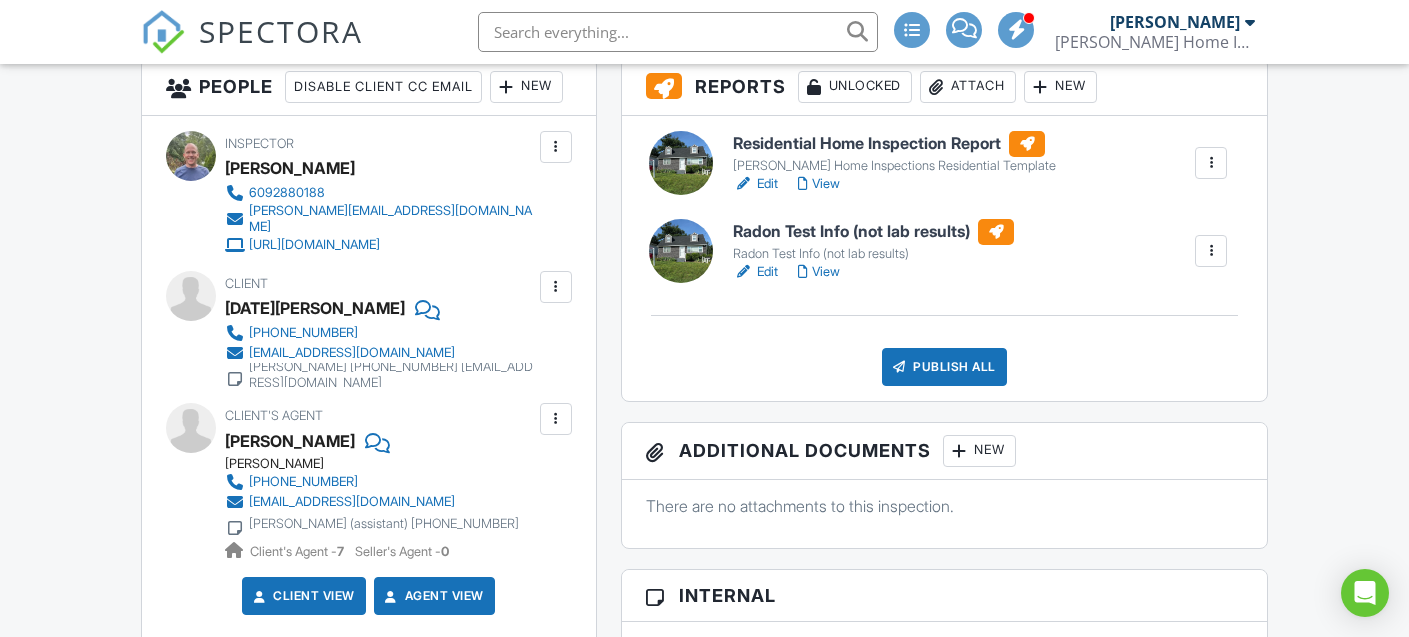 click on "Edit" at bounding box center [755, 184] 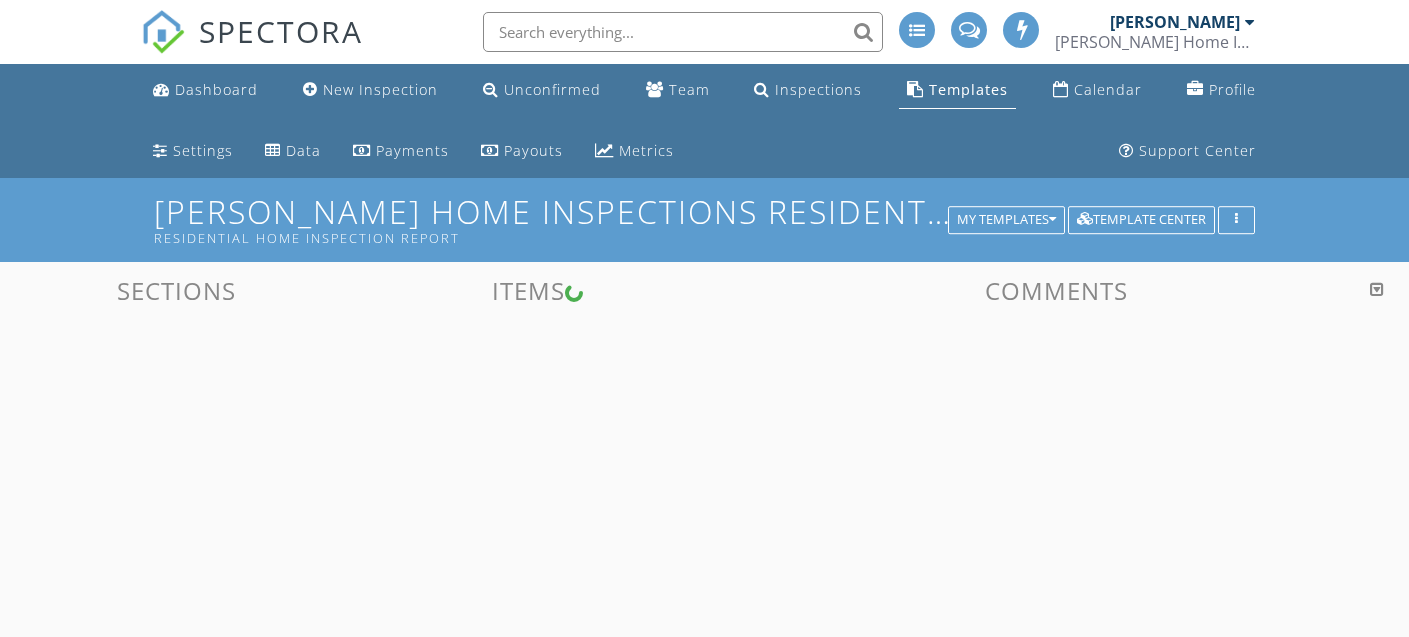 scroll, scrollTop: 0, scrollLeft: 0, axis: both 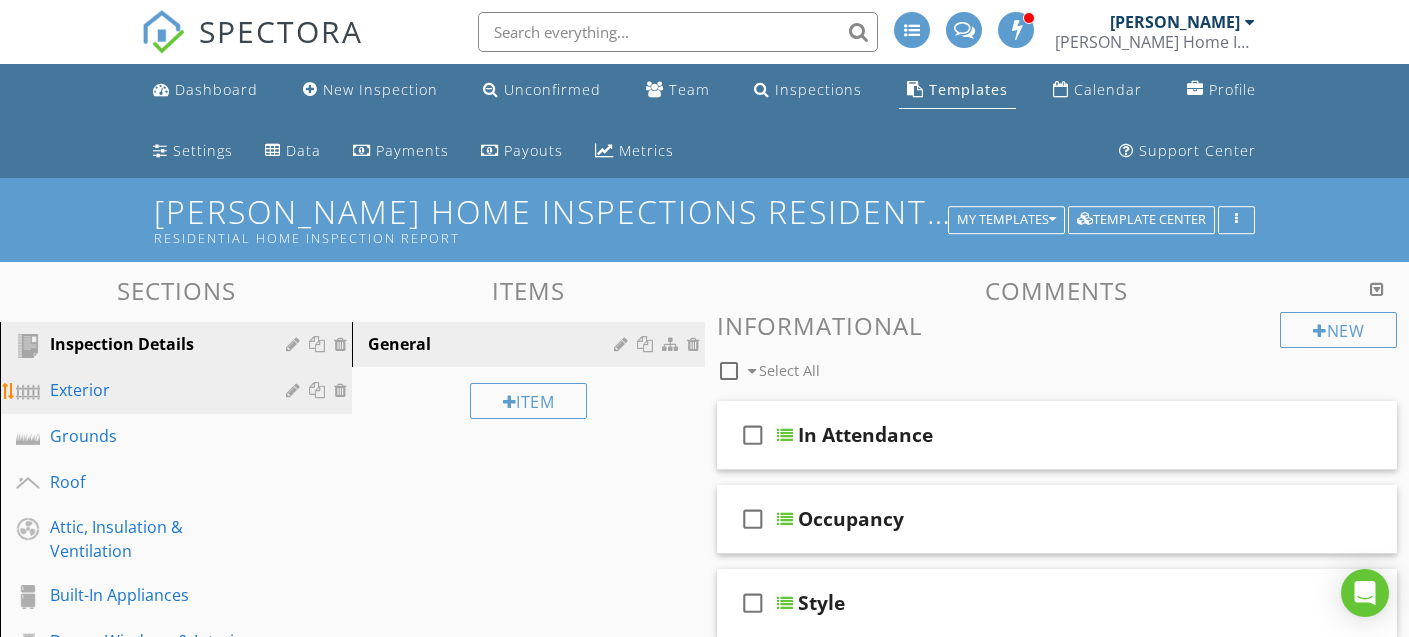 click on "Exterior" at bounding box center (153, 390) 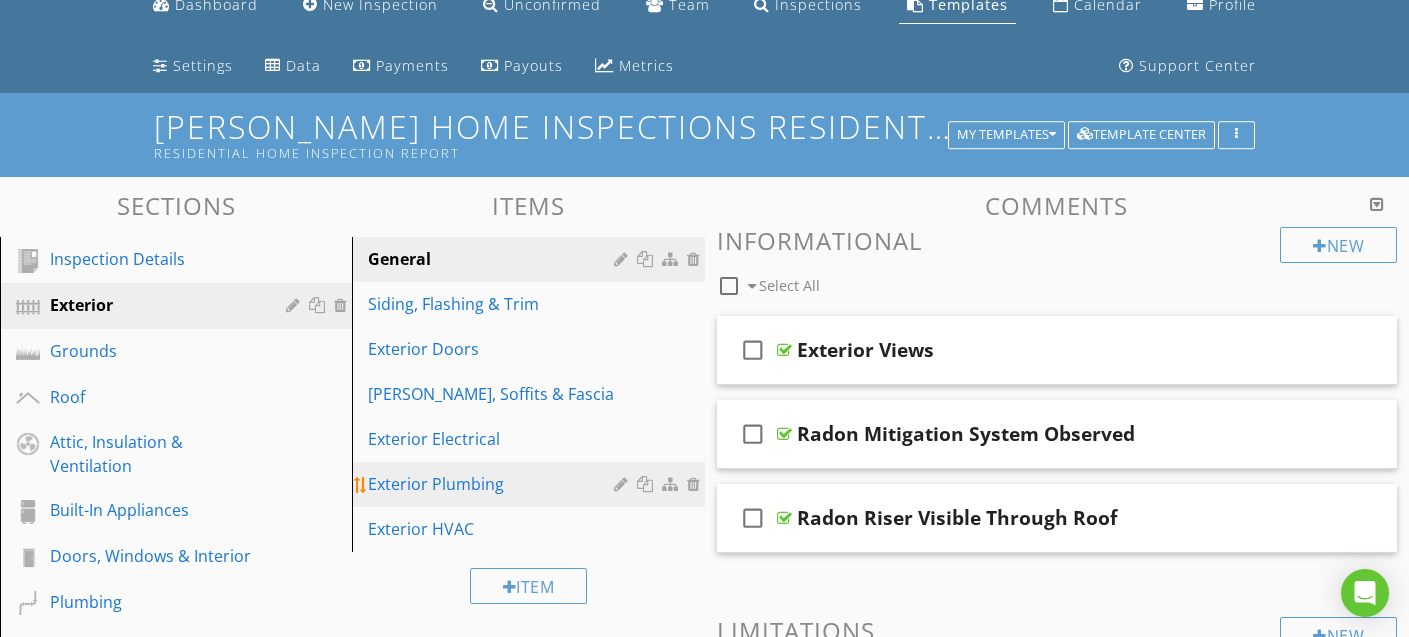 scroll, scrollTop: 138, scrollLeft: 0, axis: vertical 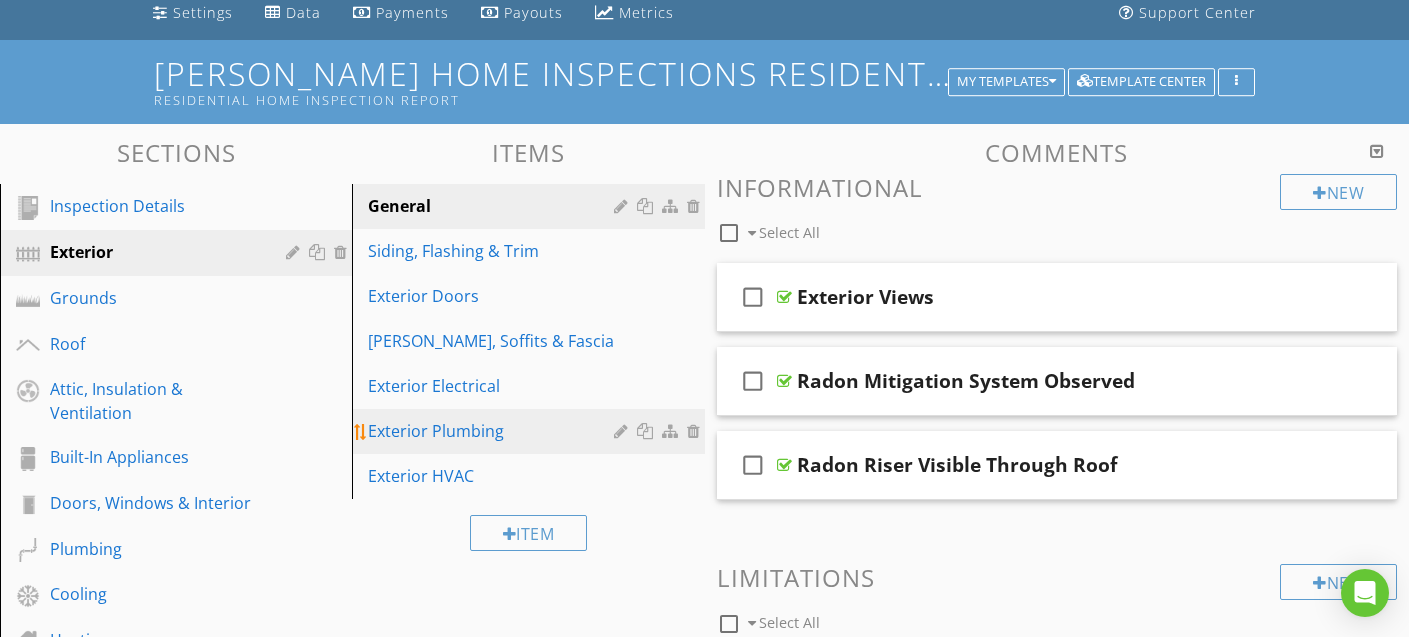 click on "Exterior Plumbing" at bounding box center [493, 431] 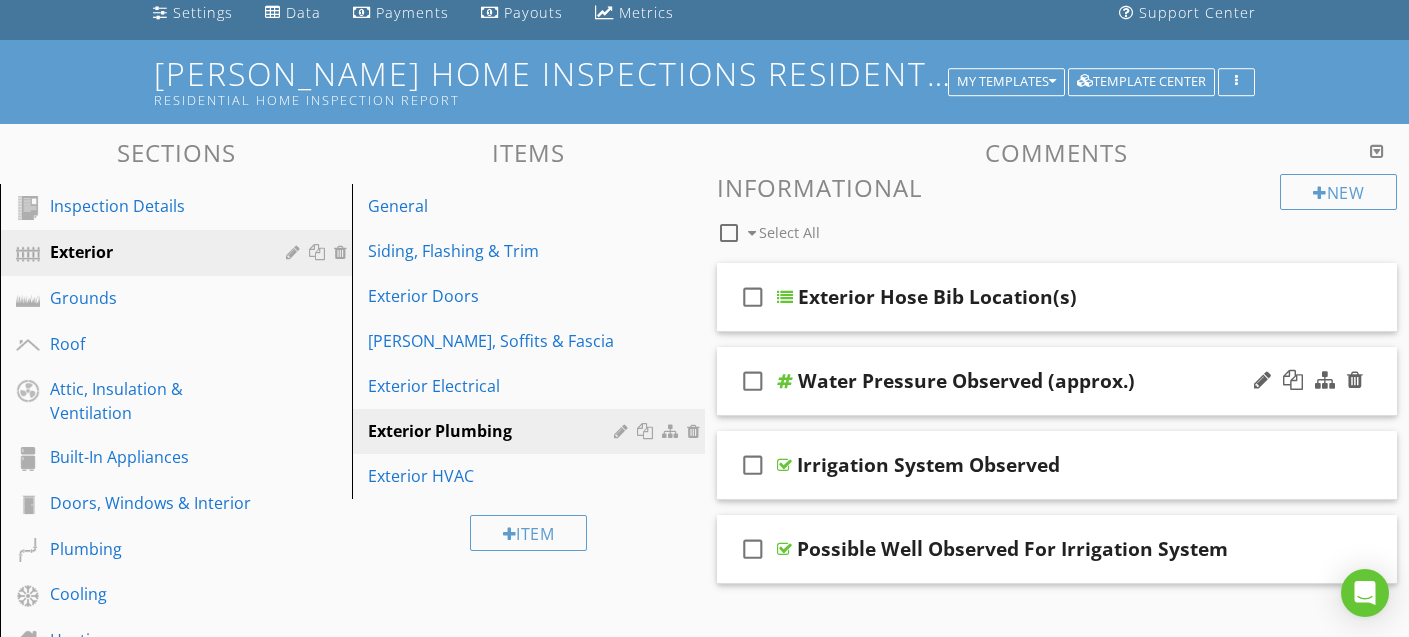click on "Water Pressure Observed (approx.)" at bounding box center [966, 381] 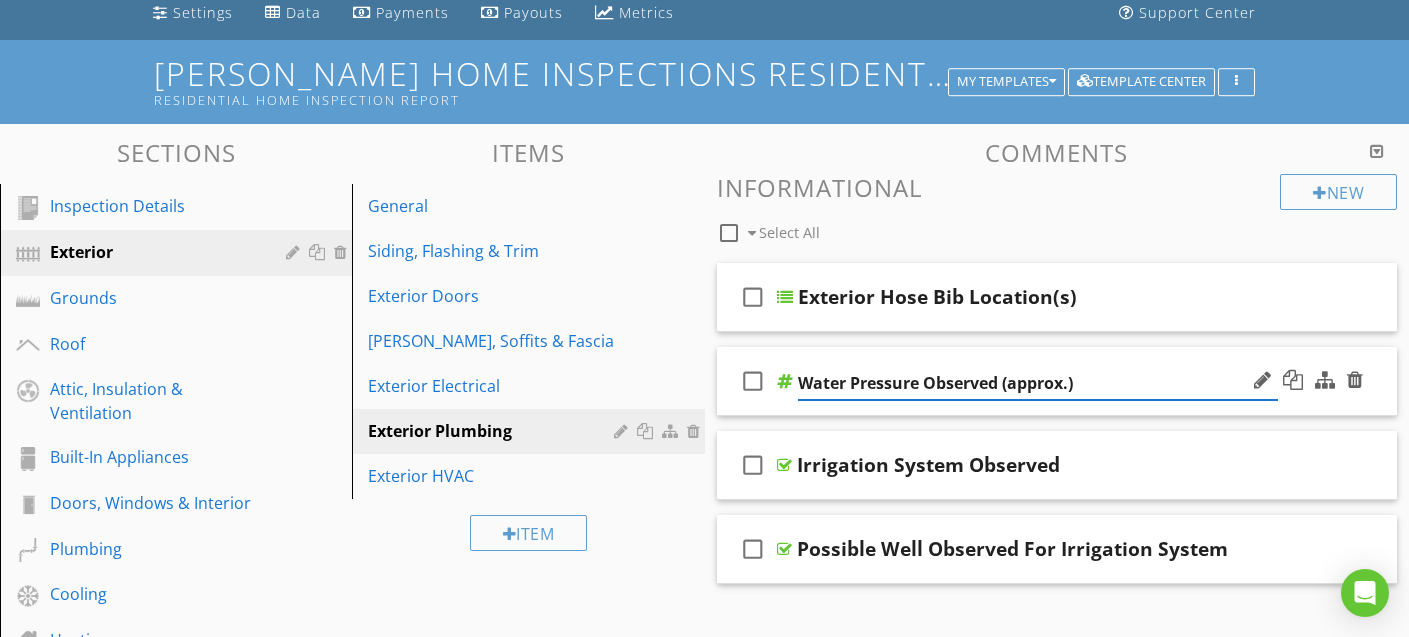 click on "check_box_outline_blank" at bounding box center (753, 381) 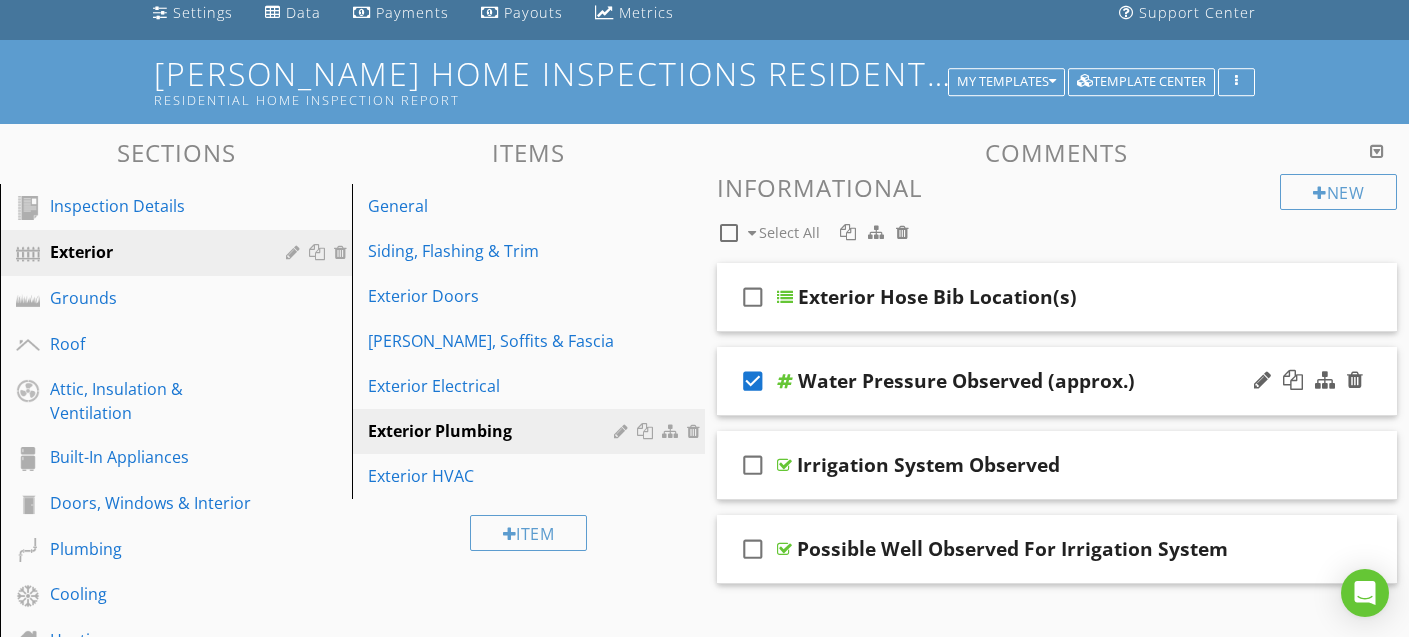 click on "check_box" at bounding box center [753, 381] 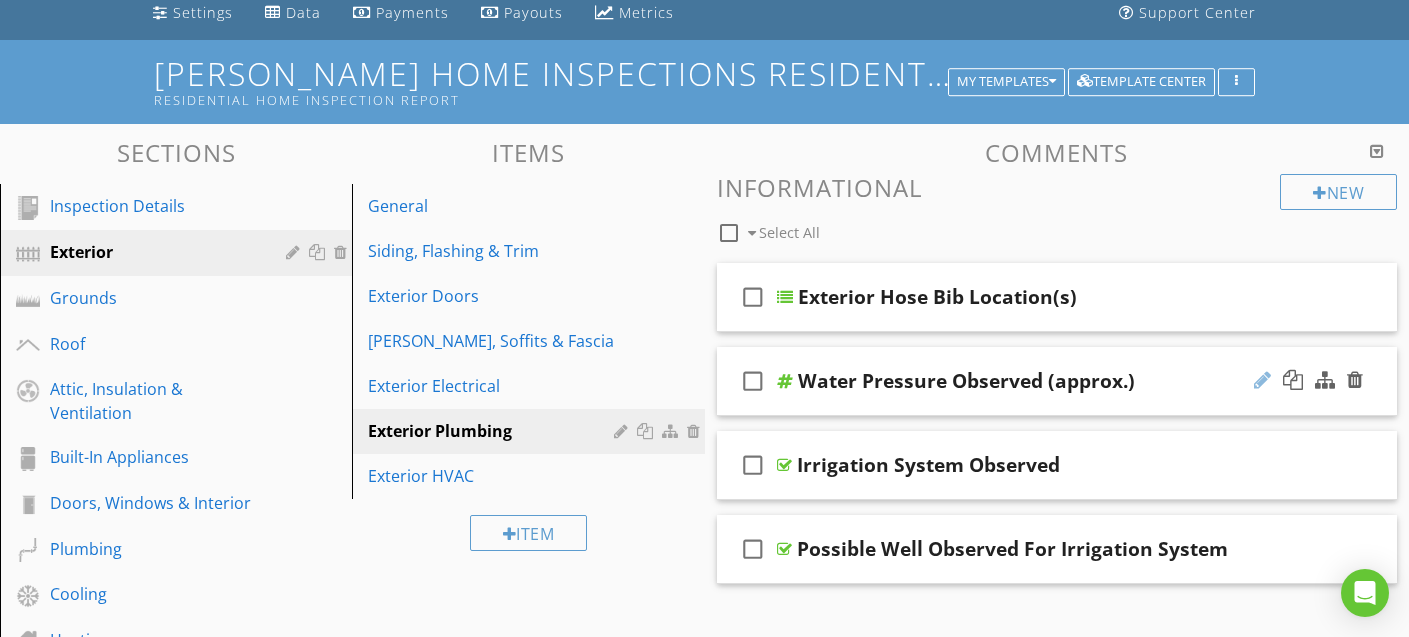 click at bounding box center [1262, 380] 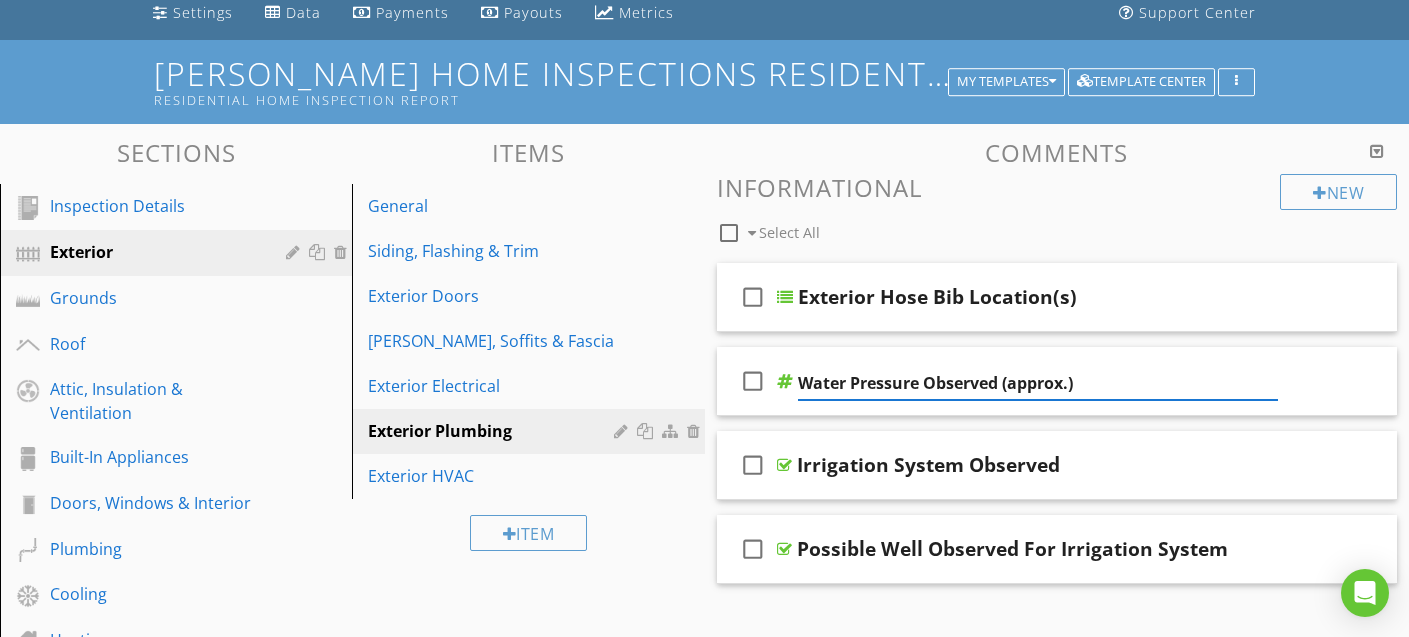 click on "Water Pressure Observed (approx.)" at bounding box center (1038, 383) 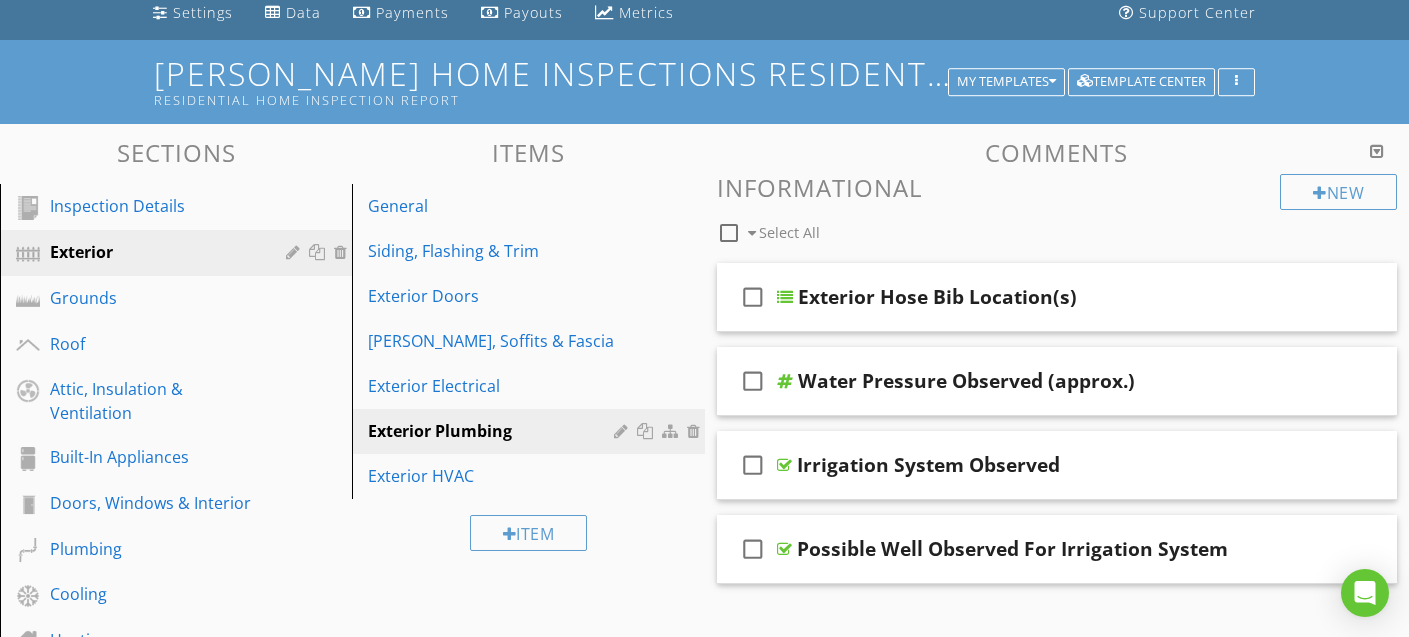 click on "check_box_outline_blank" at bounding box center (753, 381) 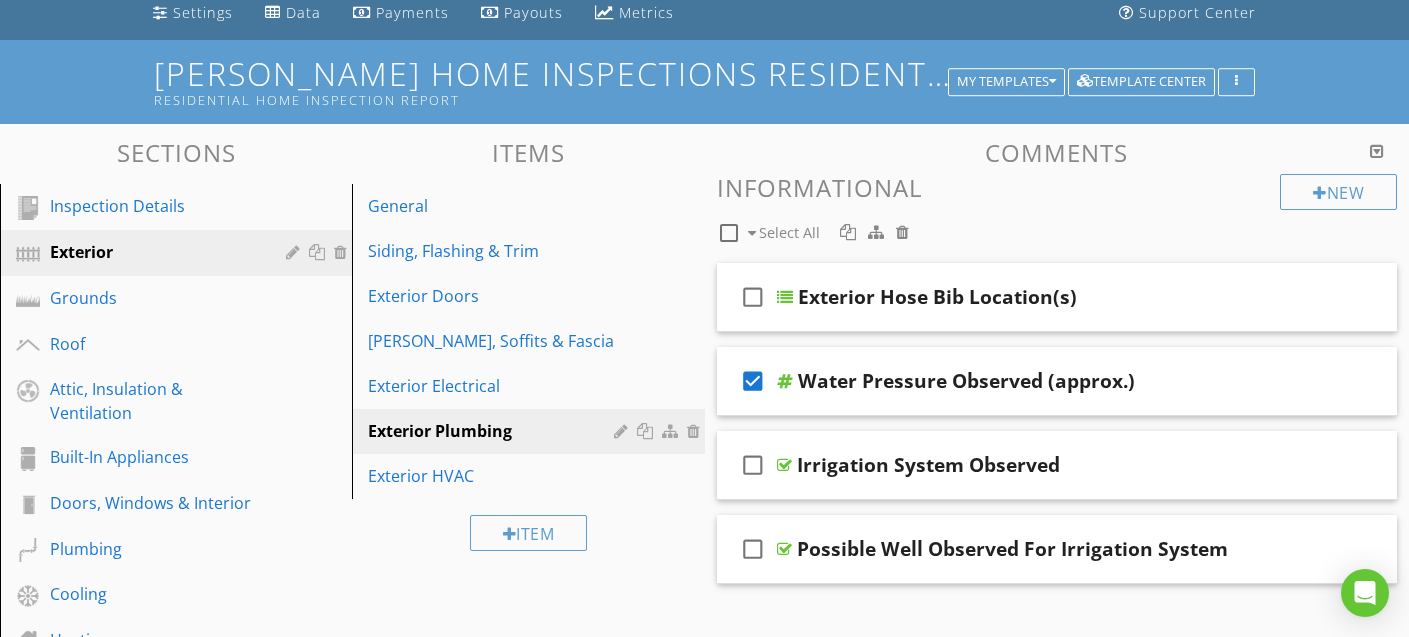 click on "check_box" at bounding box center [753, 381] 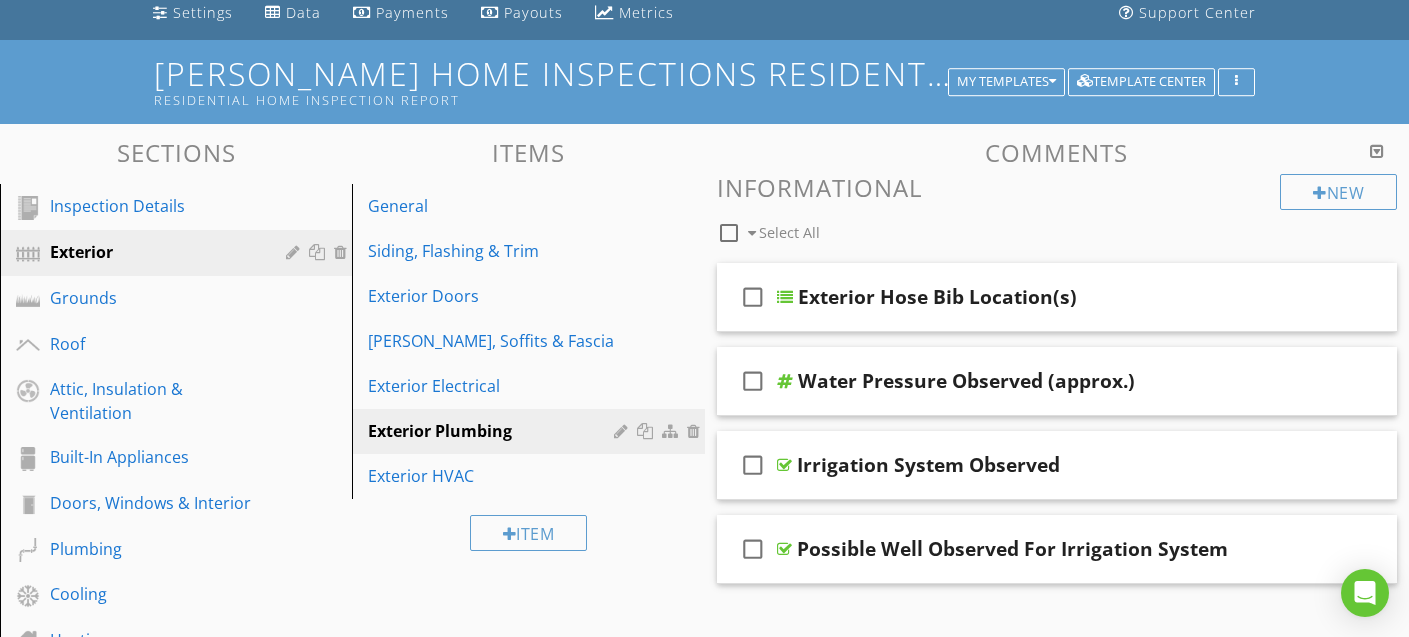 click on "check_box_outline_blank" at bounding box center (753, 381) 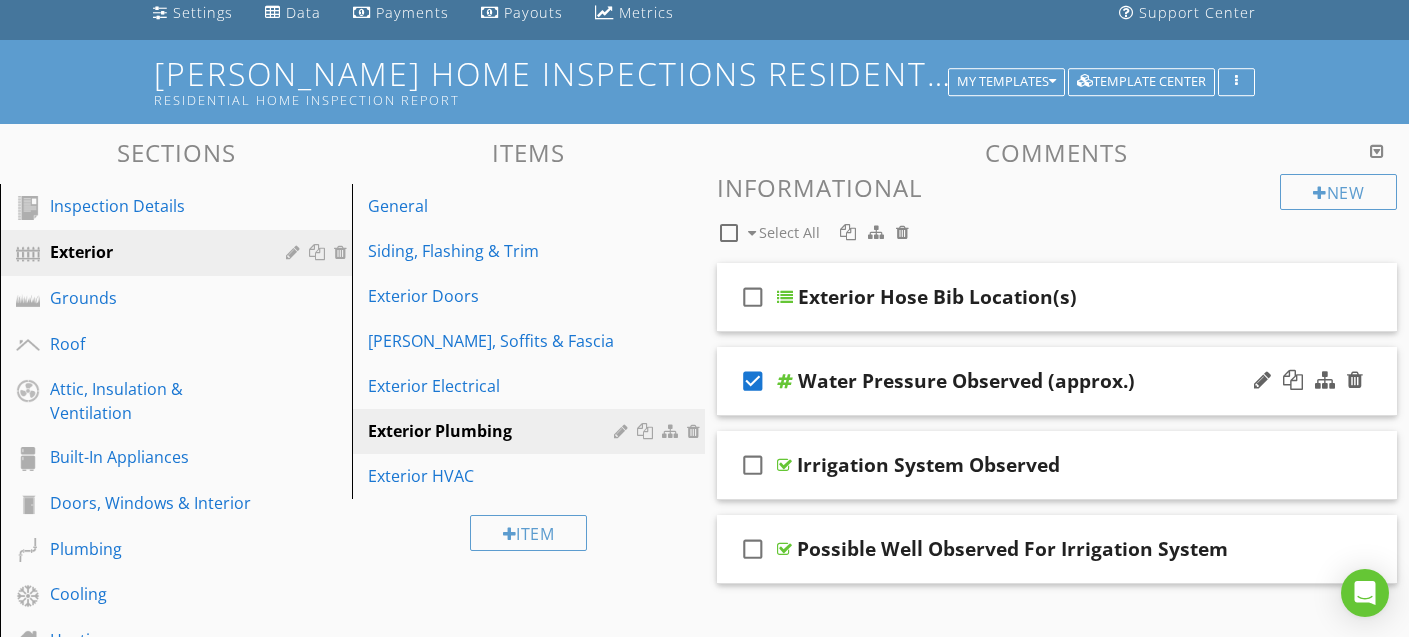 click on "Water Pressure Observed (approx.)" at bounding box center (966, 381) 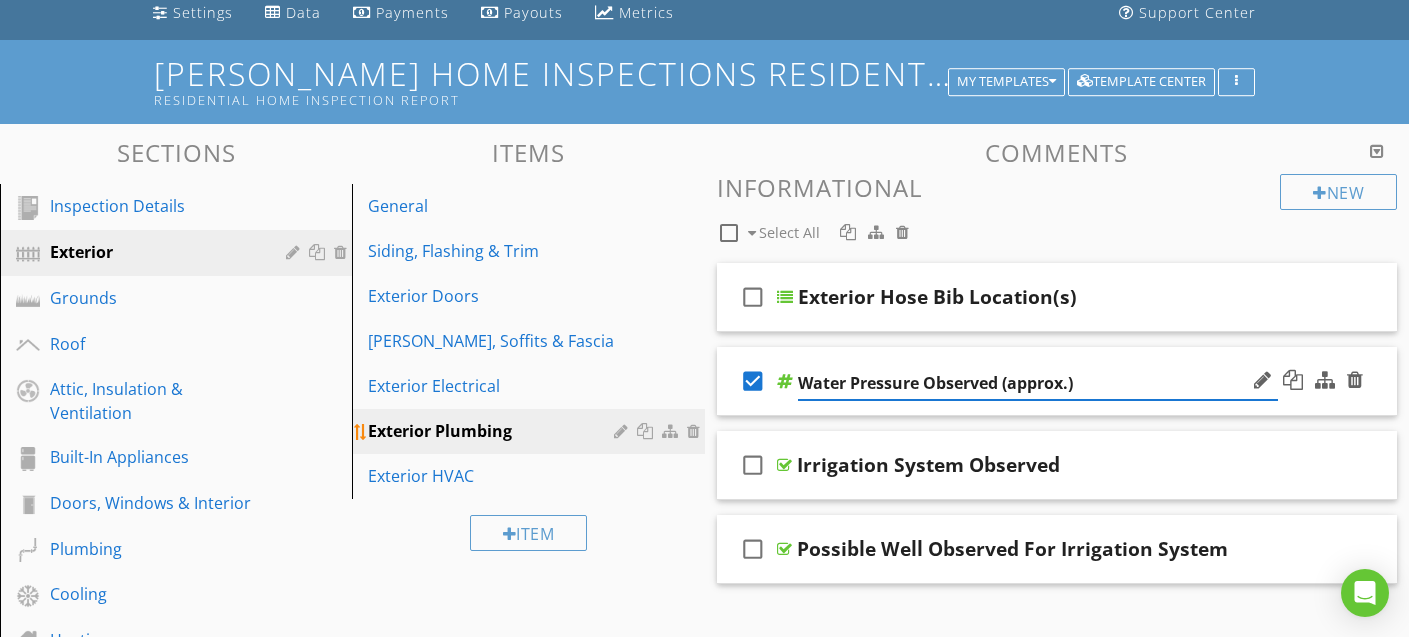 click on "Exterior Plumbing" at bounding box center (493, 431) 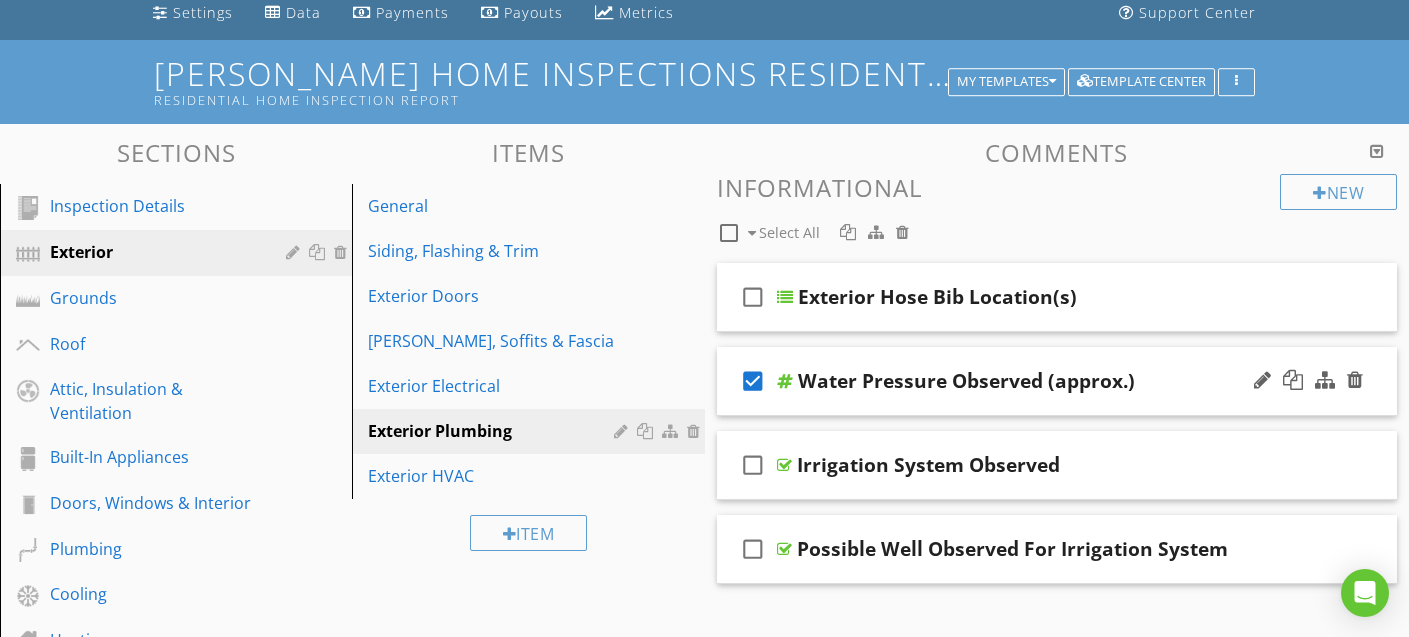 click on "check_box" at bounding box center (753, 381) 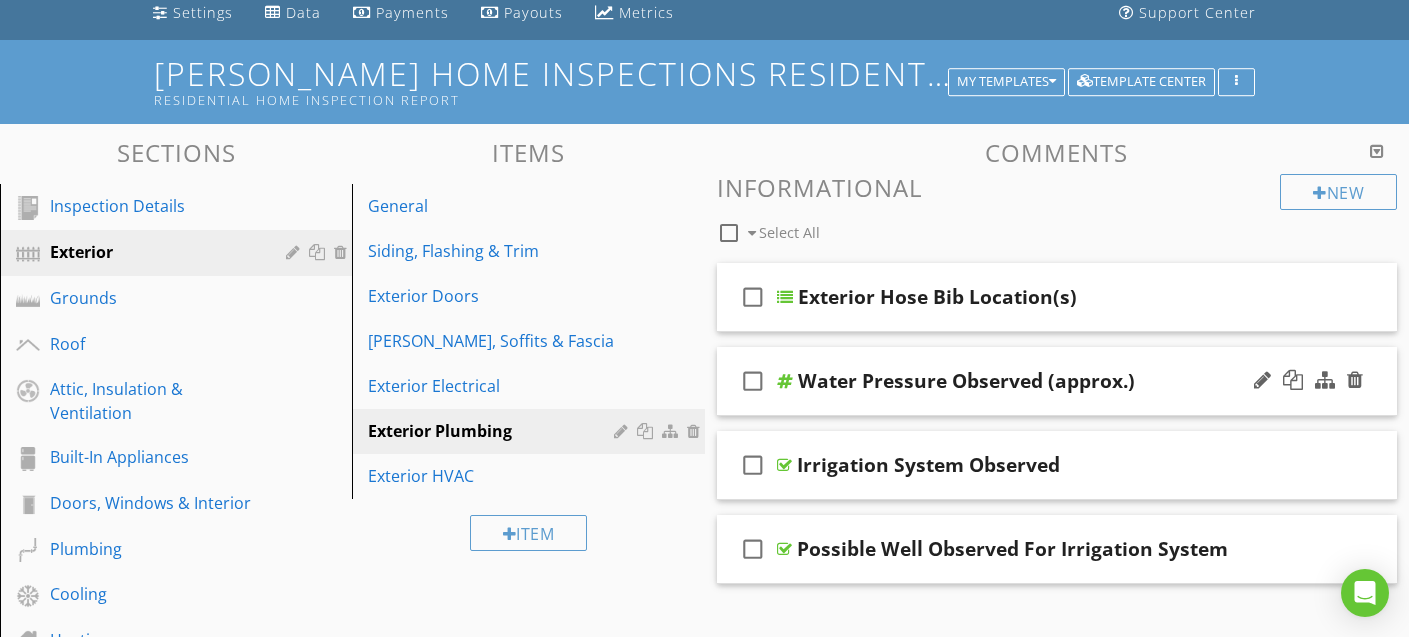 click on "check_box_outline_blank" at bounding box center (753, 381) 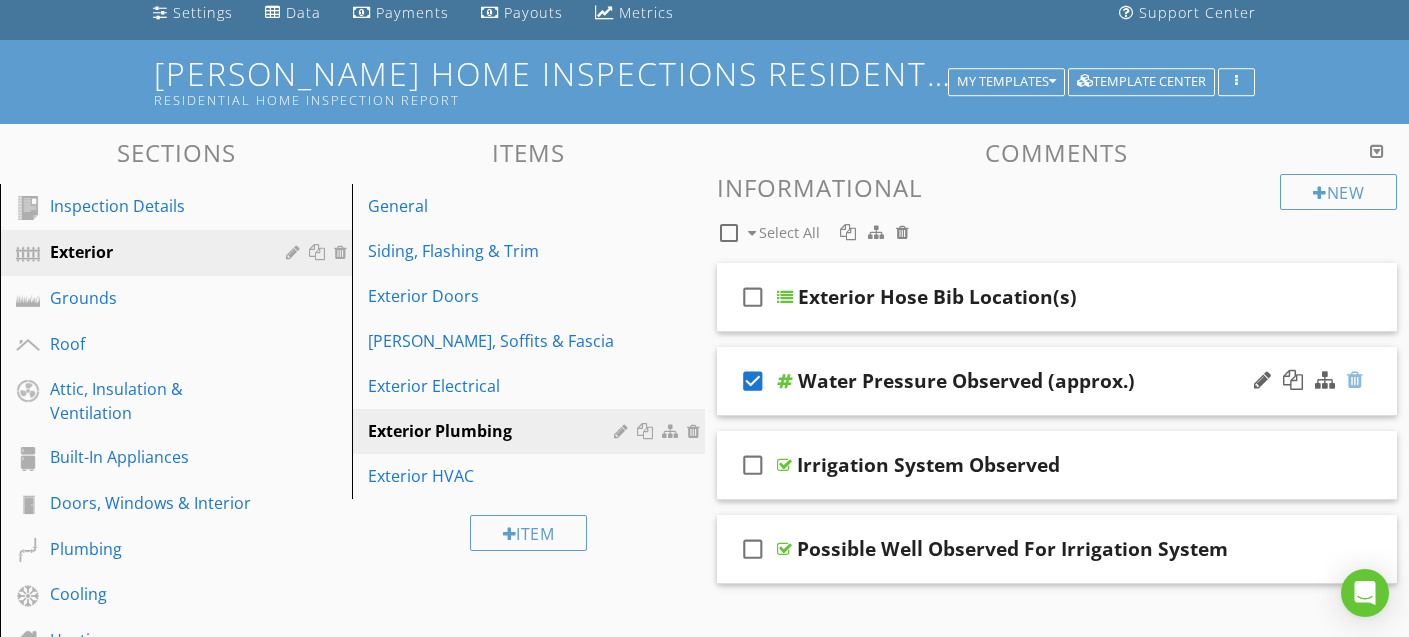 click at bounding box center (1355, 380) 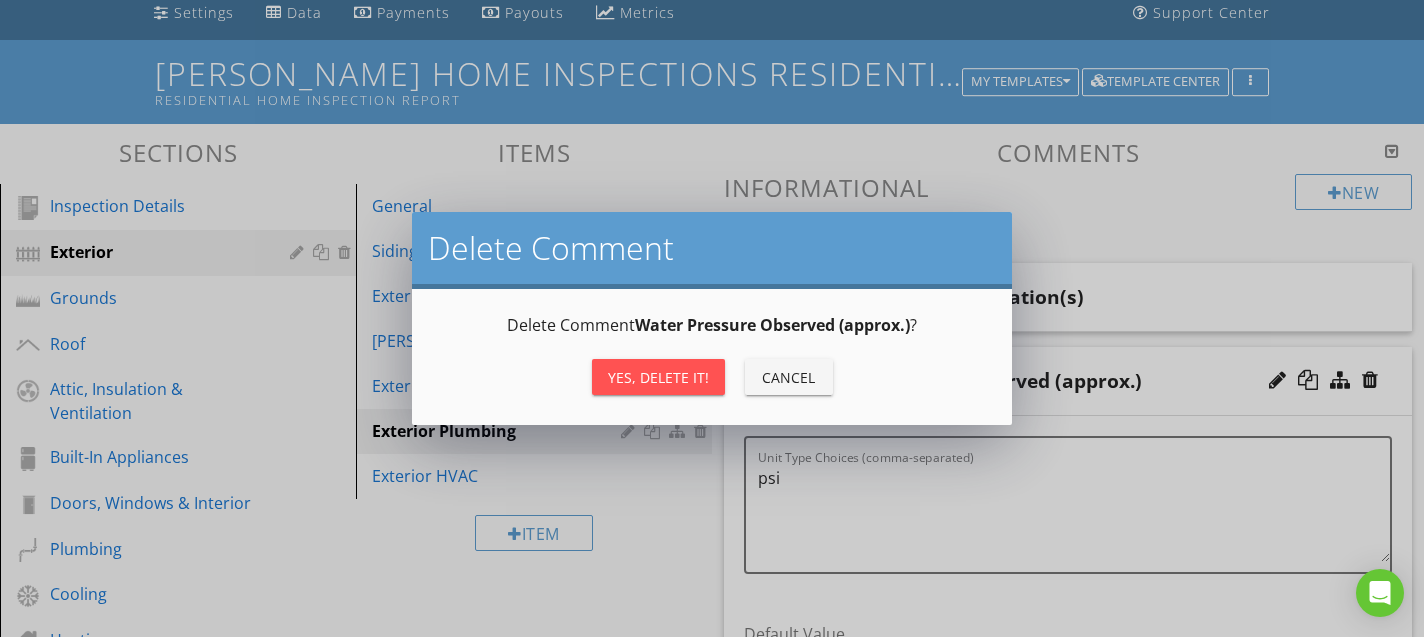 click on "Yes, Delete it!" at bounding box center (658, 377) 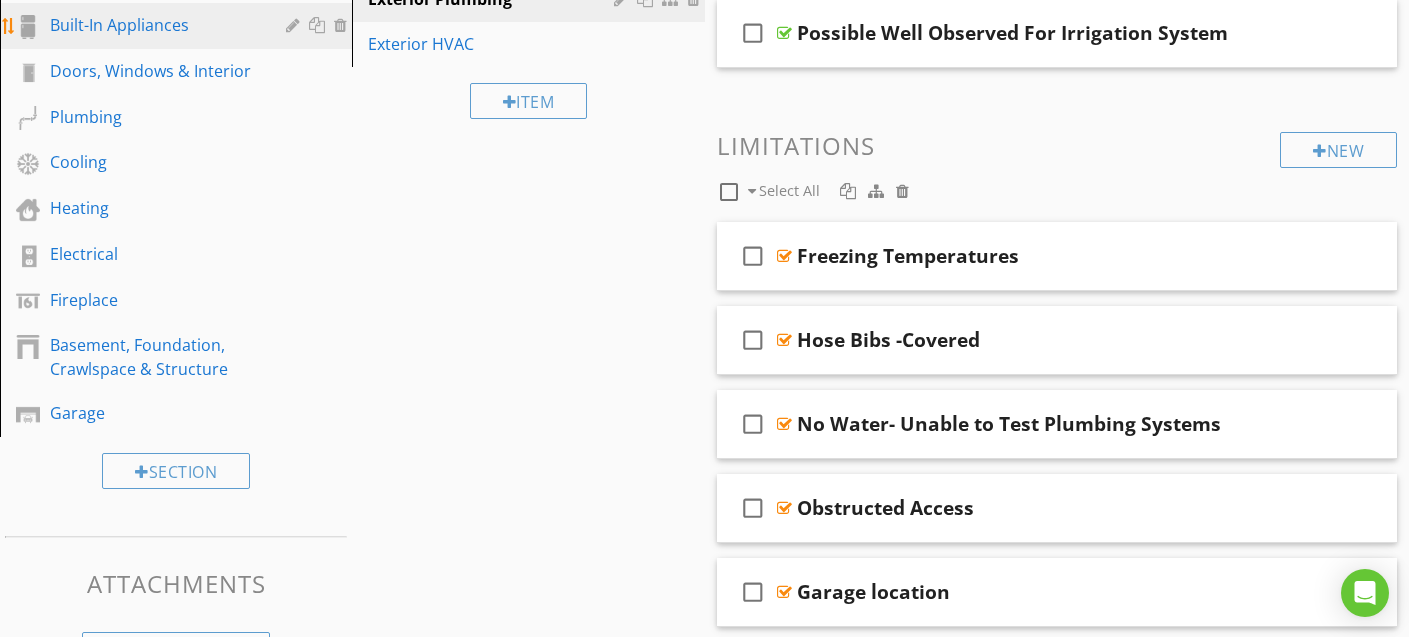 scroll, scrollTop: 0, scrollLeft: 0, axis: both 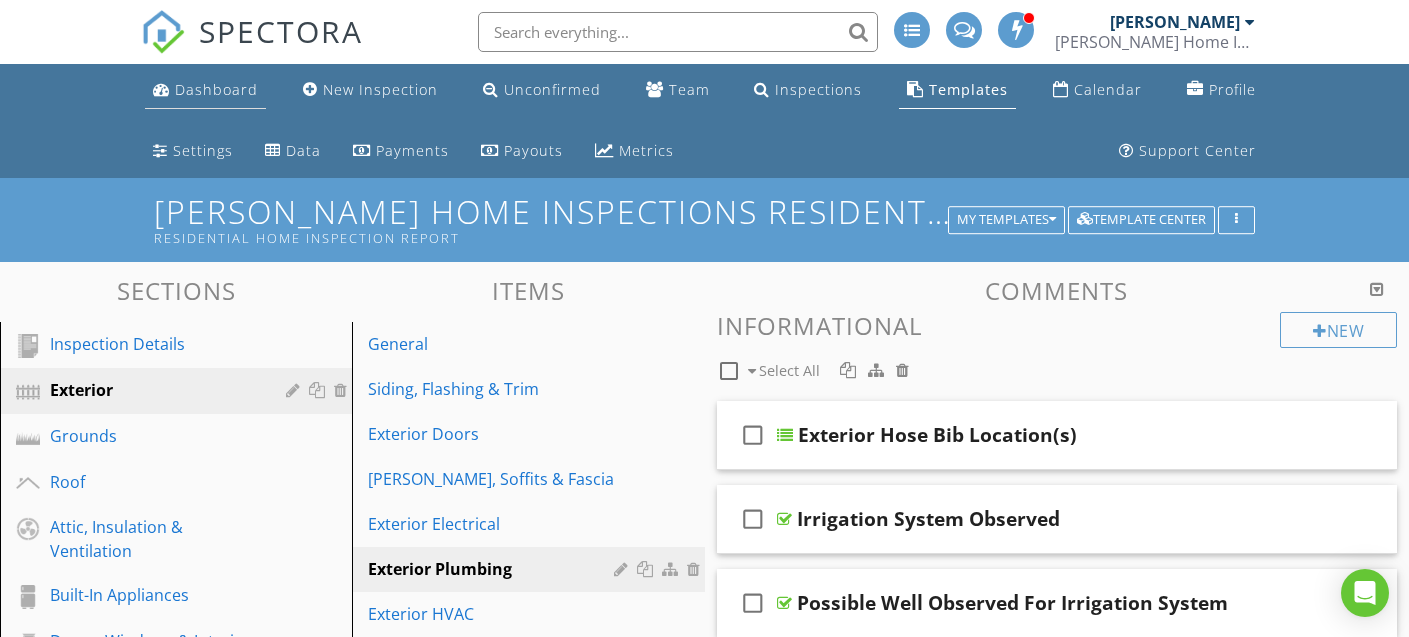 click on "Dashboard" at bounding box center (216, 89) 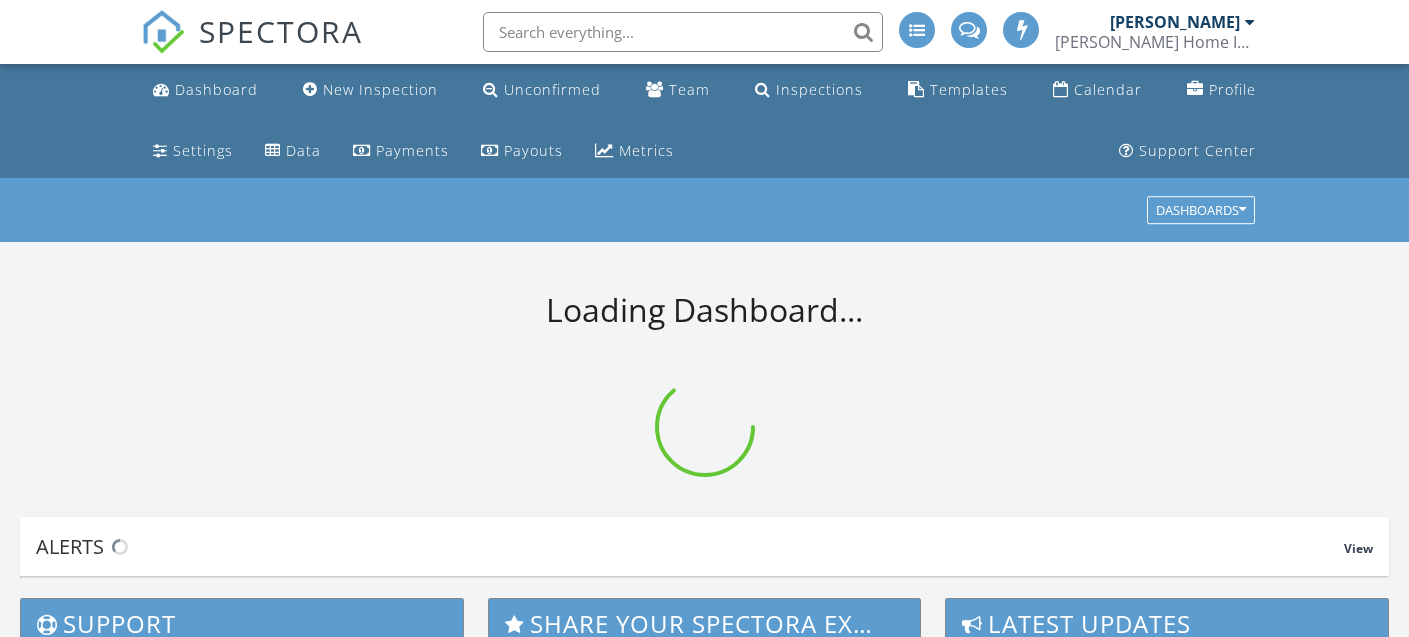 scroll, scrollTop: 0, scrollLeft: 0, axis: both 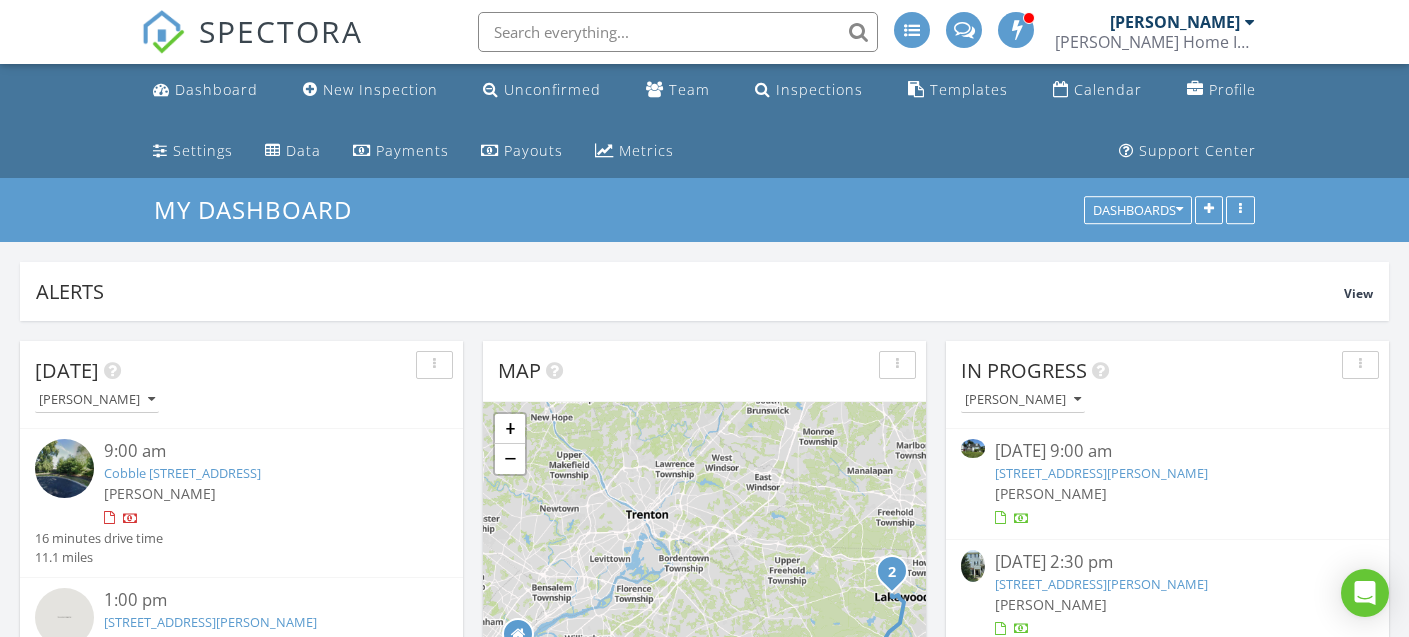 click on "41 Stewart Ave, Delran, NJ 08075" at bounding box center (1101, 473) 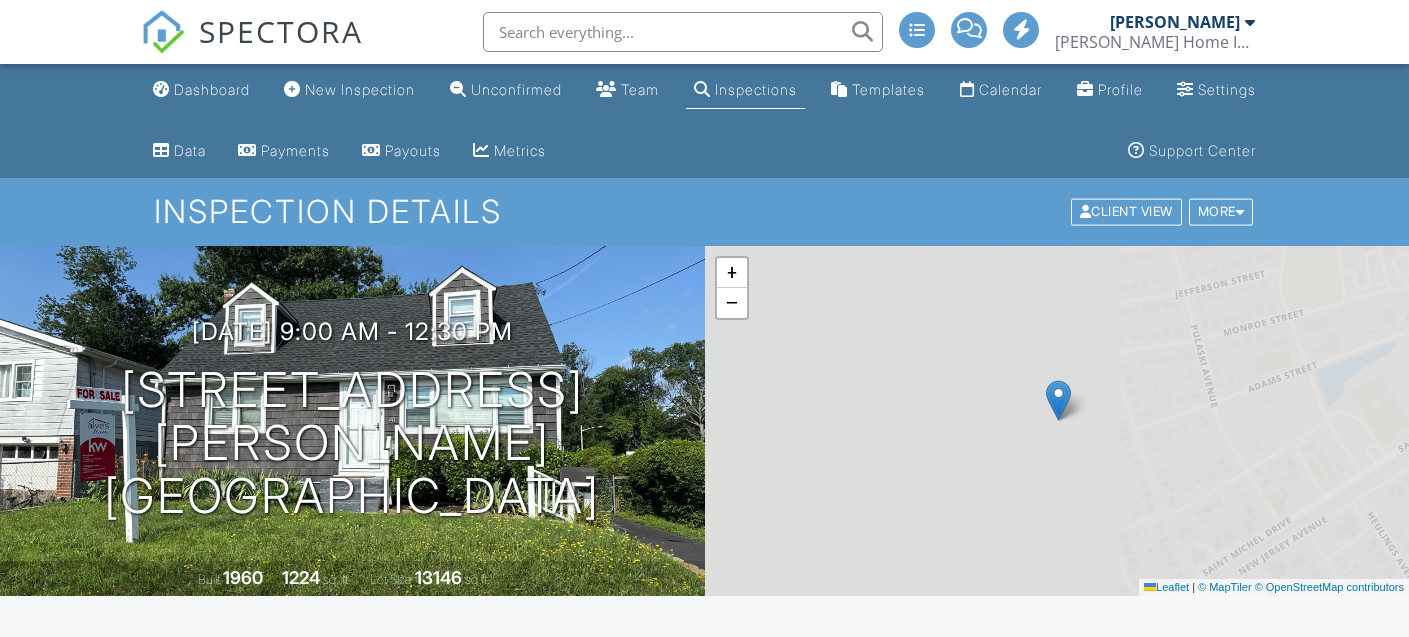 scroll, scrollTop: 0, scrollLeft: 0, axis: both 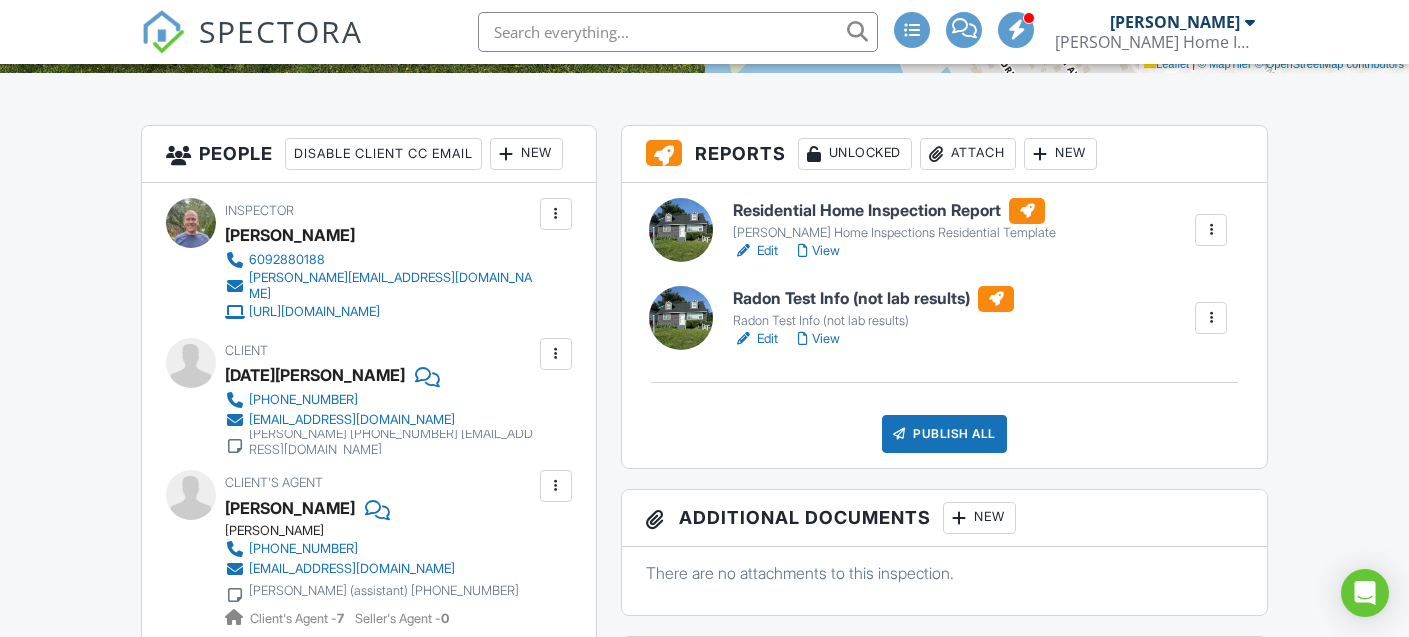 click on "Edit" at bounding box center (755, 251) 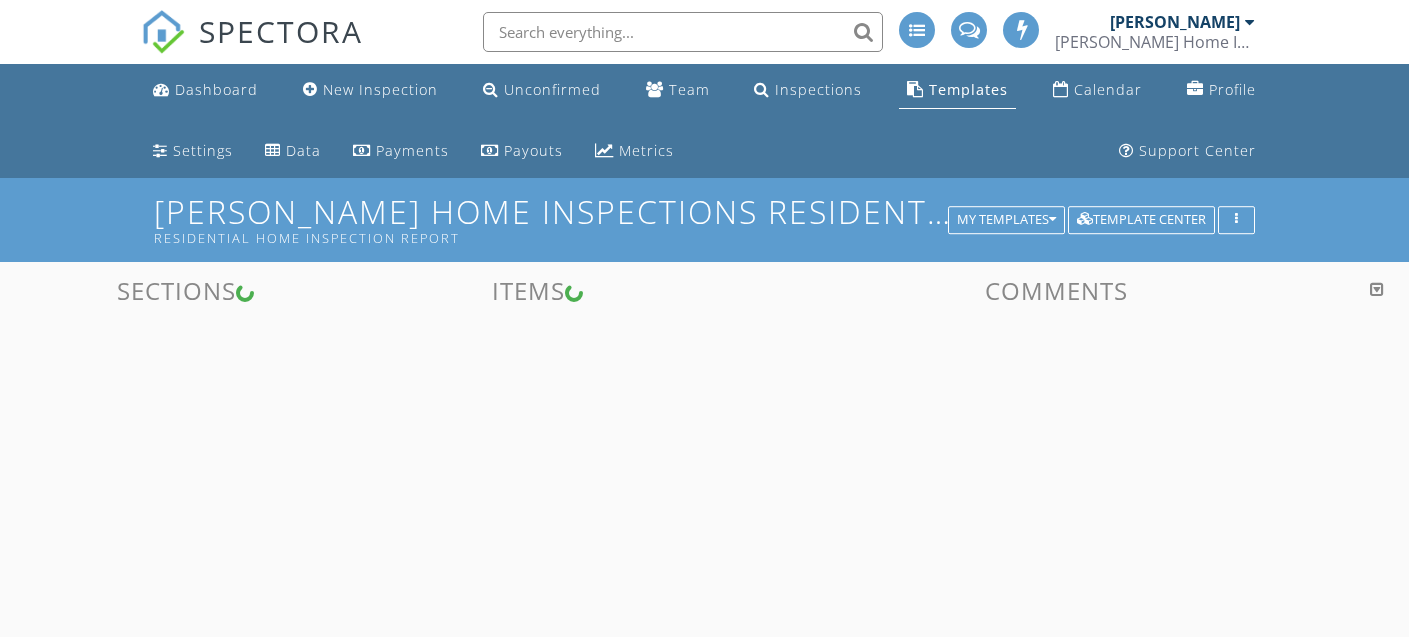scroll, scrollTop: 0, scrollLeft: 0, axis: both 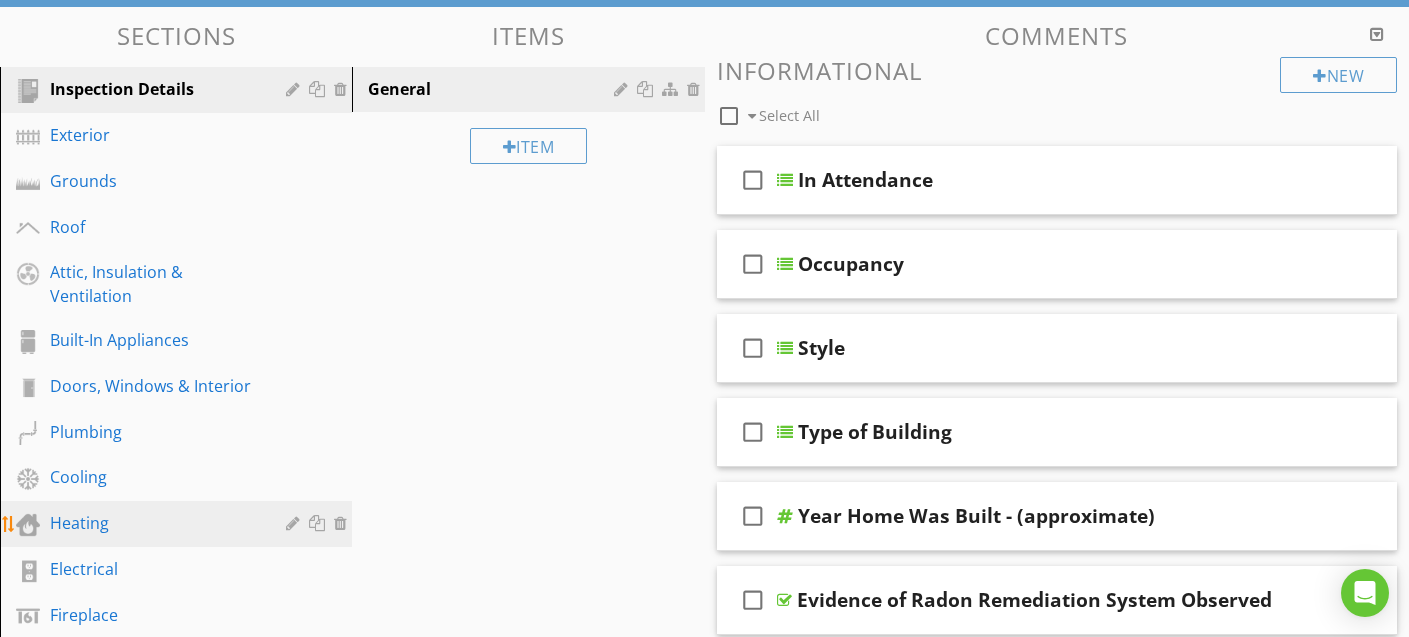 click on "Heating" at bounding box center (153, 523) 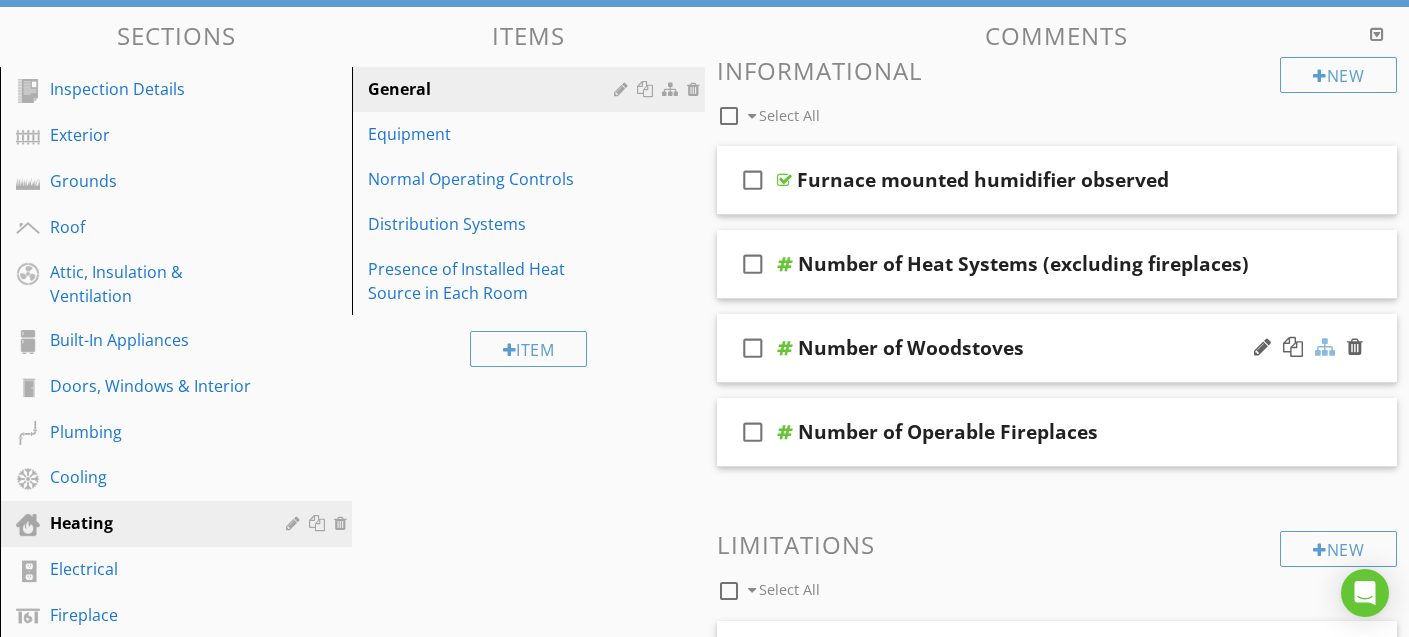 click at bounding box center [1325, 347] 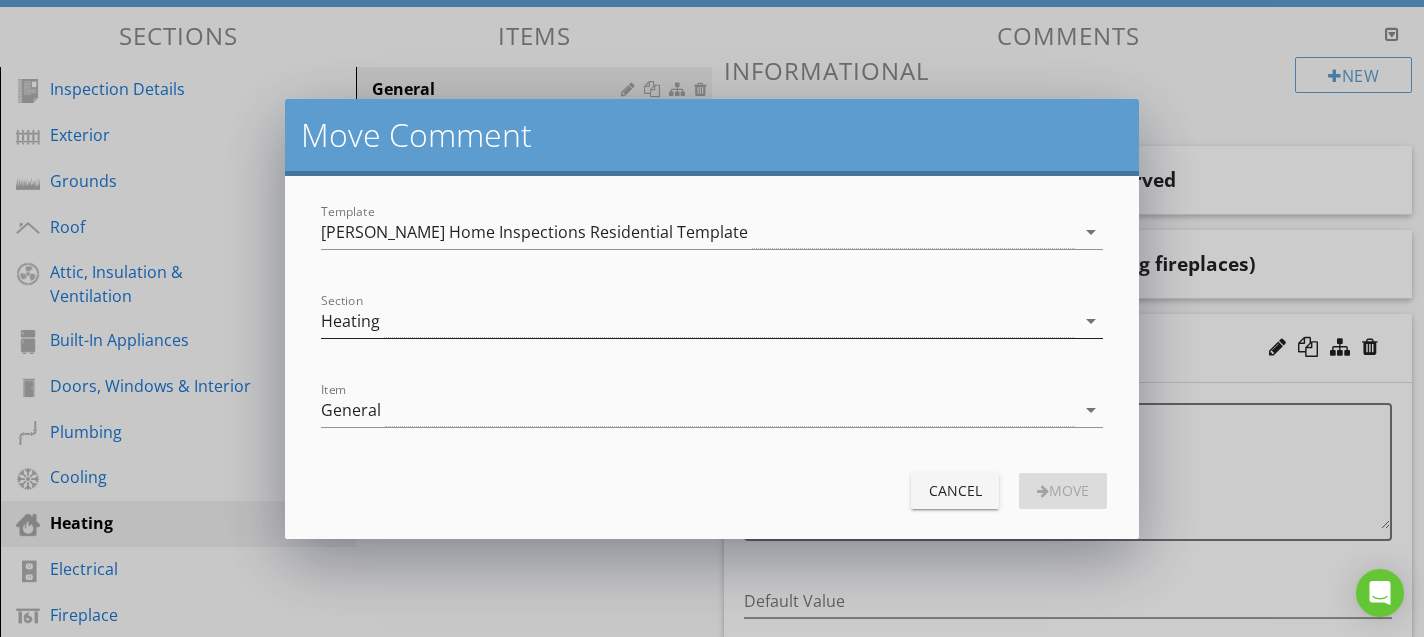 click on "Heating" at bounding box center [698, 321] 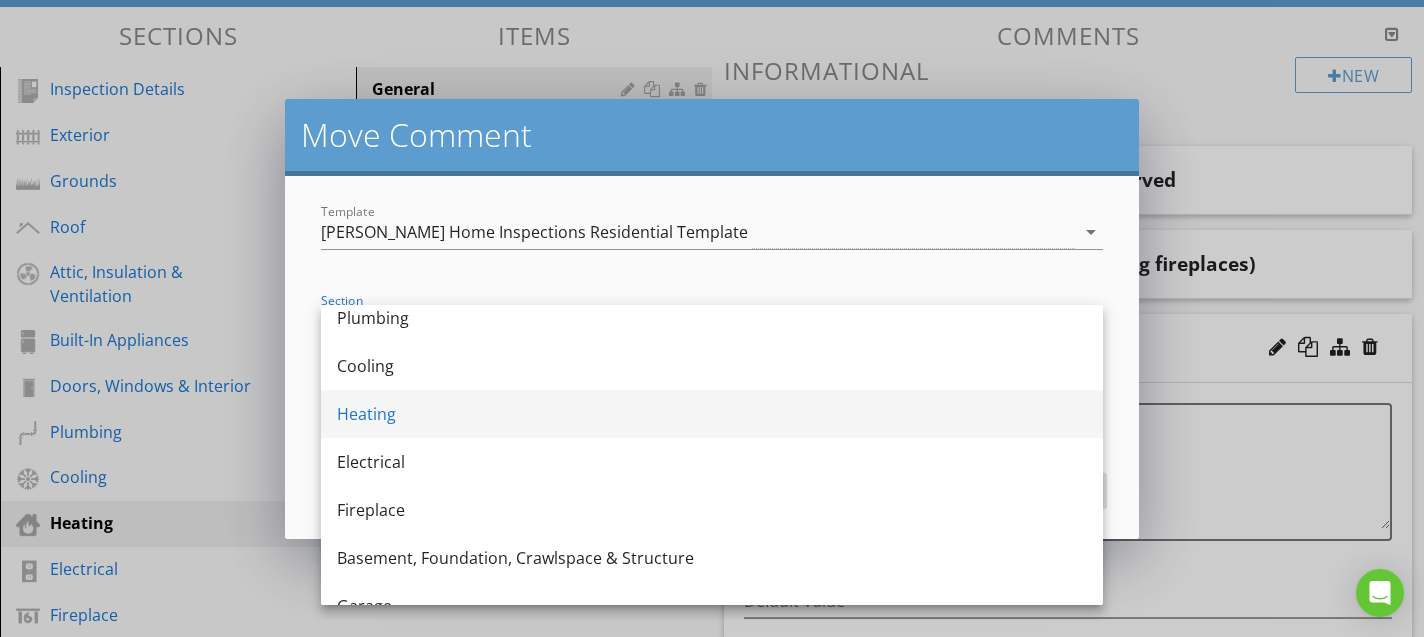scroll, scrollTop: 372, scrollLeft: 0, axis: vertical 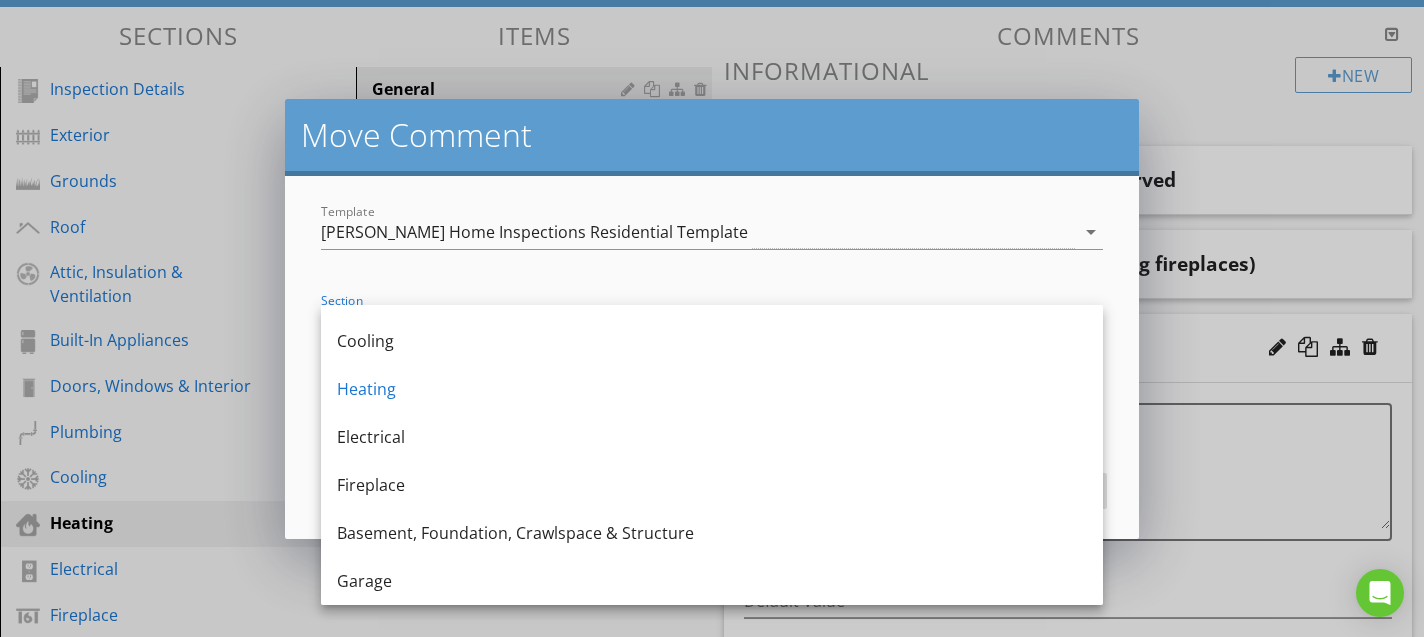 click on "Fireplace" at bounding box center [712, 485] 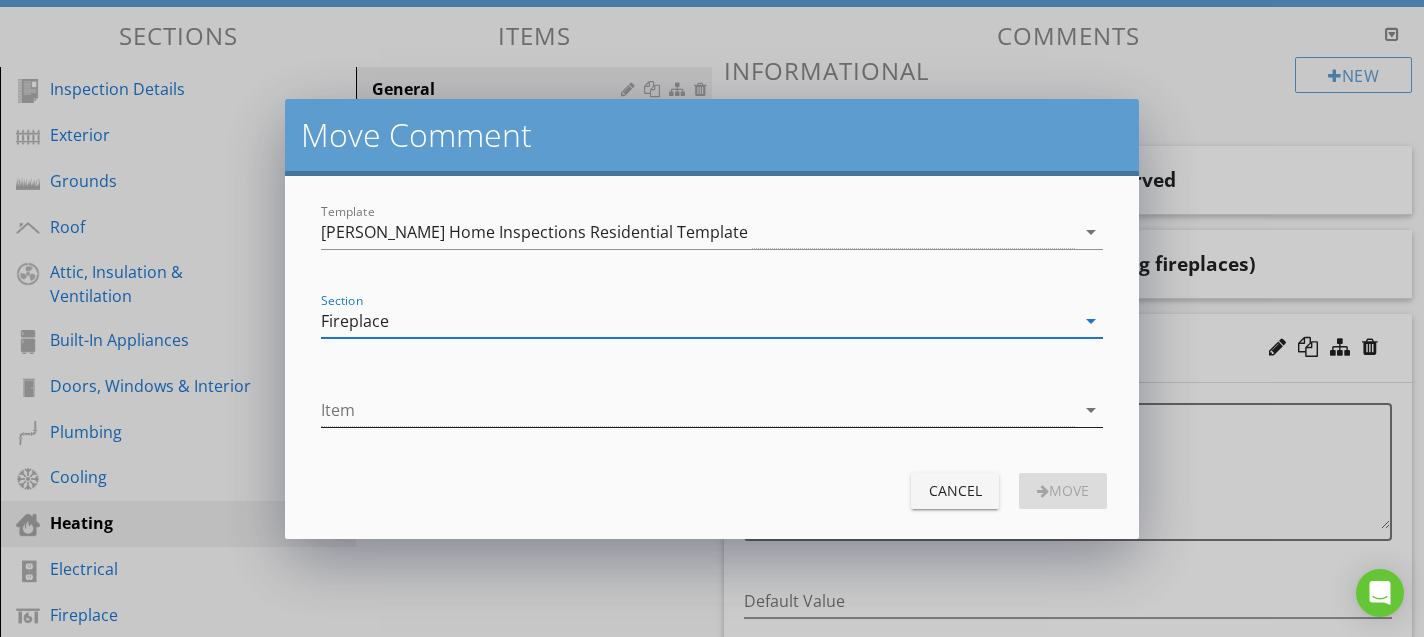click at bounding box center (698, 410) 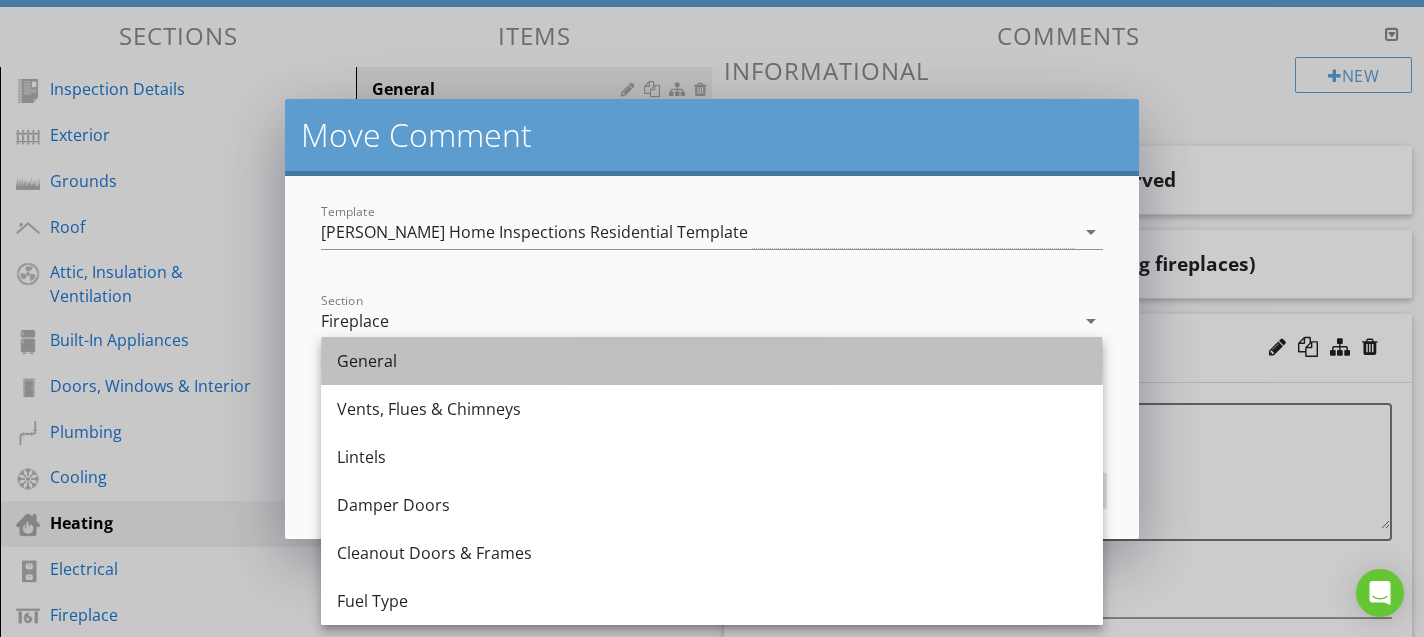 click on "General" at bounding box center (712, 361) 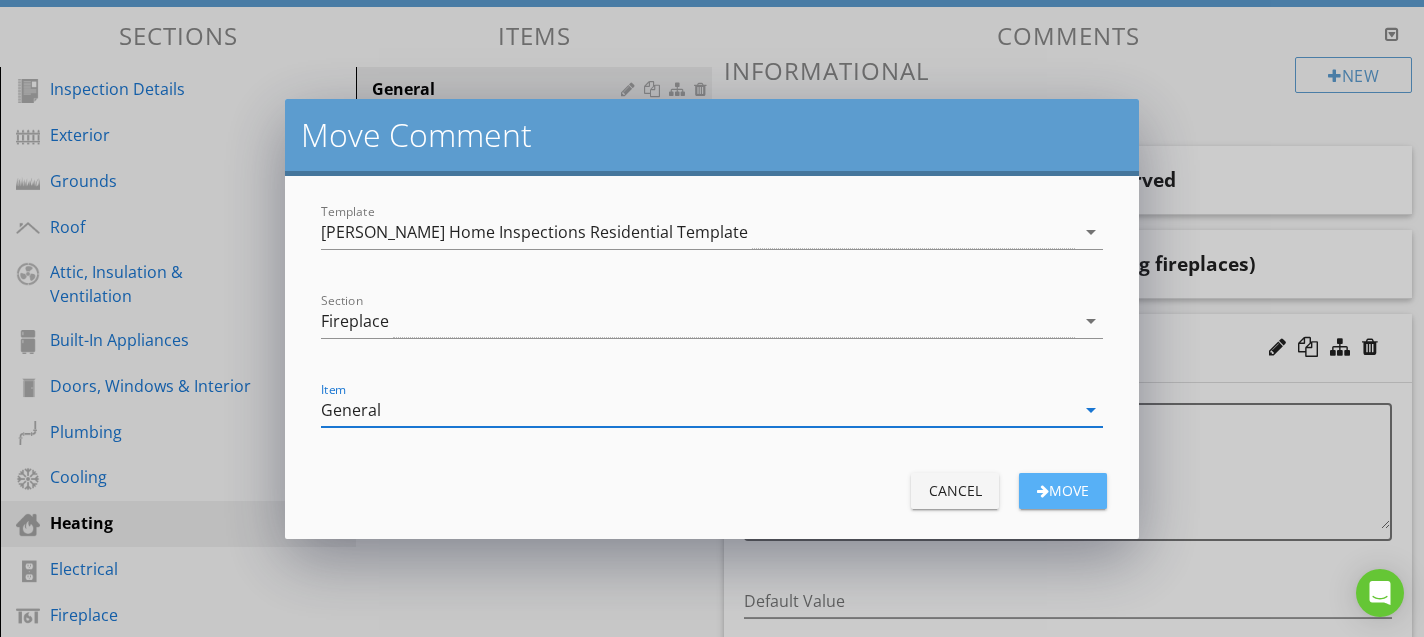 click on "Move" at bounding box center (1063, 490) 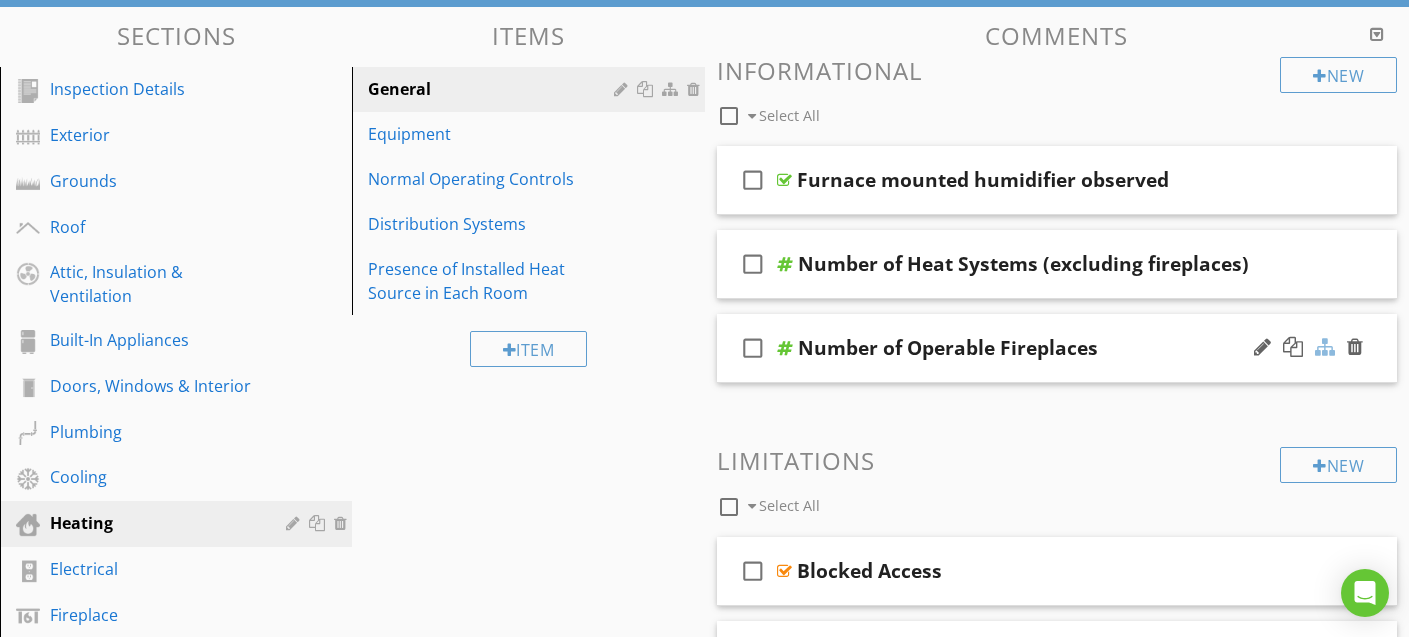 click at bounding box center [1325, 347] 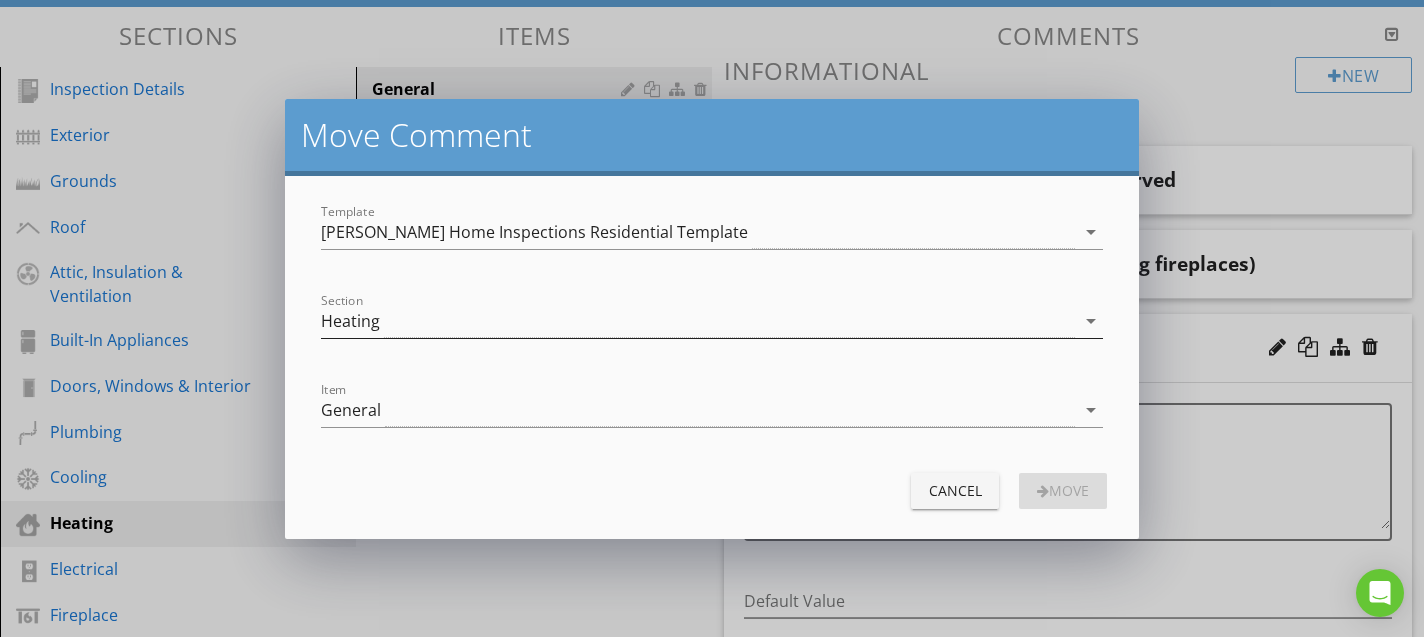 click on "Heating" at bounding box center (698, 321) 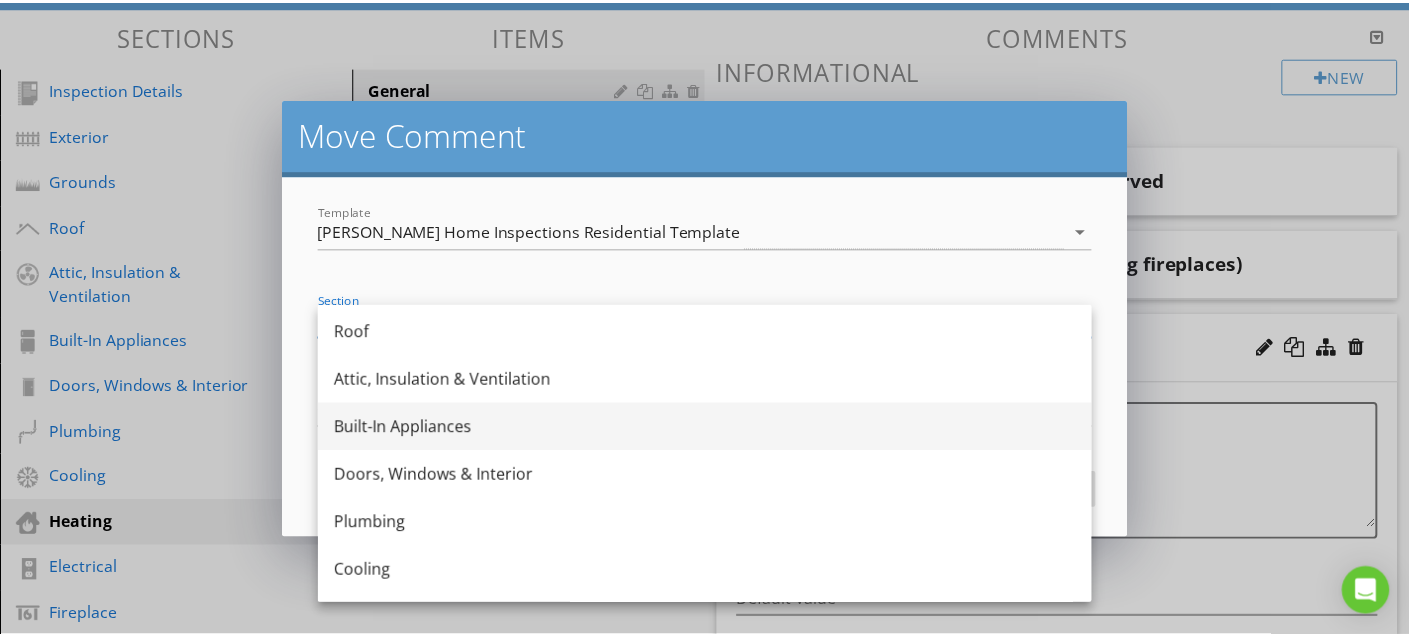 scroll, scrollTop: 372, scrollLeft: 0, axis: vertical 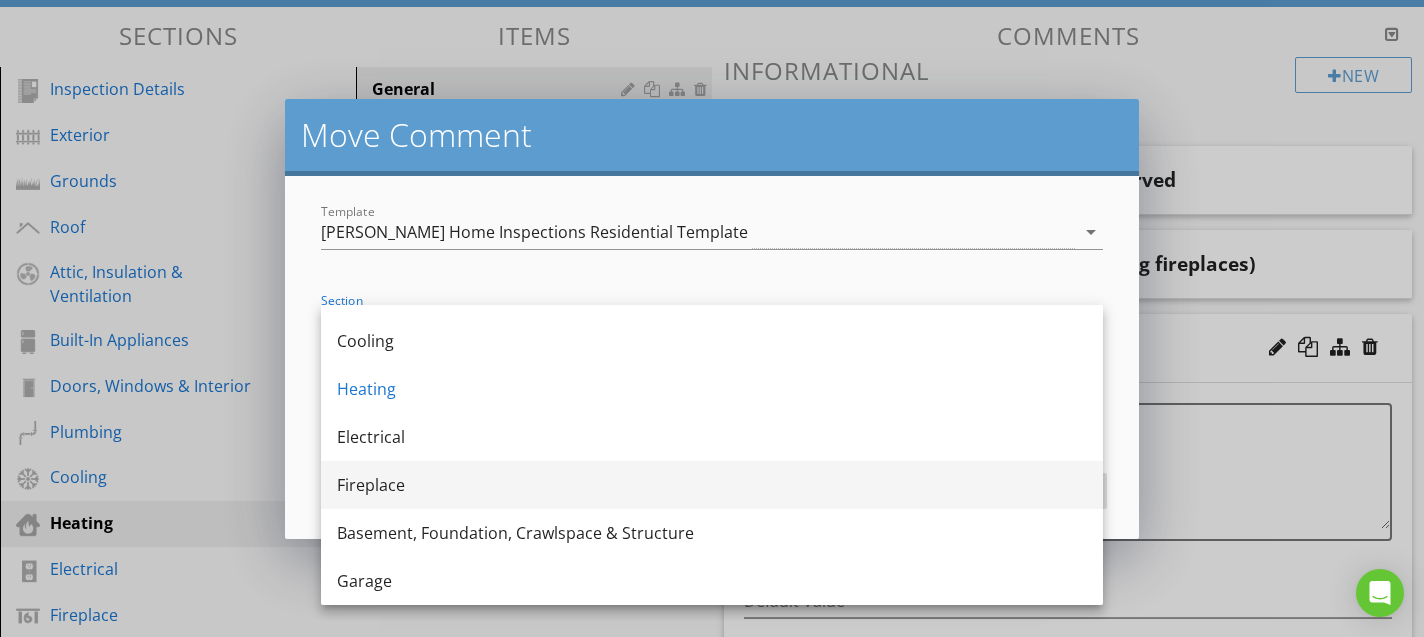 click on "Fireplace" at bounding box center (712, 485) 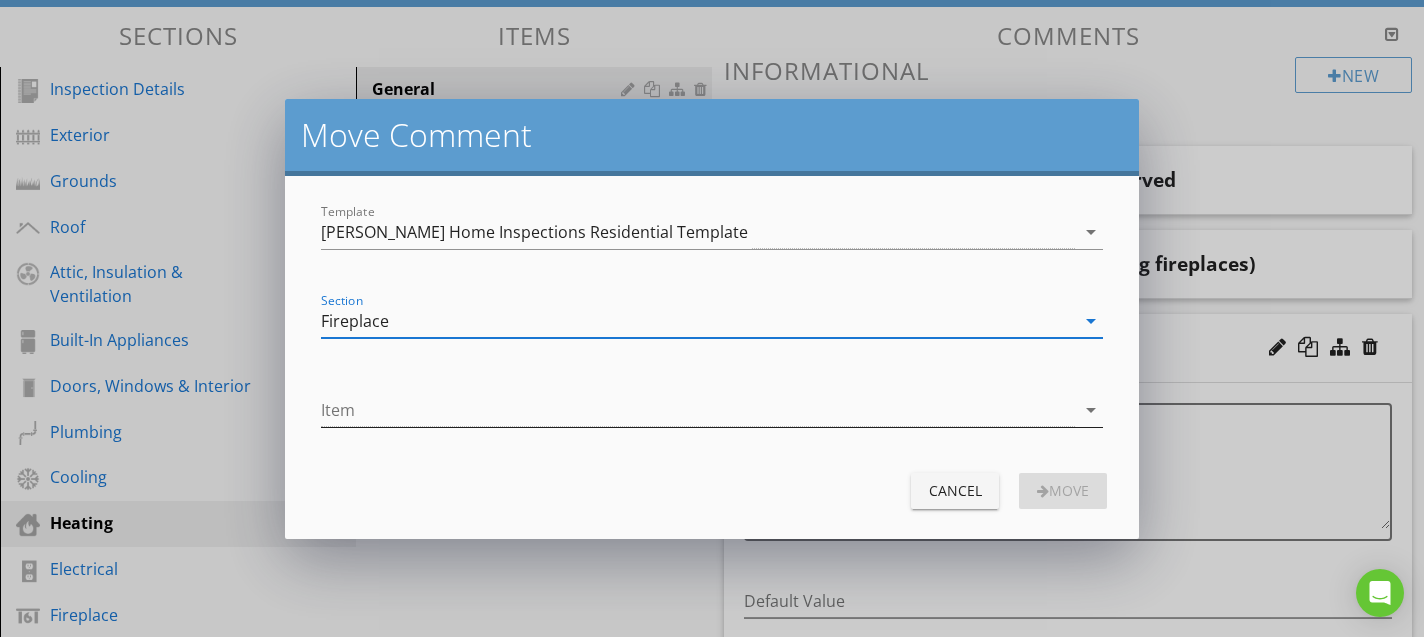 click at bounding box center (698, 410) 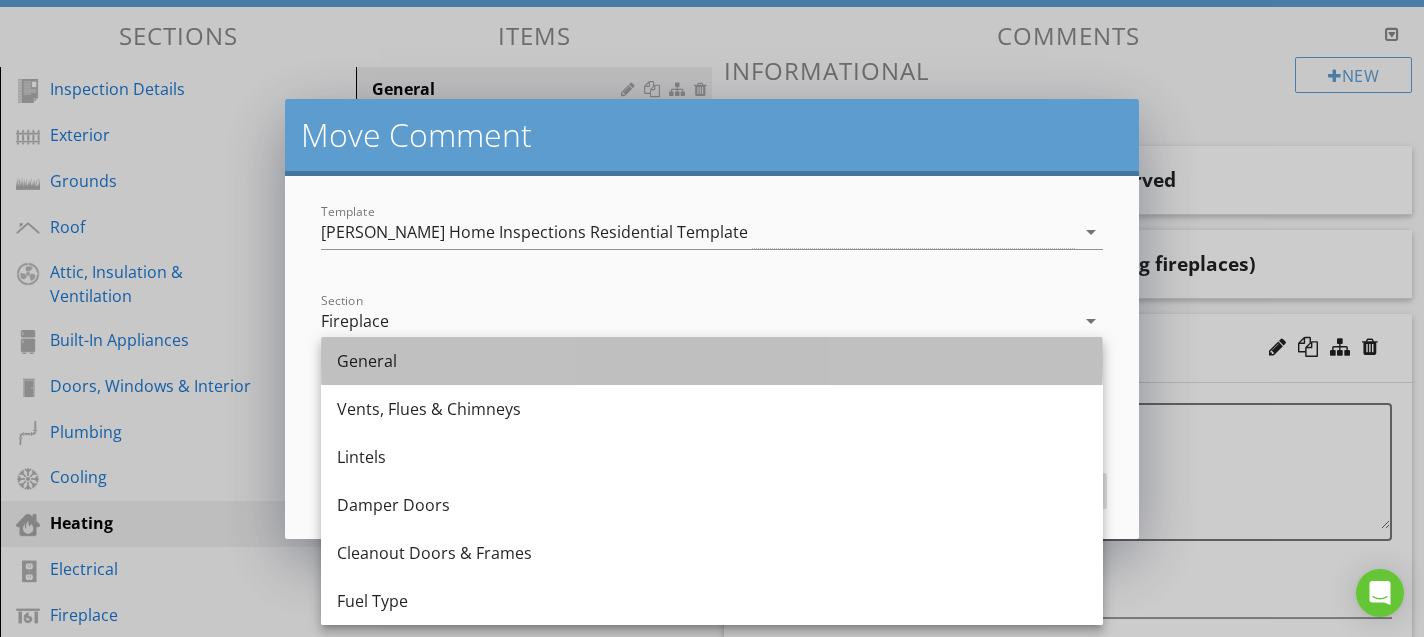 click on "General" at bounding box center (712, 361) 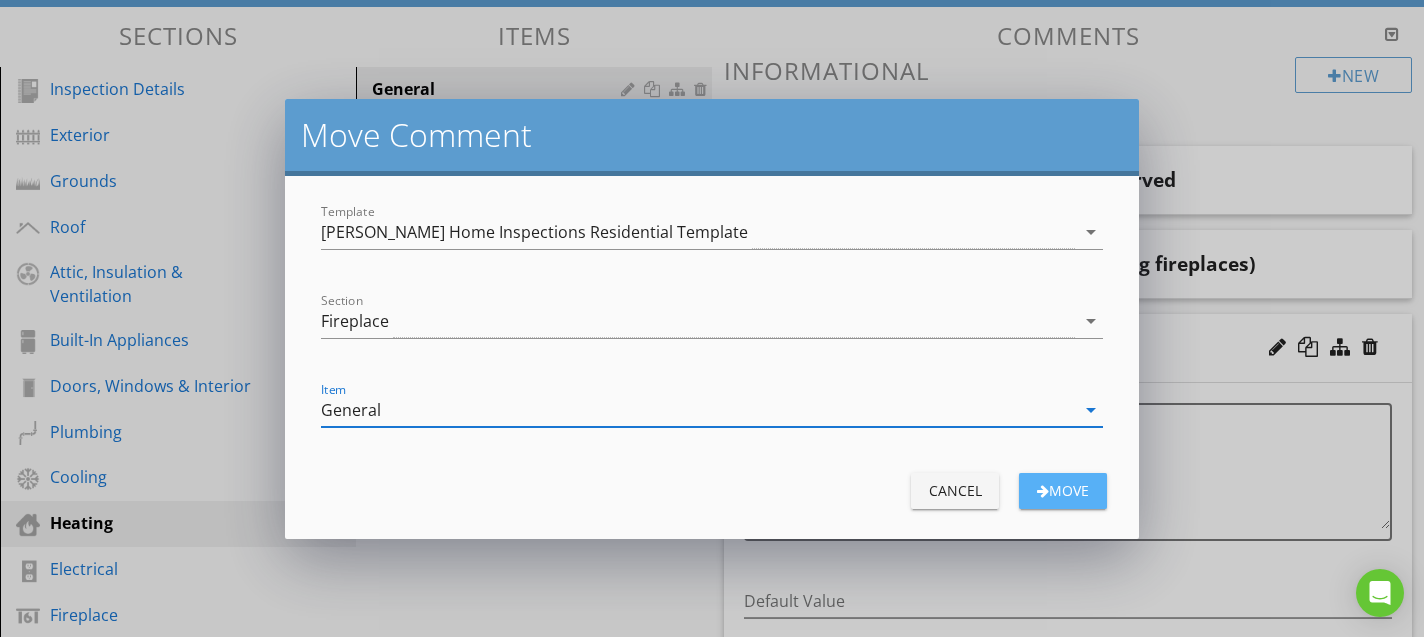 click on "Move" at bounding box center (1063, 490) 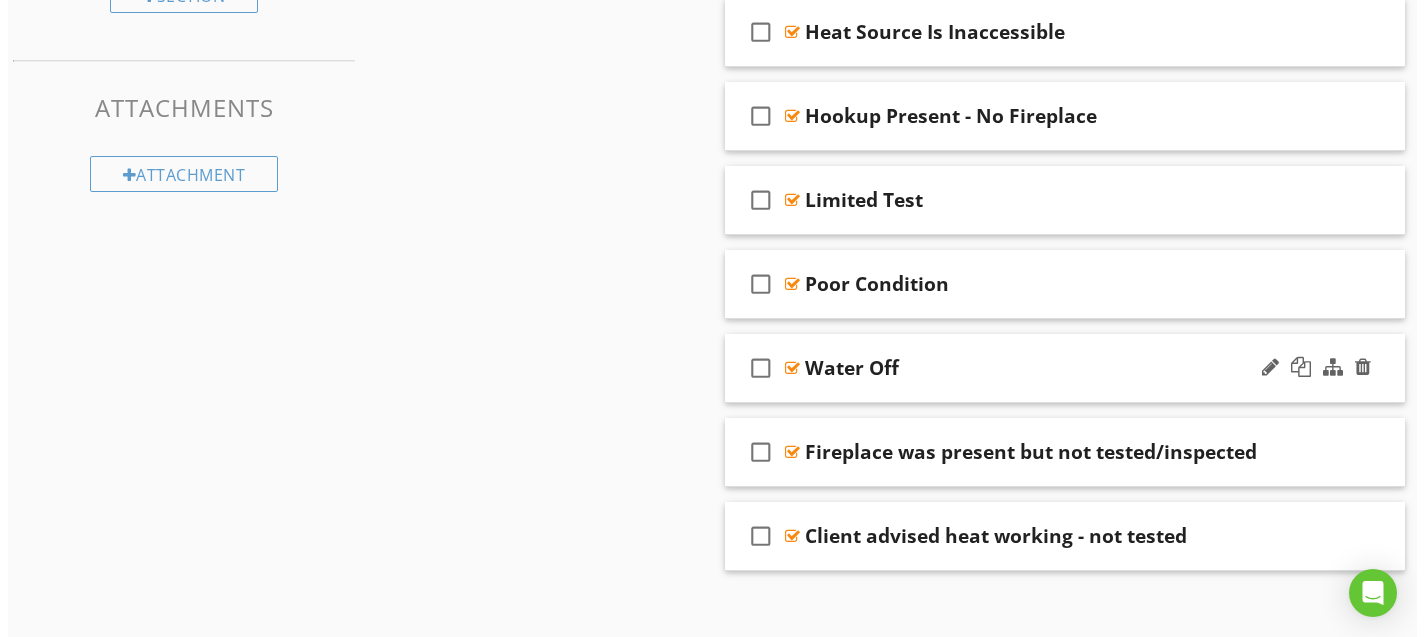 scroll, scrollTop: 1064, scrollLeft: 0, axis: vertical 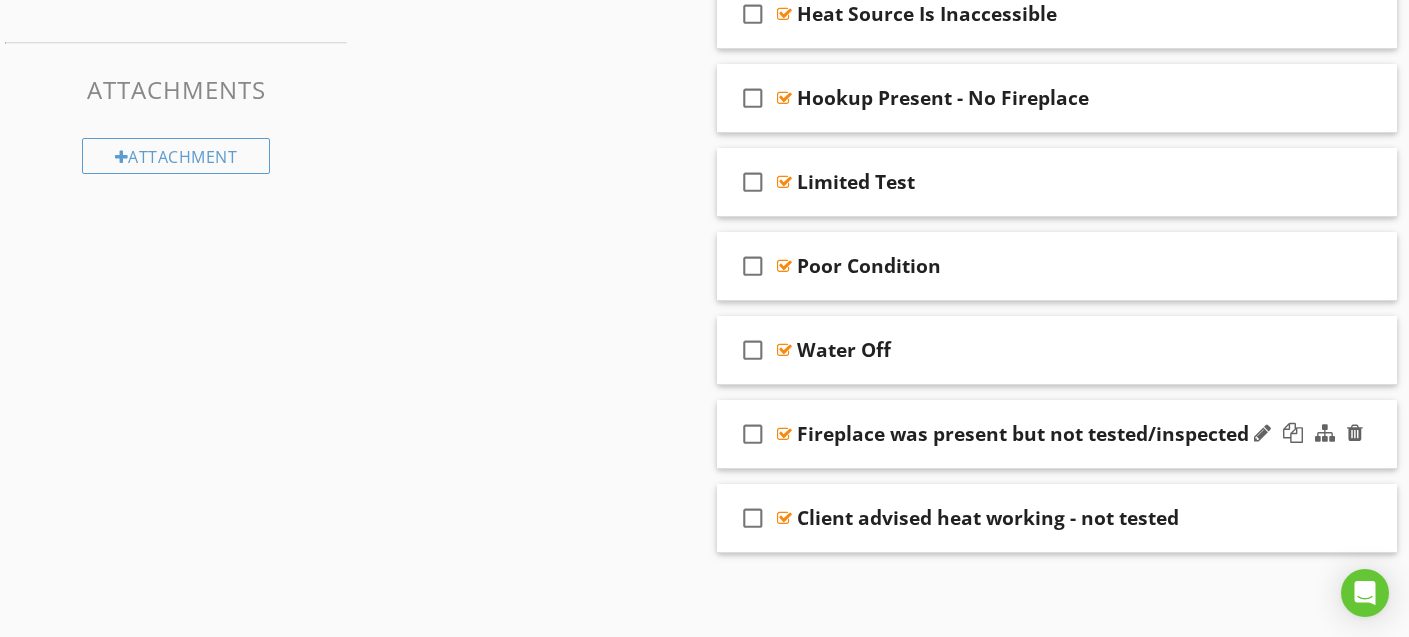 click on "check_box_outline_blank" at bounding box center [753, 434] 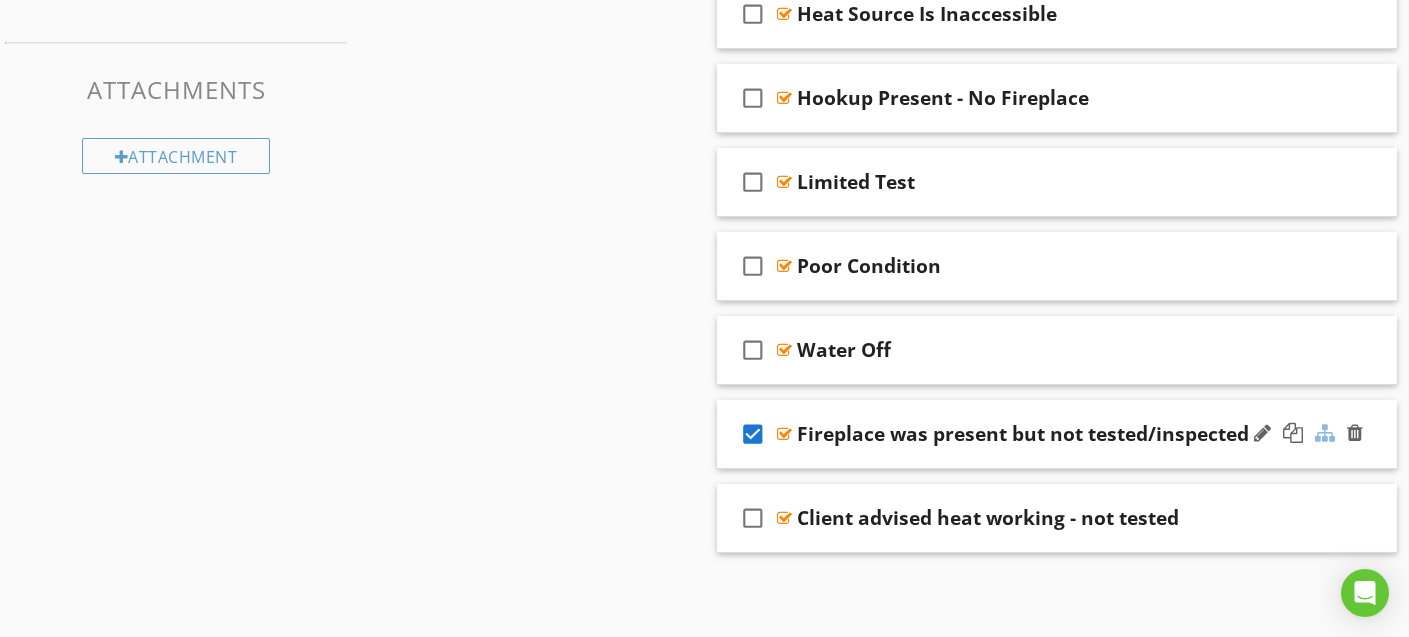 click at bounding box center (1325, 433) 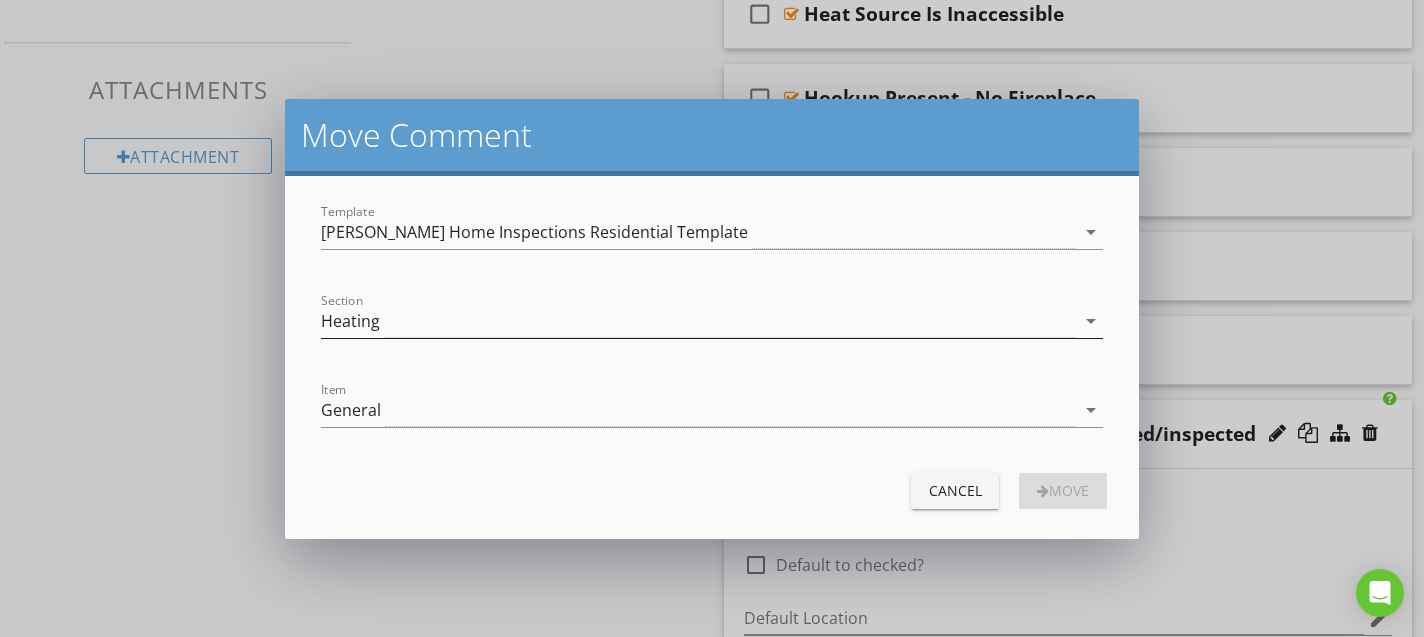 click on "Heating" at bounding box center (698, 321) 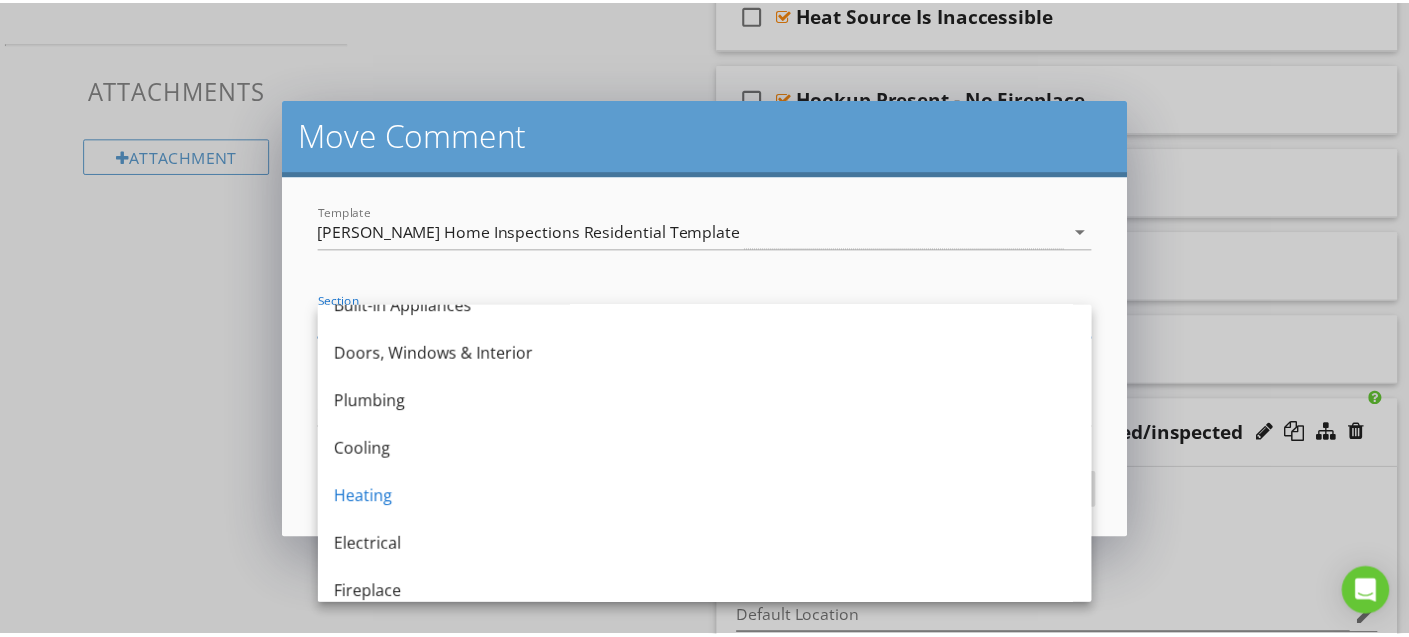 scroll, scrollTop: 372, scrollLeft: 0, axis: vertical 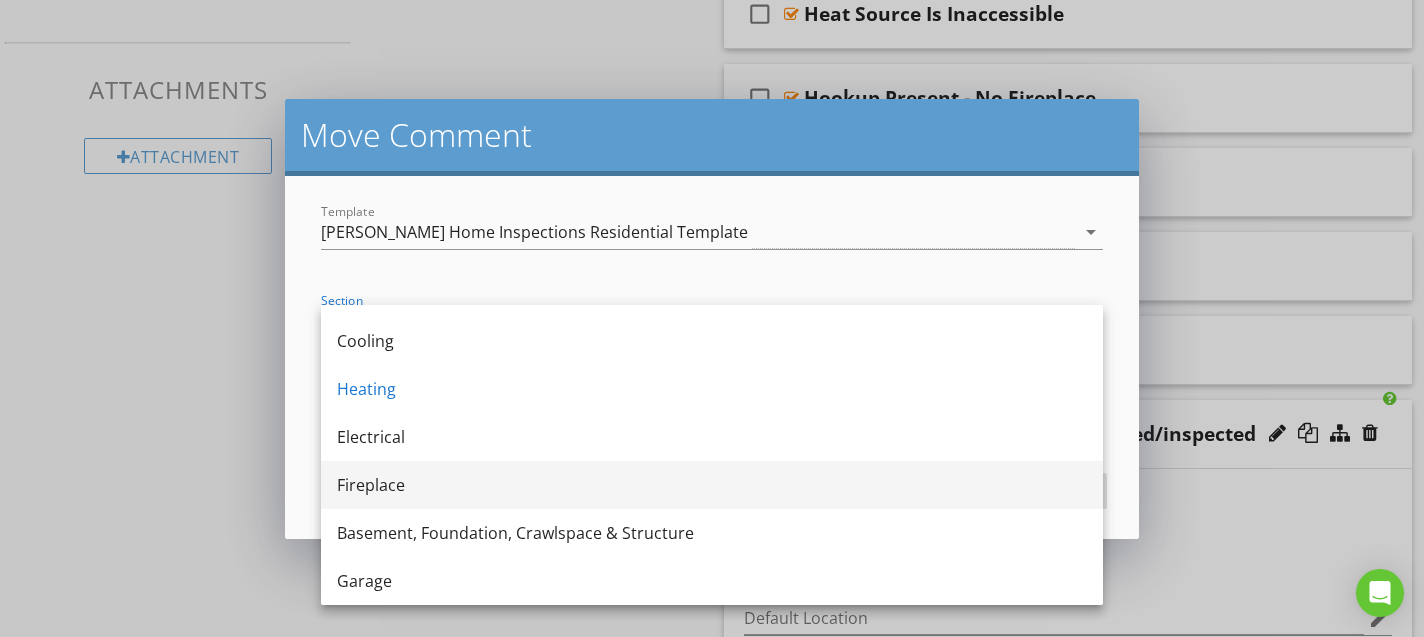 click on "Fireplace" at bounding box center [712, 485] 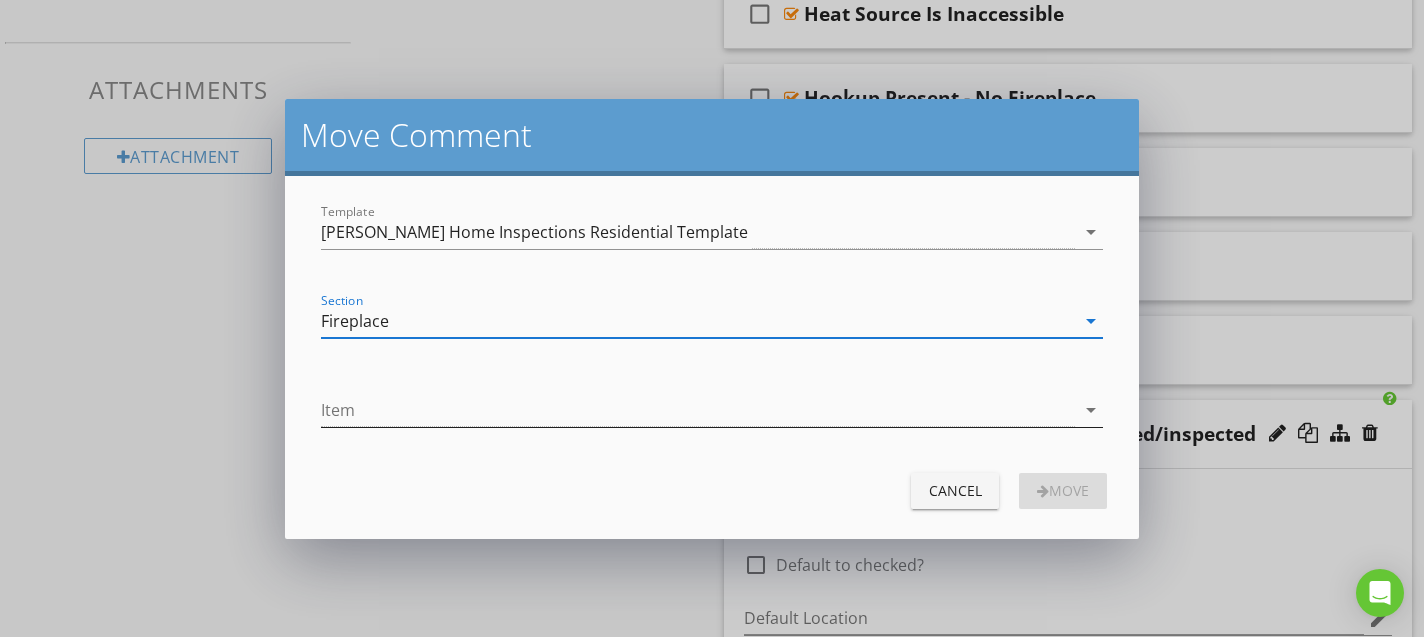 click at bounding box center [698, 410] 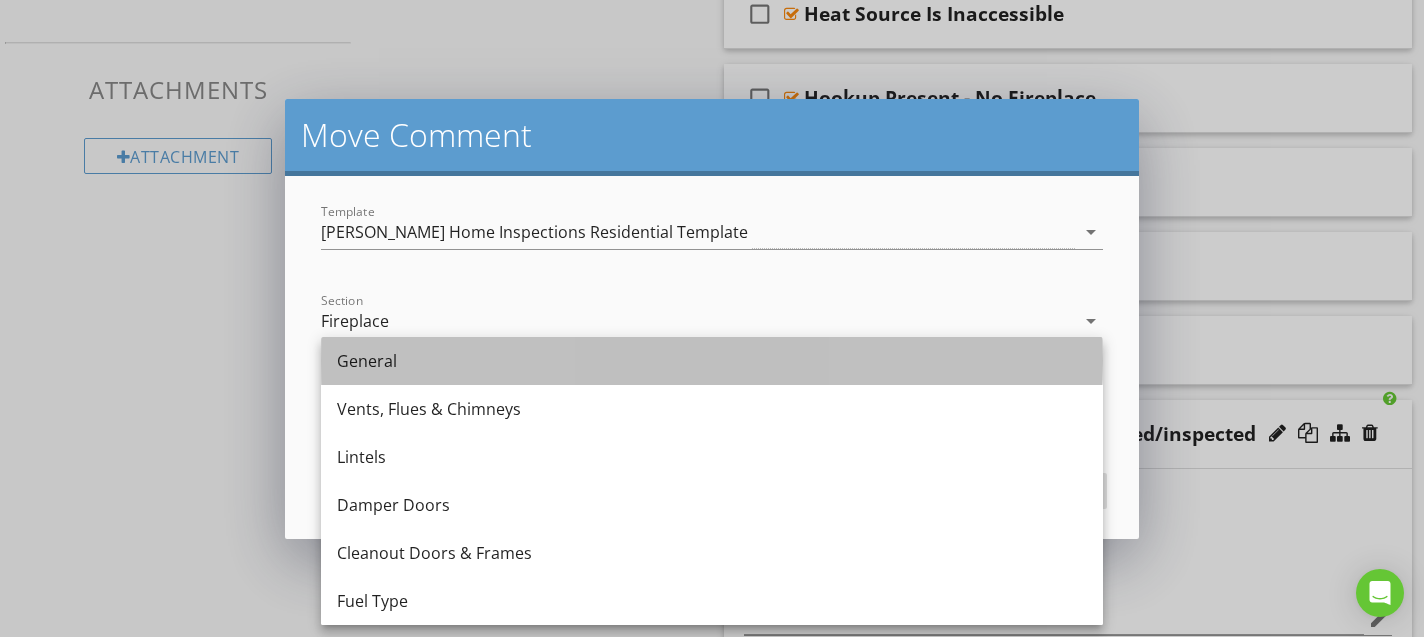 click on "General" at bounding box center (712, 361) 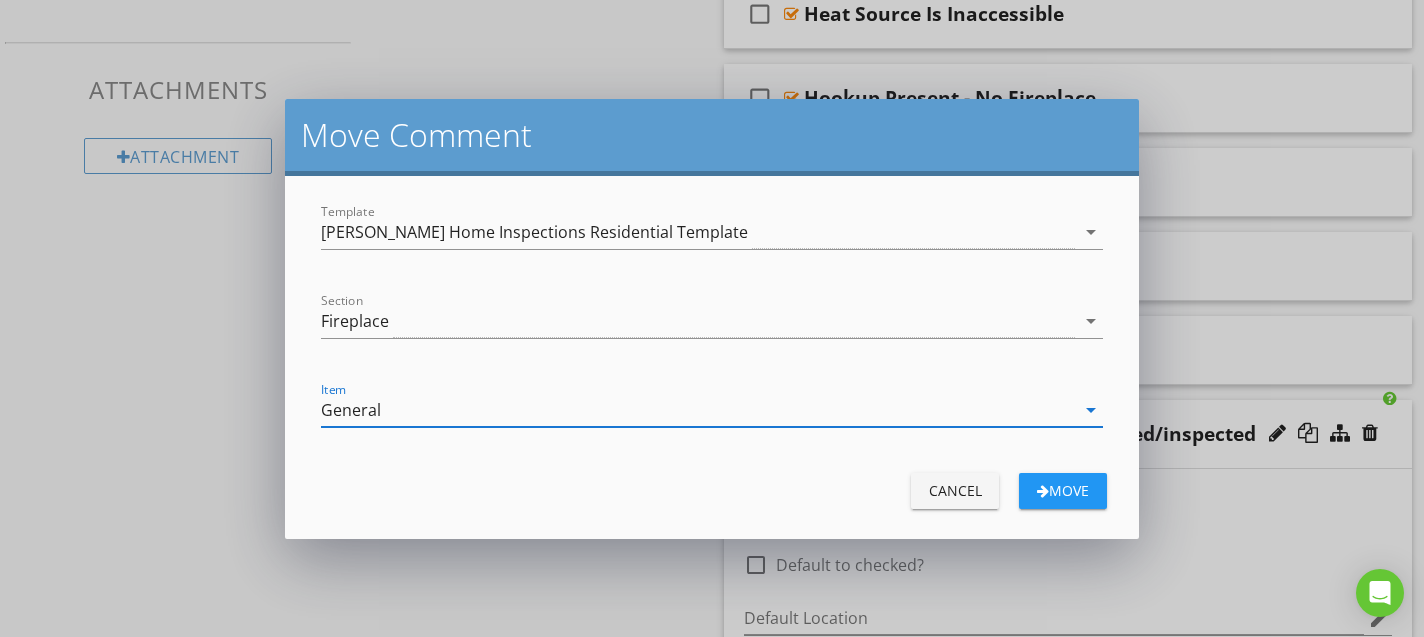 click on "Move" at bounding box center [1063, 491] 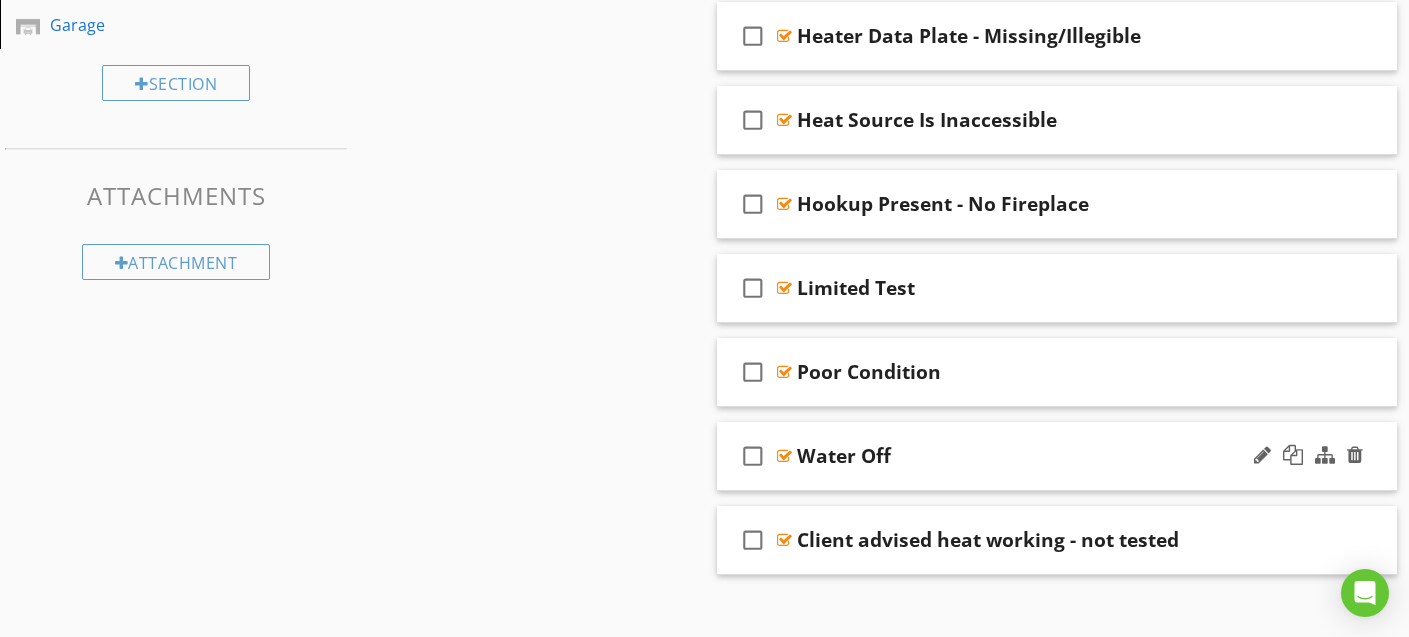 scroll, scrollTop: 949, scrollLeft: 0, axis: vertical 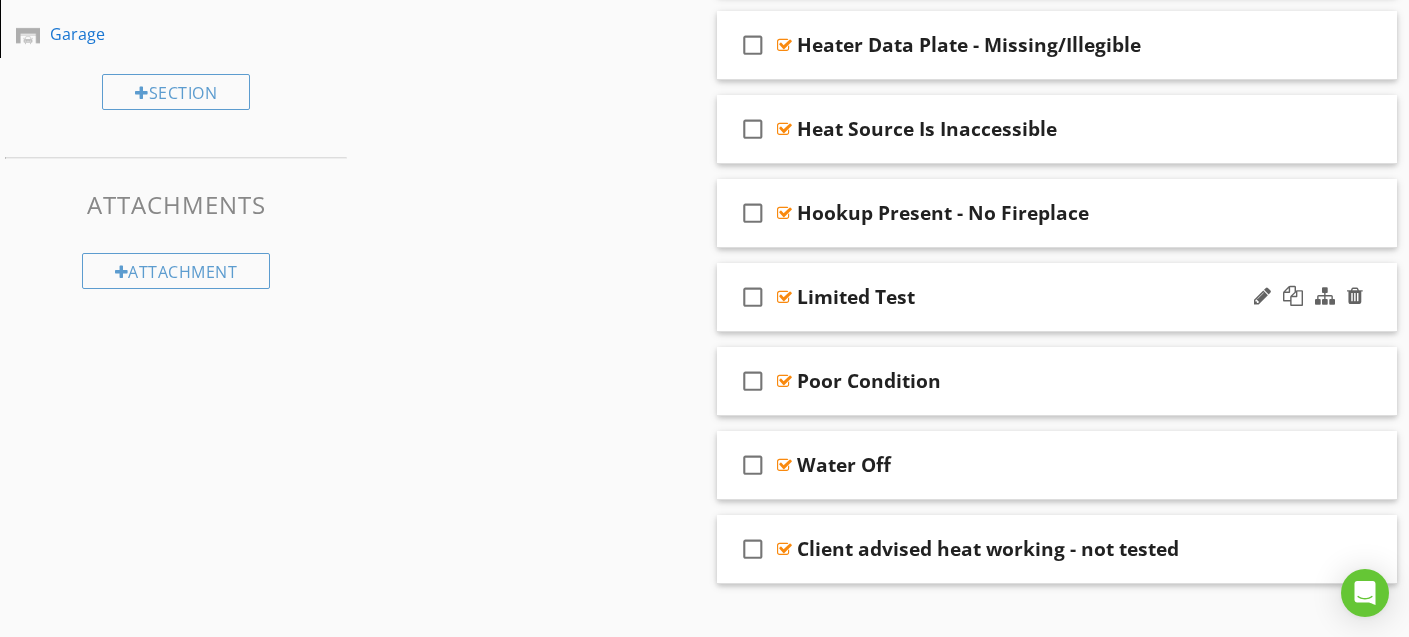 click at bounding box center (784, 297) 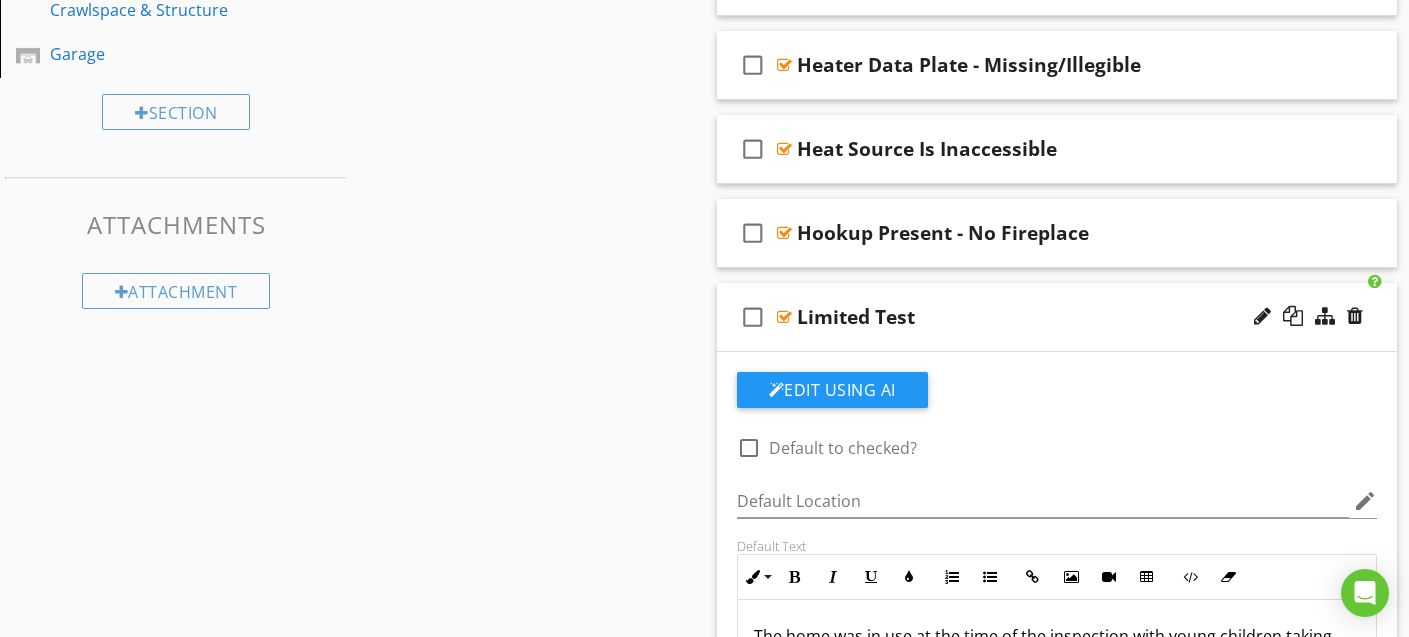 scroll, scrollTop: 916, scrollLeft: 0, axis: vertical 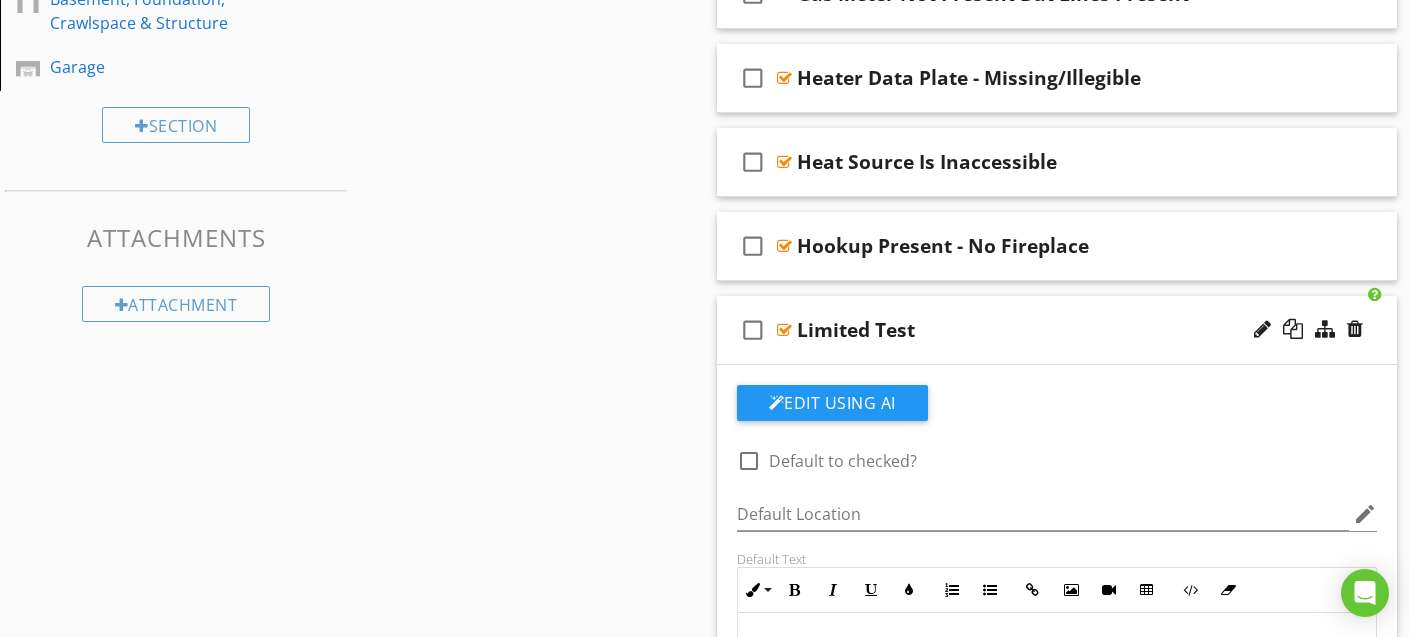 click on "Sections
Inspection Details           Exterior           Grounds           Roof           Attic, Insulation & Ventilation           Built-In Appliances           Doors, Windows & Interior           Plumbing           Cooling           Heating           Electrical           Fireplace           Basement, Foundation, Crawlspace & Structure           Garage
Section
Attachments
Attachment
Items
General           Equipment           Normal Operating Controls           Distribution Systems           Presence of Installed Heat Source in Each Room
Item
Comments
New
Informational   check_box_outline_blank     Select All           check_box_outline_blank
Furnace mounted humidifier observed
check_box_outline_blank
New" at bounding box center [704, 313] 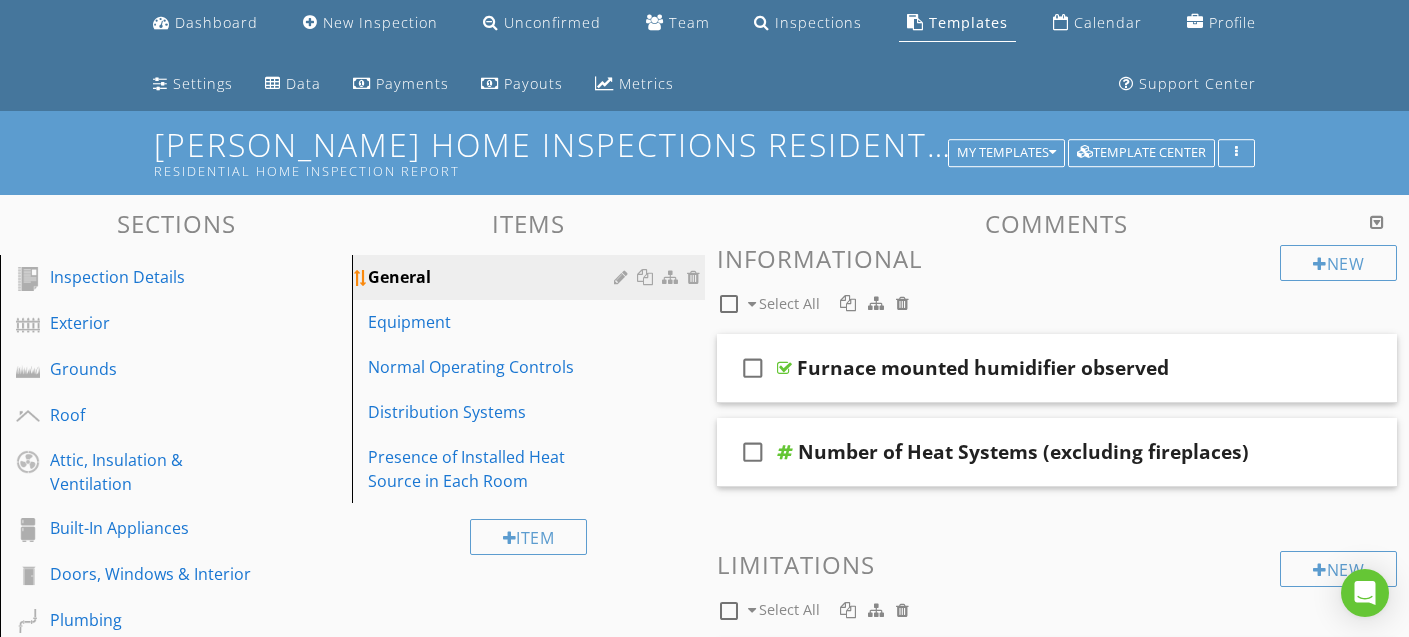 scroll, scrollTop: 58, scrollLeft: 0, axis: vertical 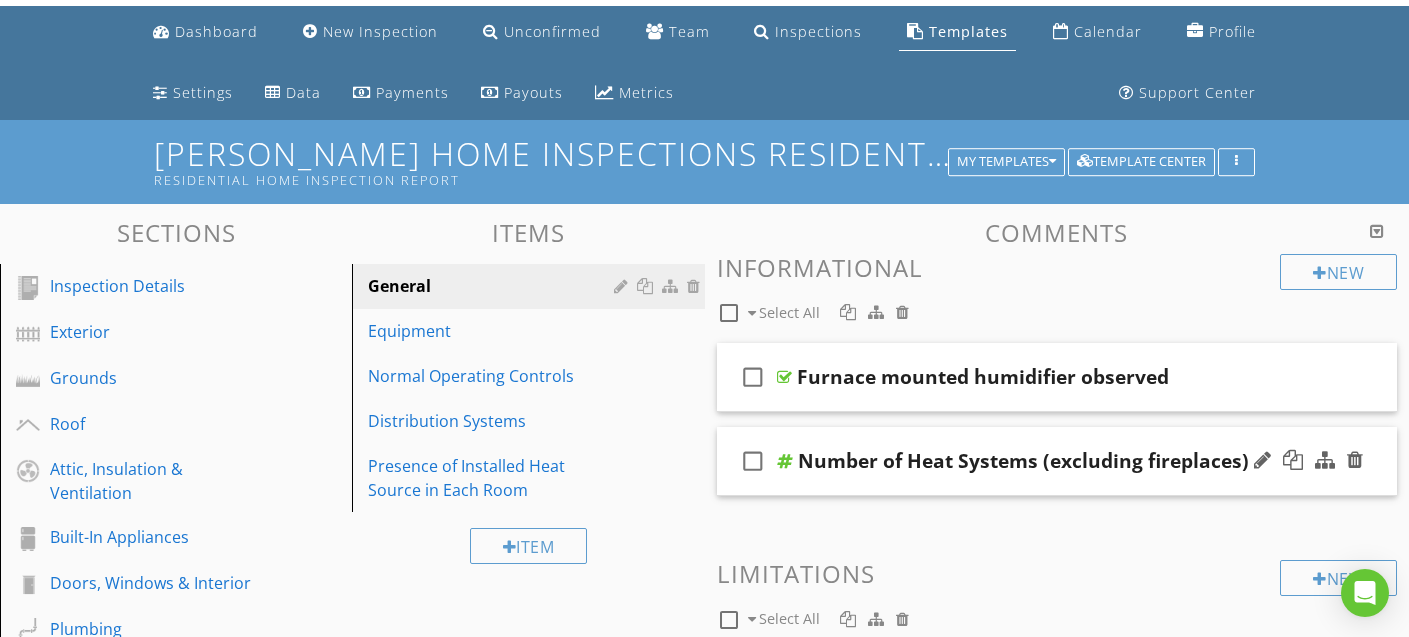 click on "Number of Heat Systems (excluding fireplaces)" at bounding box center [1023, 461] 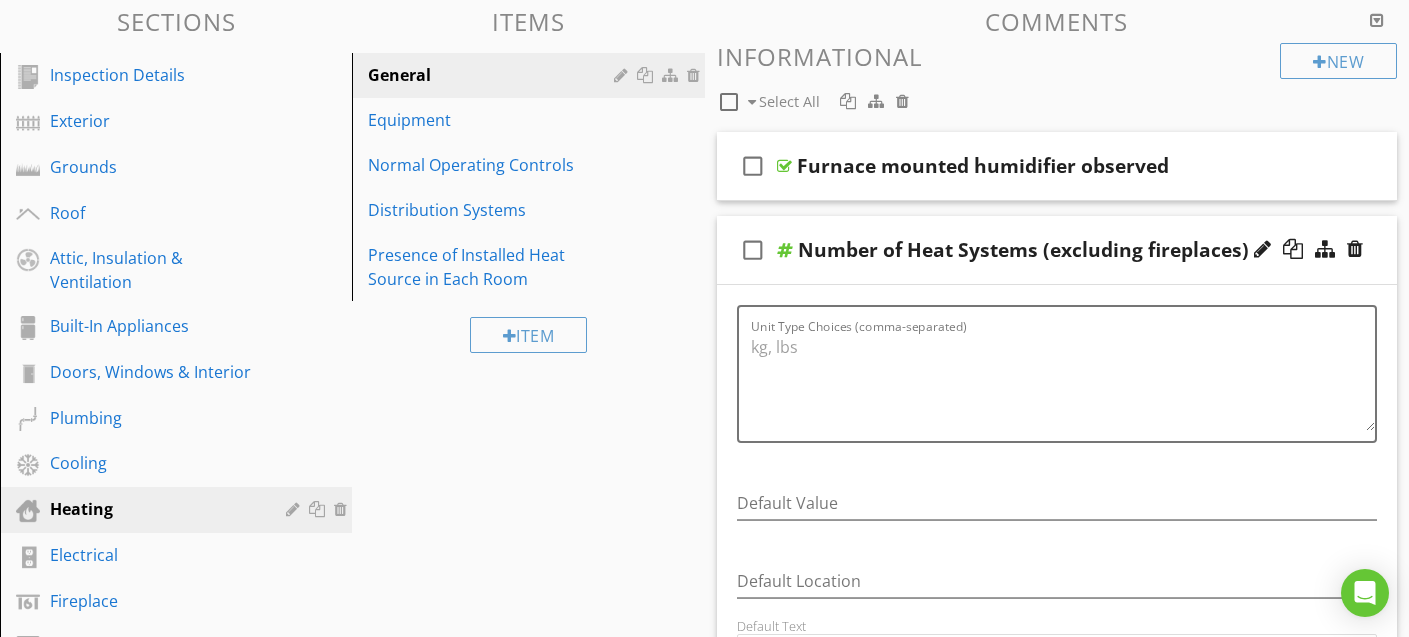 scroll, scrollTop: 272, scrollLeft: 0, axis: vertical 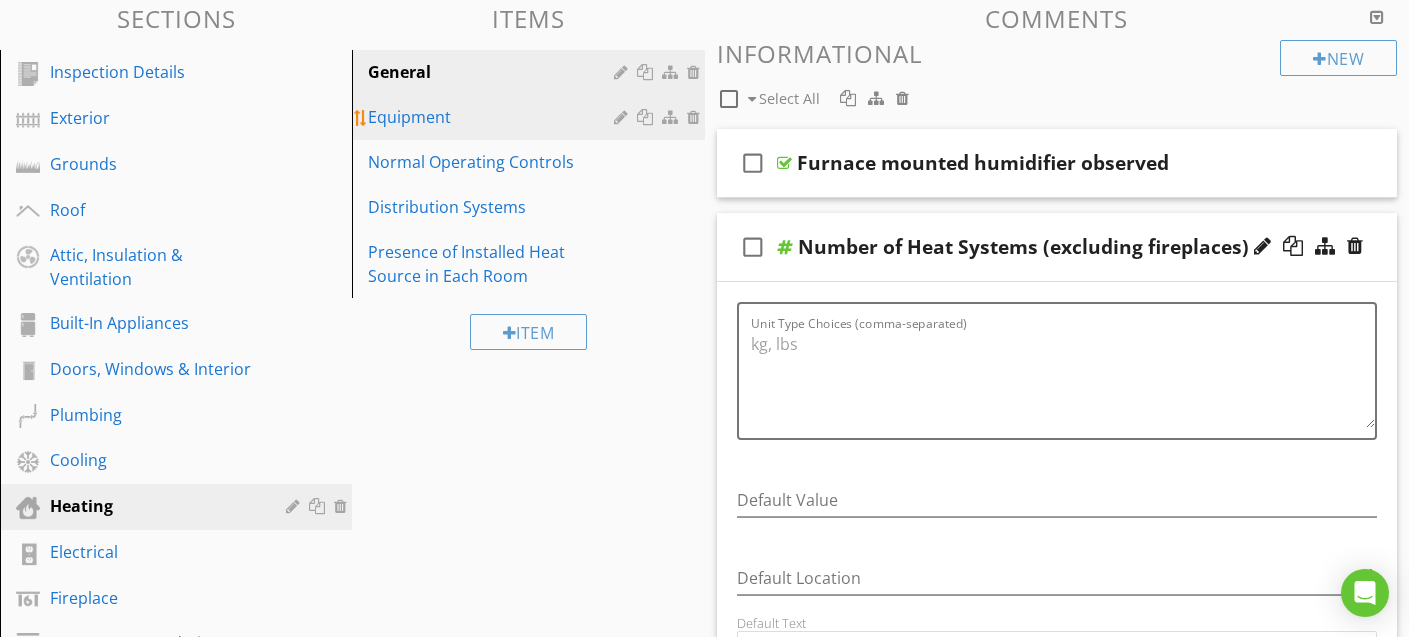click on "Equipment" at bounding box center (493, 117) 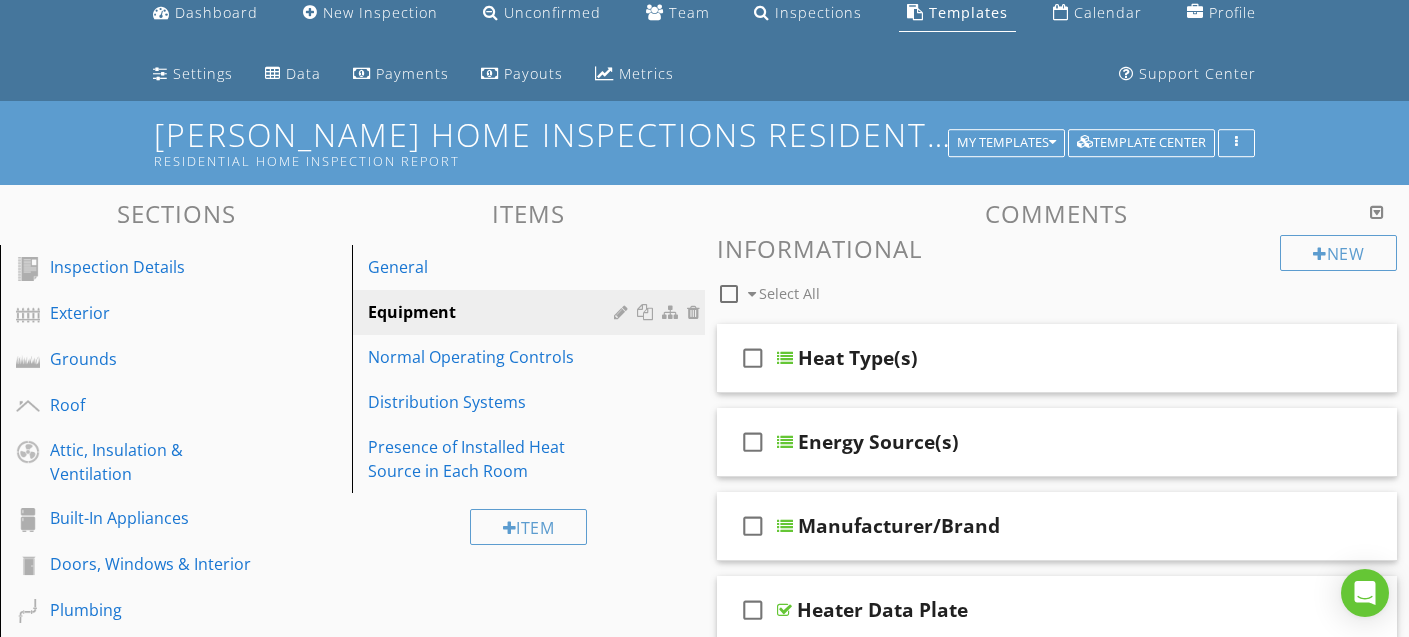 scroll, scrollTop: 0, scrollLeft: 0, axis: both 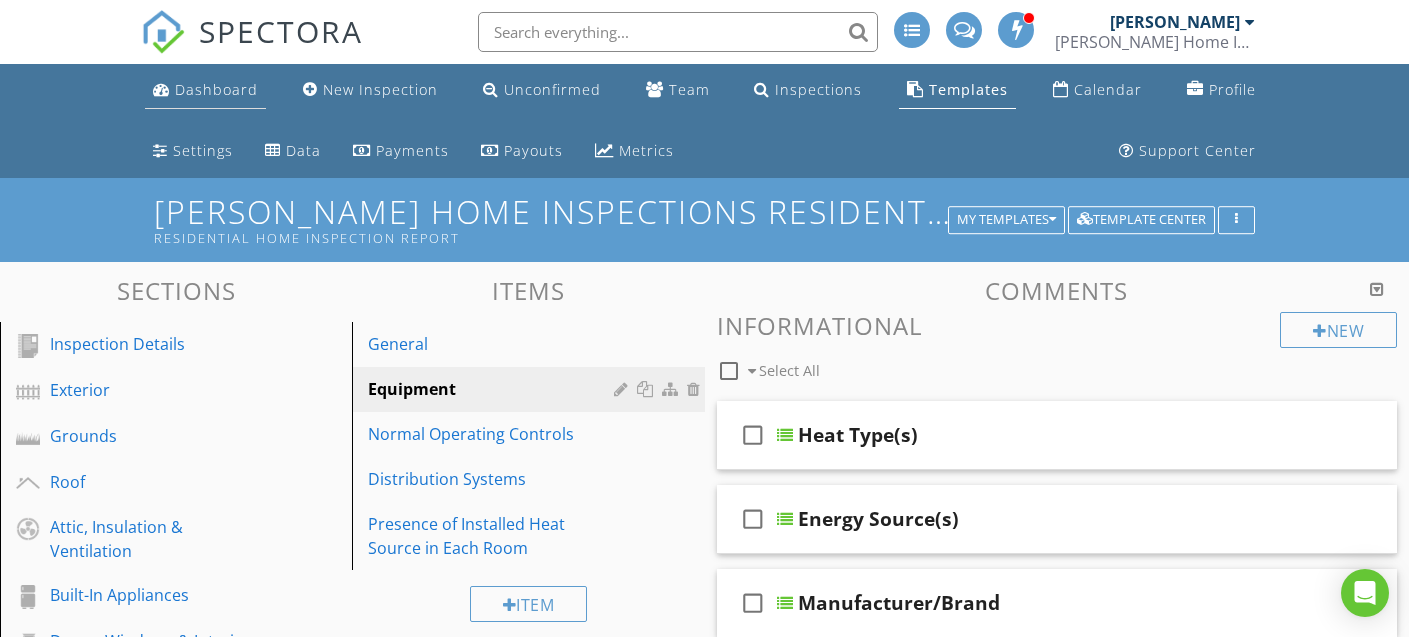 click on "Dashboard" at bounding box center [216, 89] 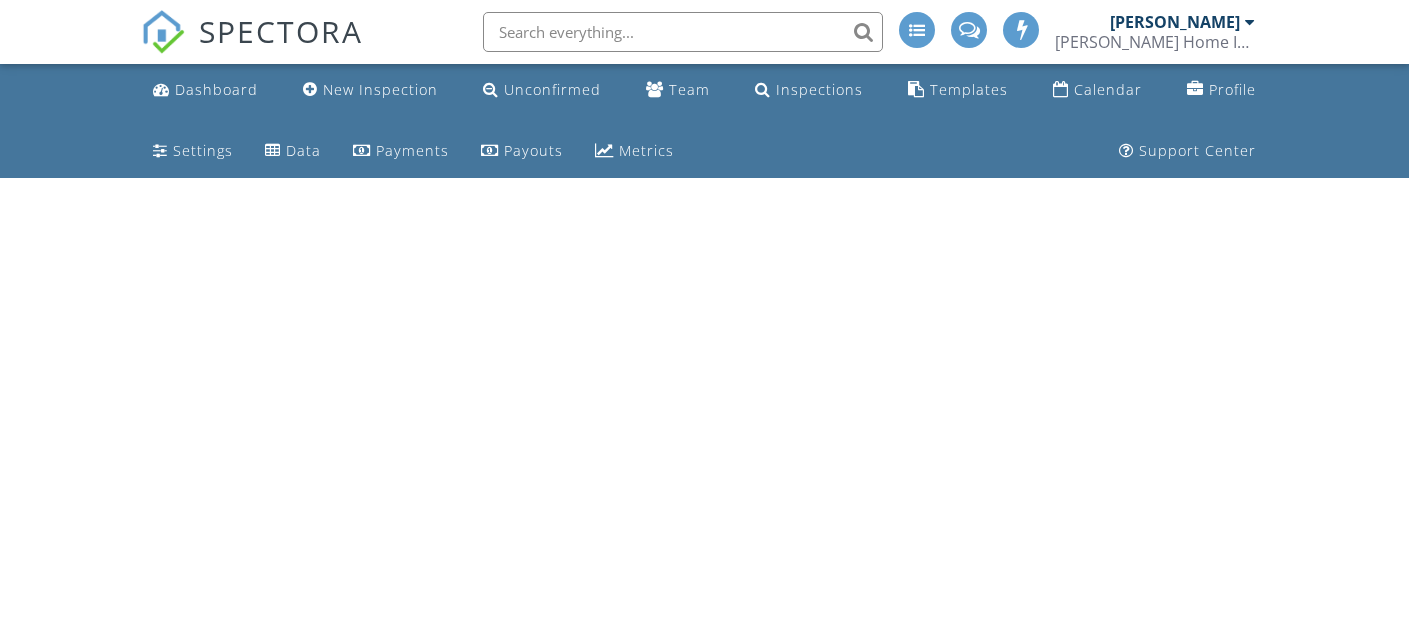 scroll, scrollTop: 0, scrollLeft: 0, axis: both 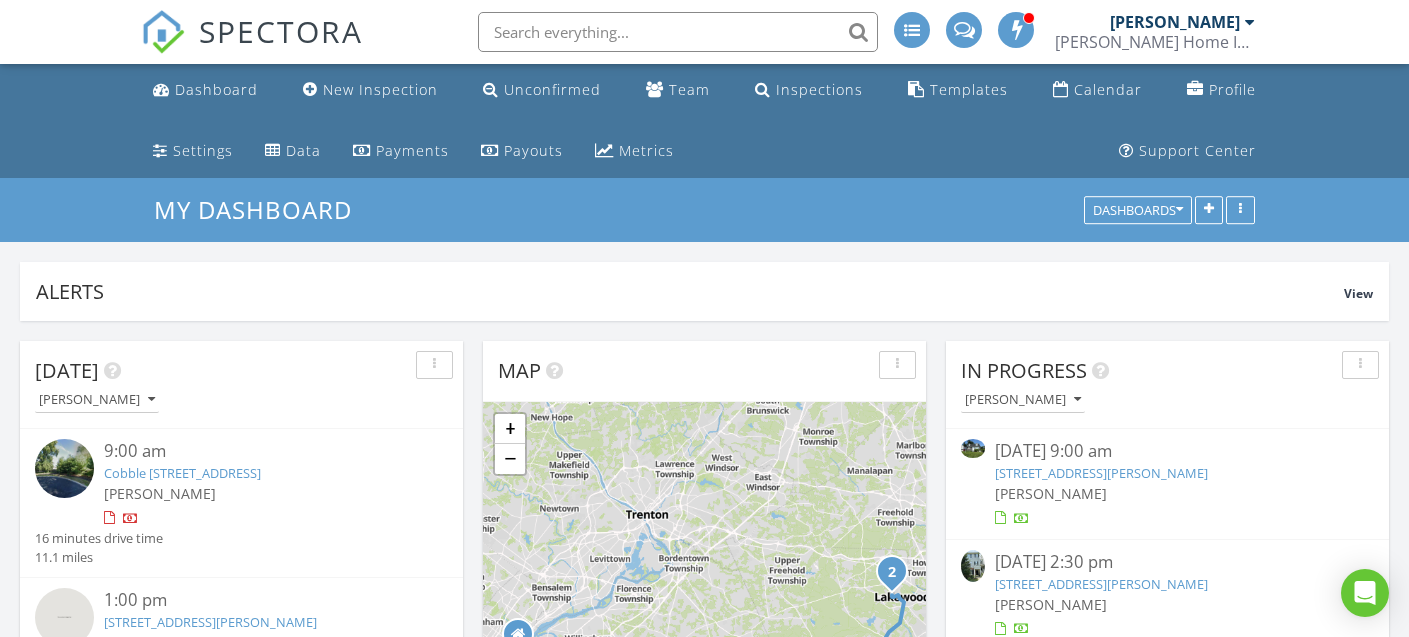 click on "[STREET_ADDRESS][PERSON_NAME]" at bounding box center [1101, 473] 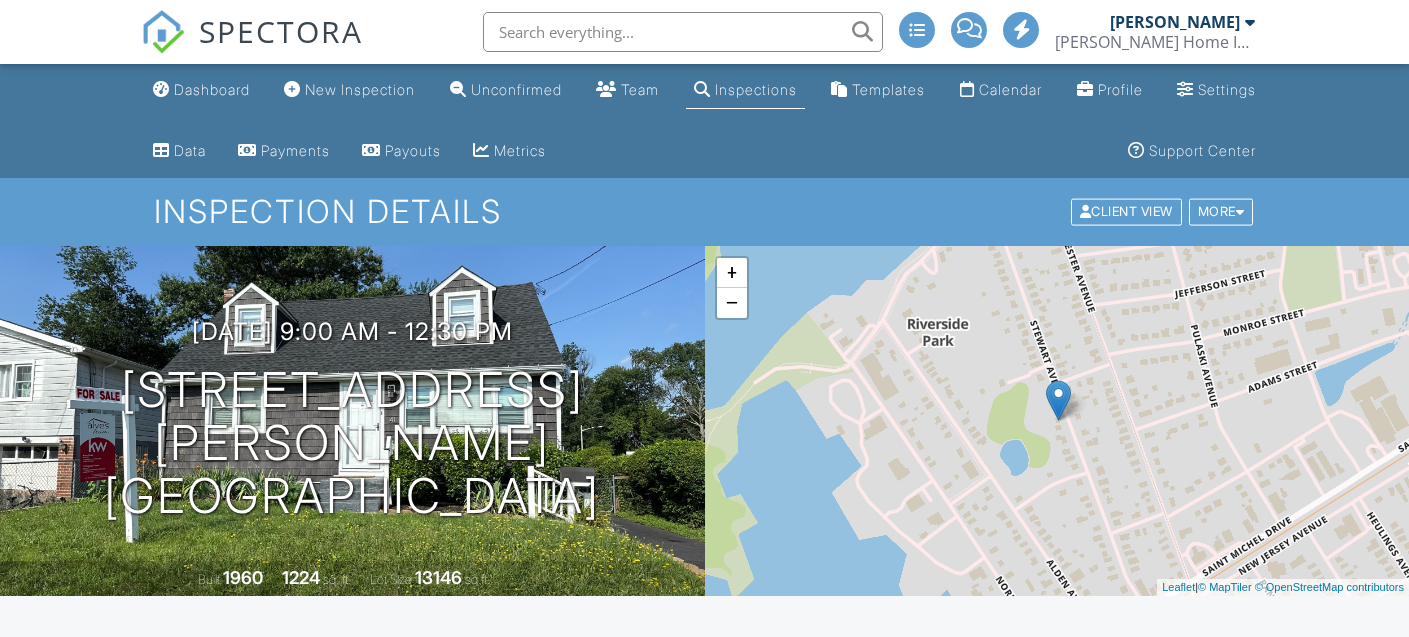 scroll, scrollTop: 0, scrollLeft: 0, axis: both 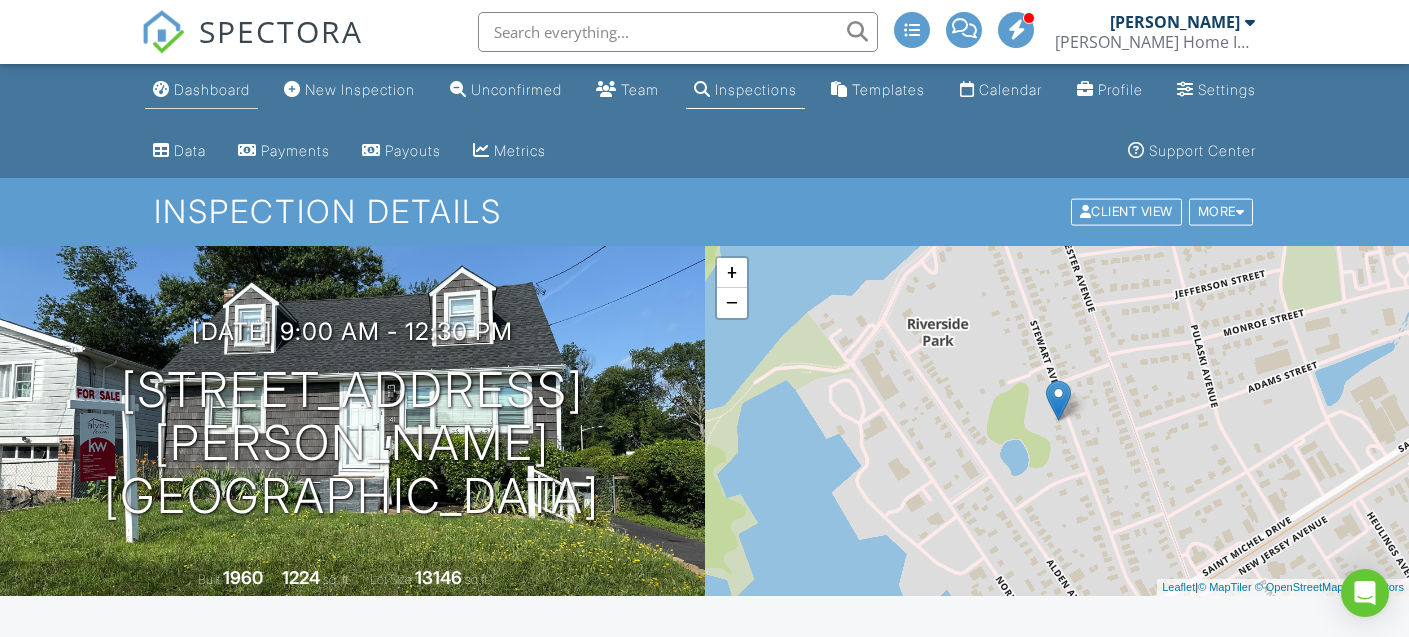 click on "Dashboard" at bounding box center (212, 89) 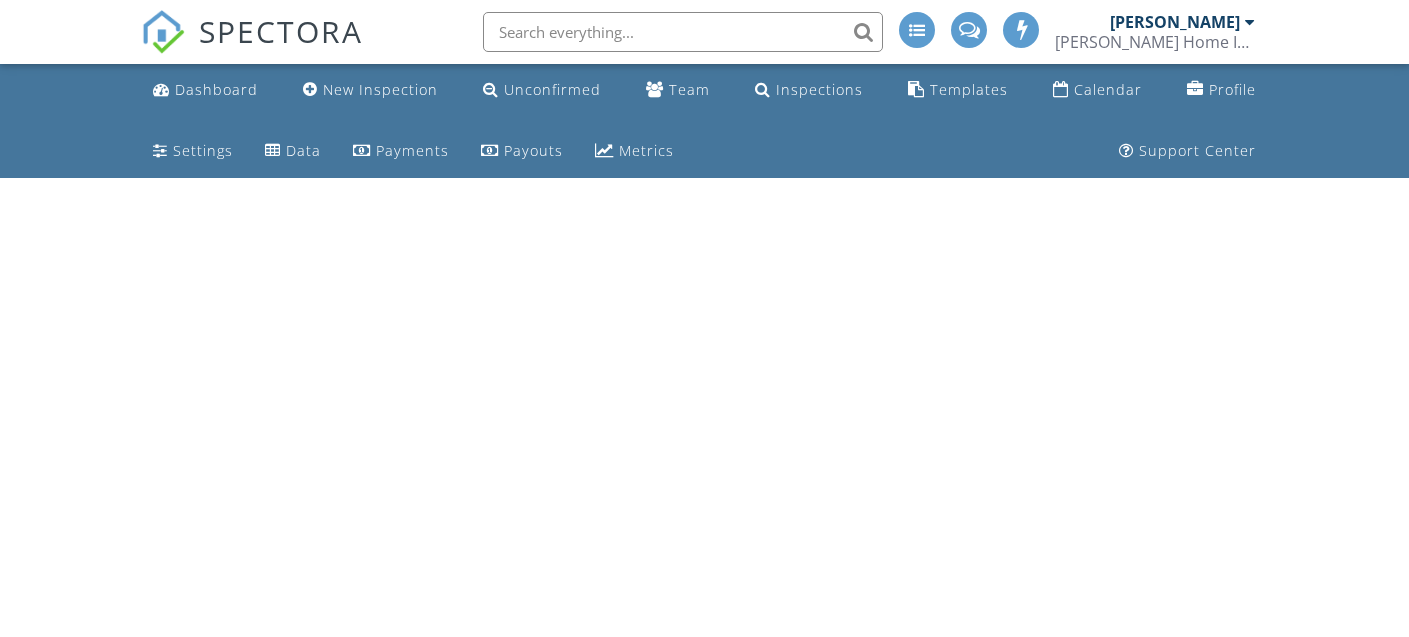 scroll, scrollTop: 0, scrollLeft: 0, axis: both 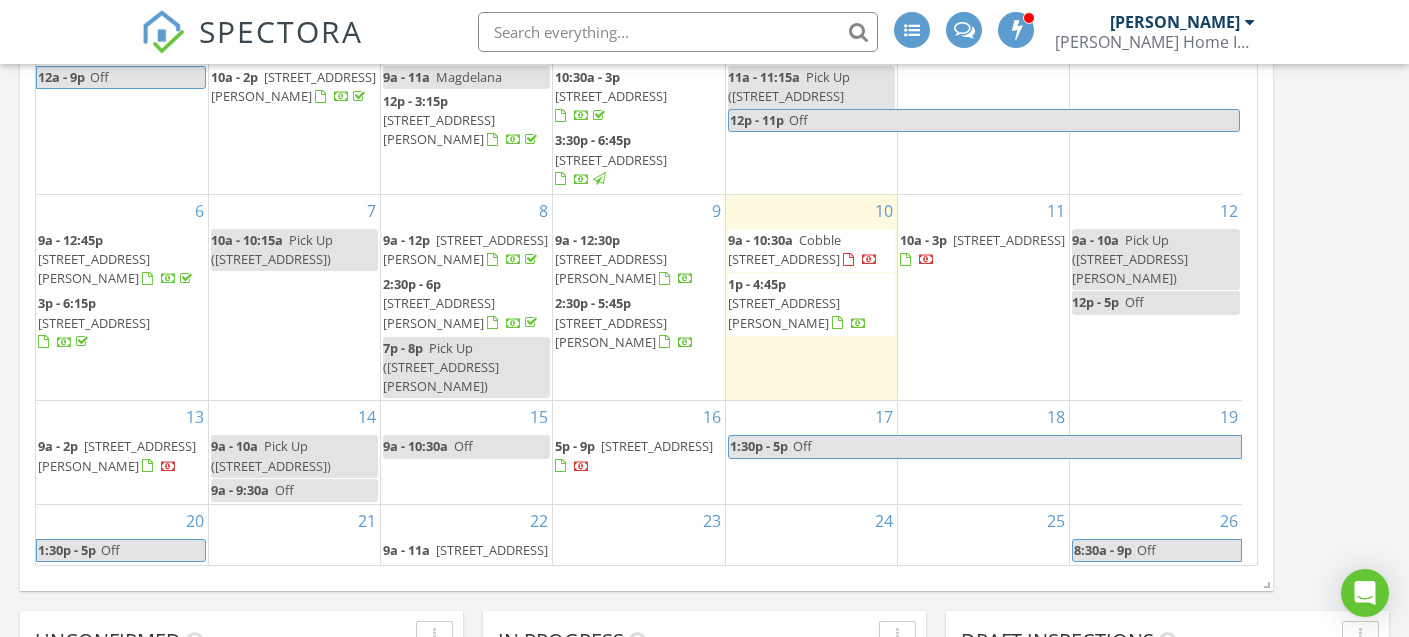 click at bounding box center (678, 32) 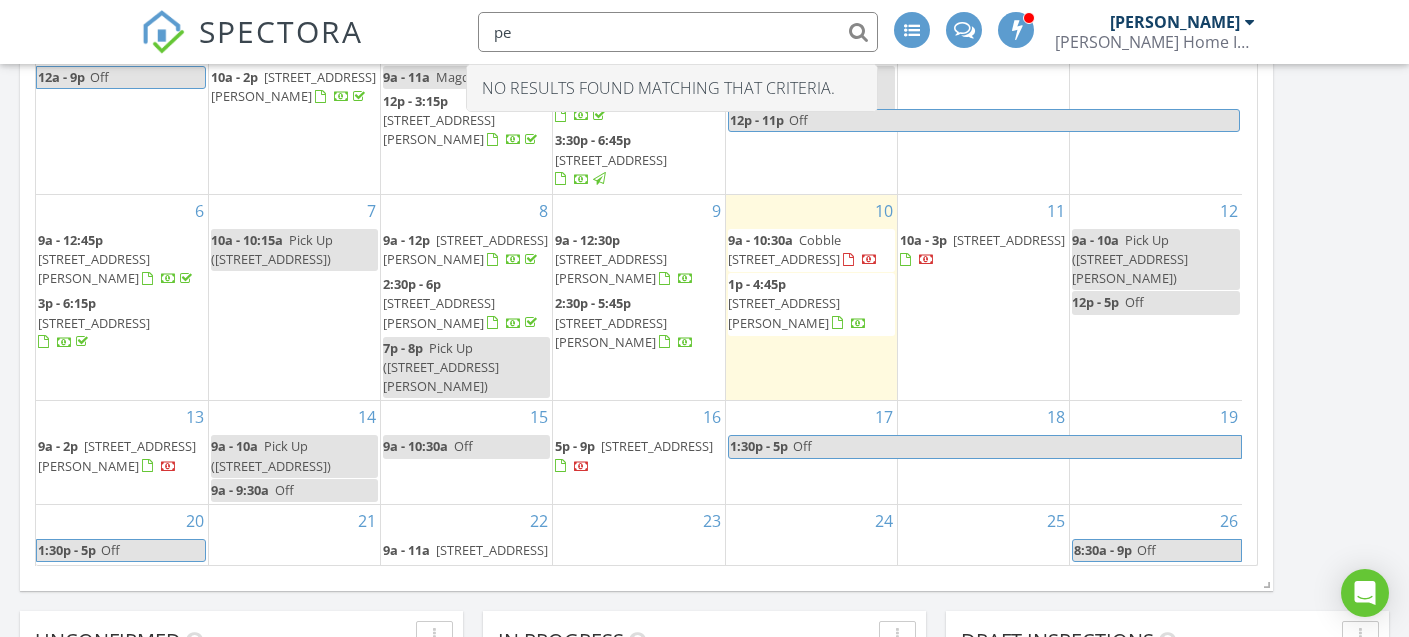 type on "p" 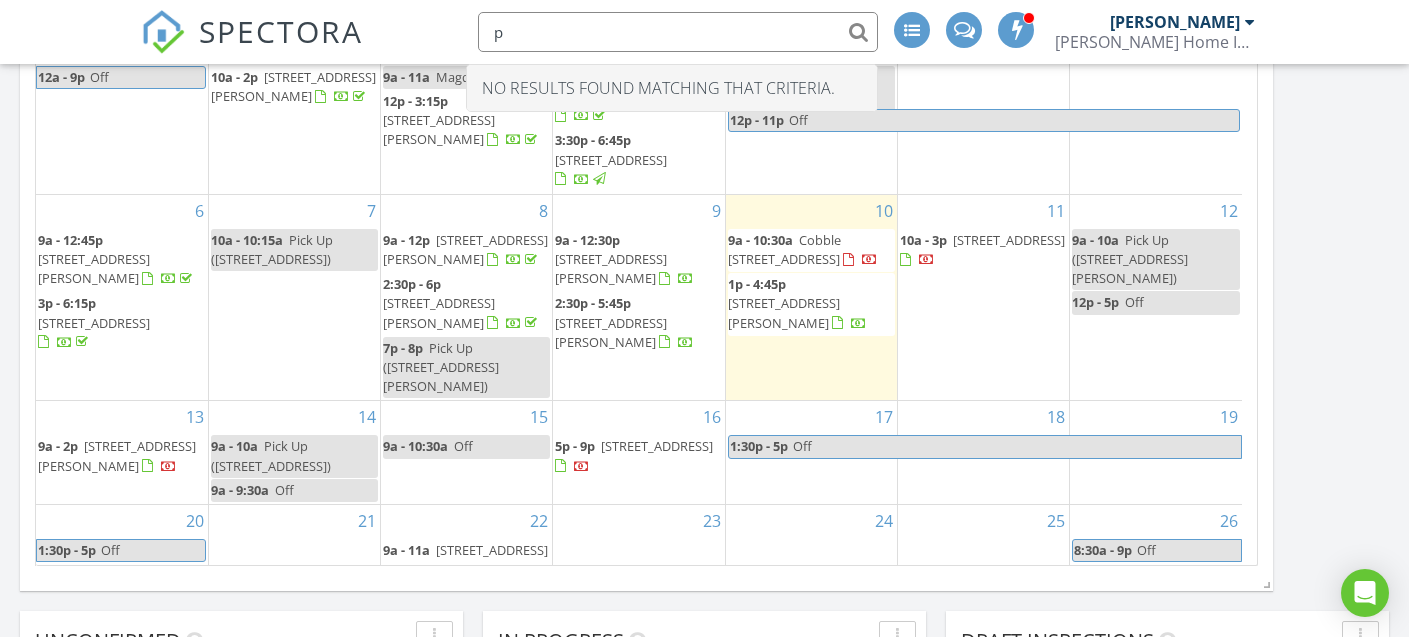 type 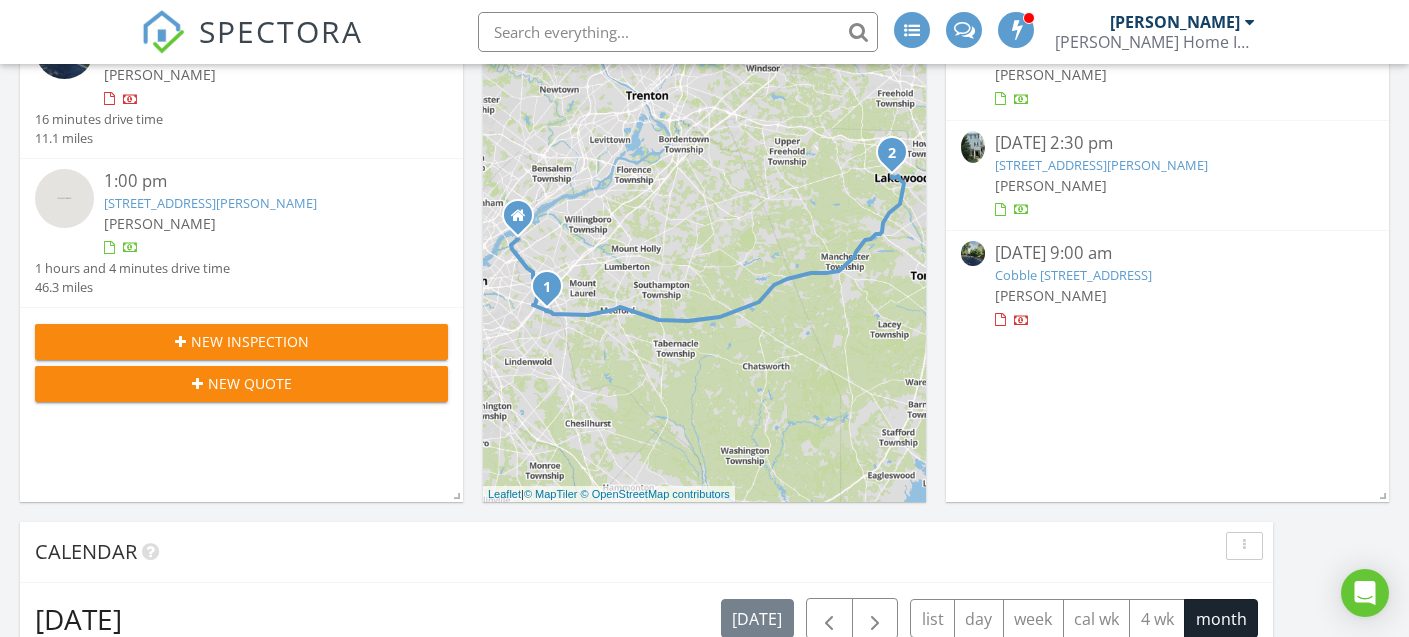 scroll, scrollTop: 455, scrollLeft: 0, axis: vertical 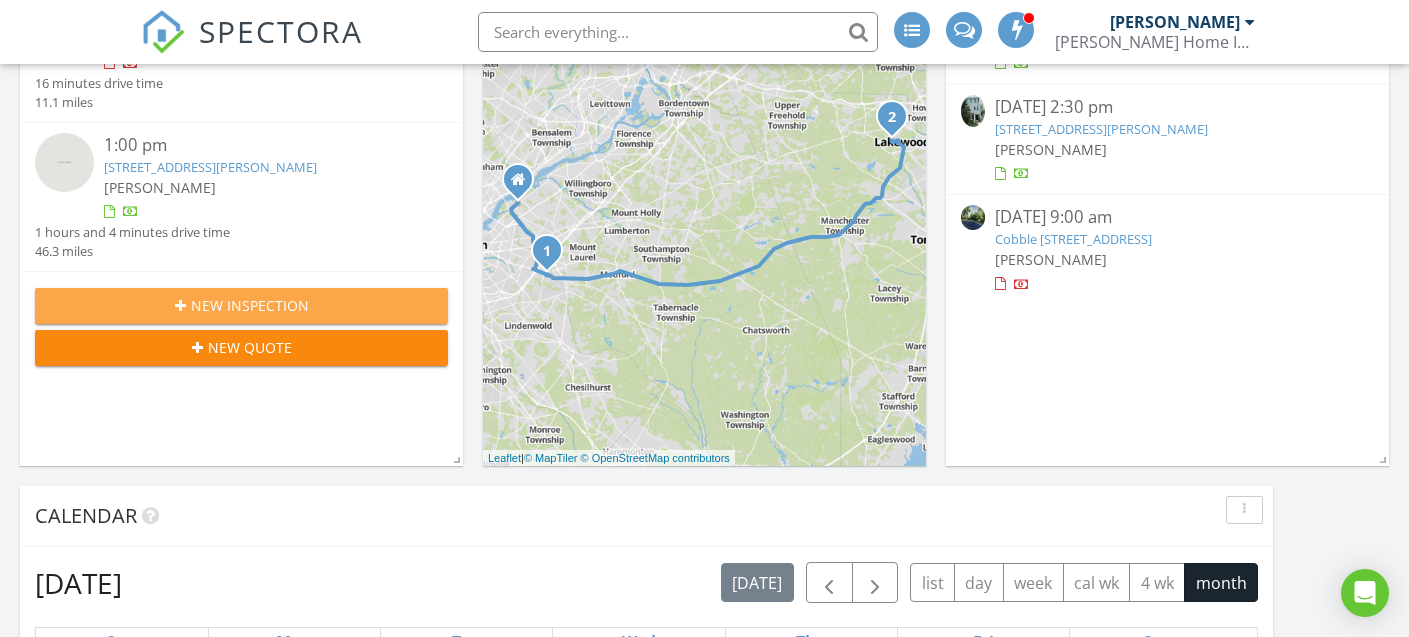 click on "New Inspection" at bounding box center [250, 305] 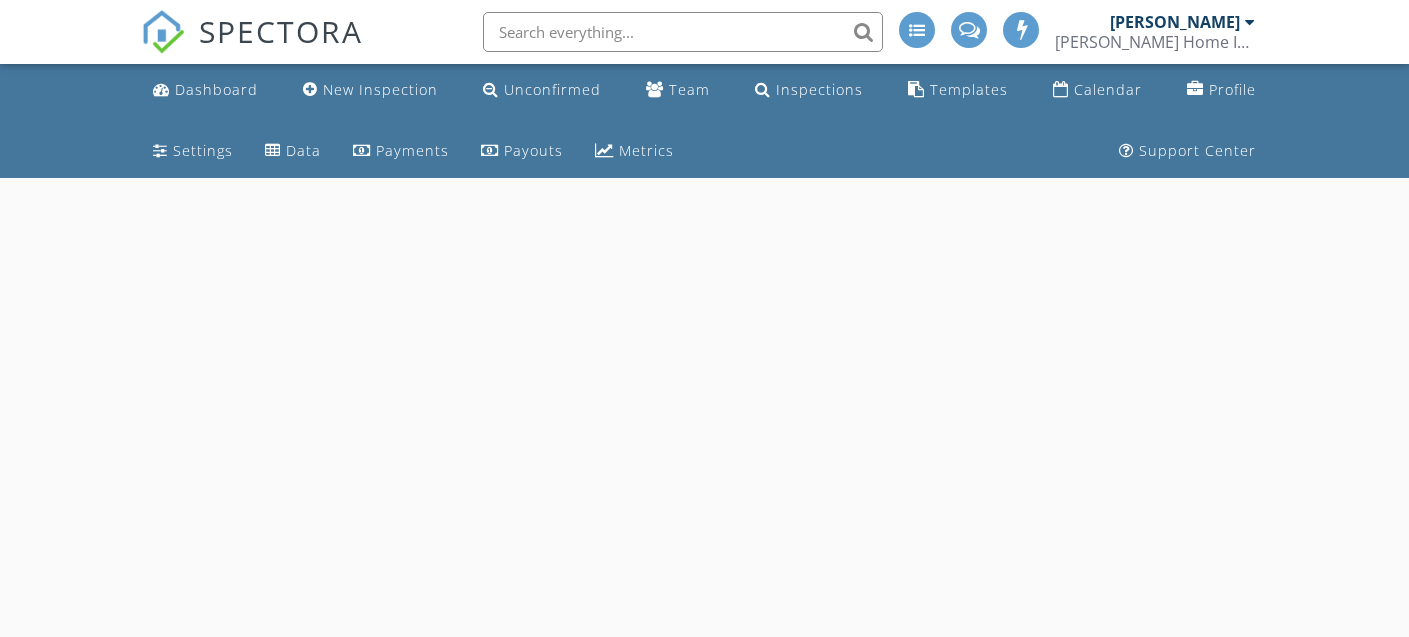 scroll, scrollTop: 0, scrollLeft: 0, axis: both 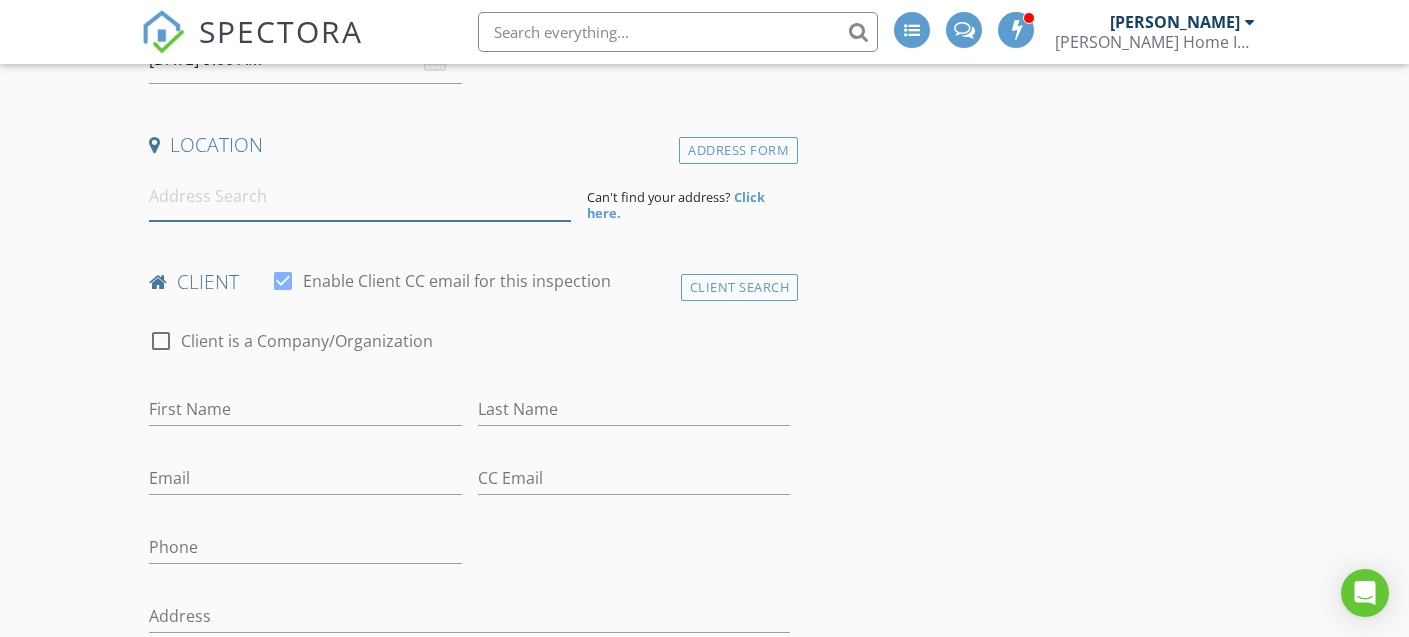 click at bounding box center [360, 196] 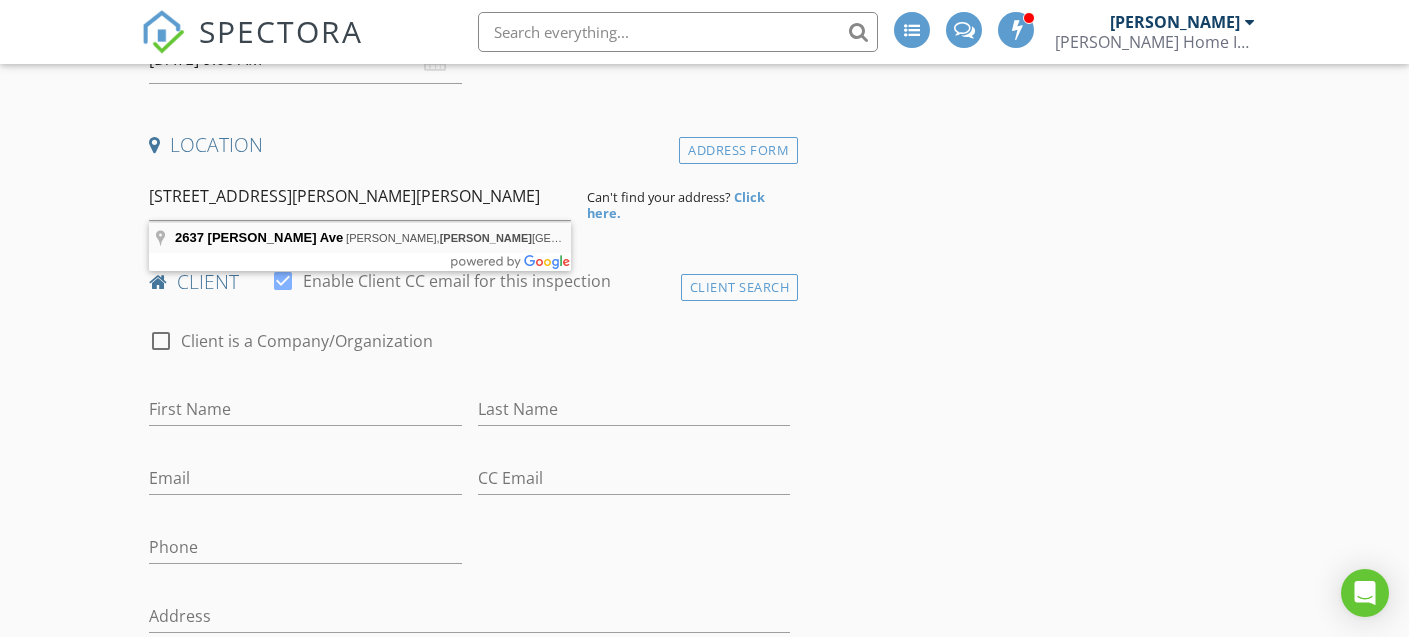 type on "2637 Barnes Ave, Roslyn, Abington Township, PA, USA" 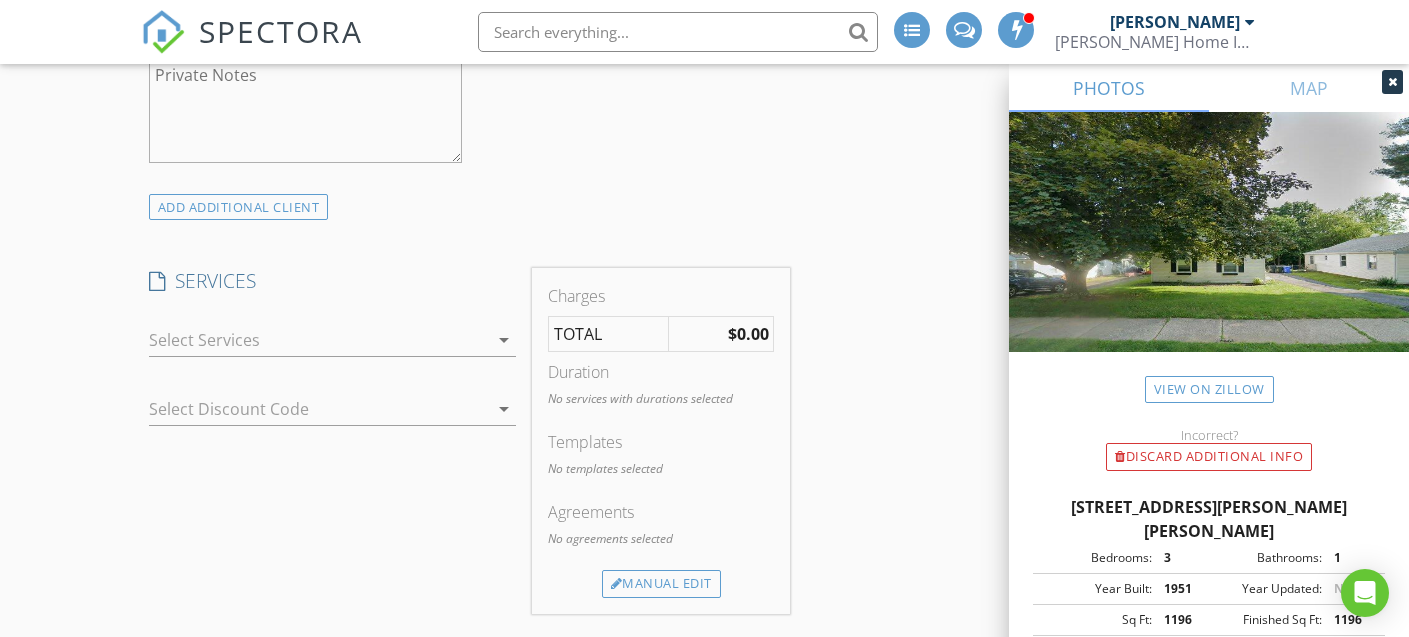 scroll, scrollTop: 1727, scrollLeft: 0, axis: vertical 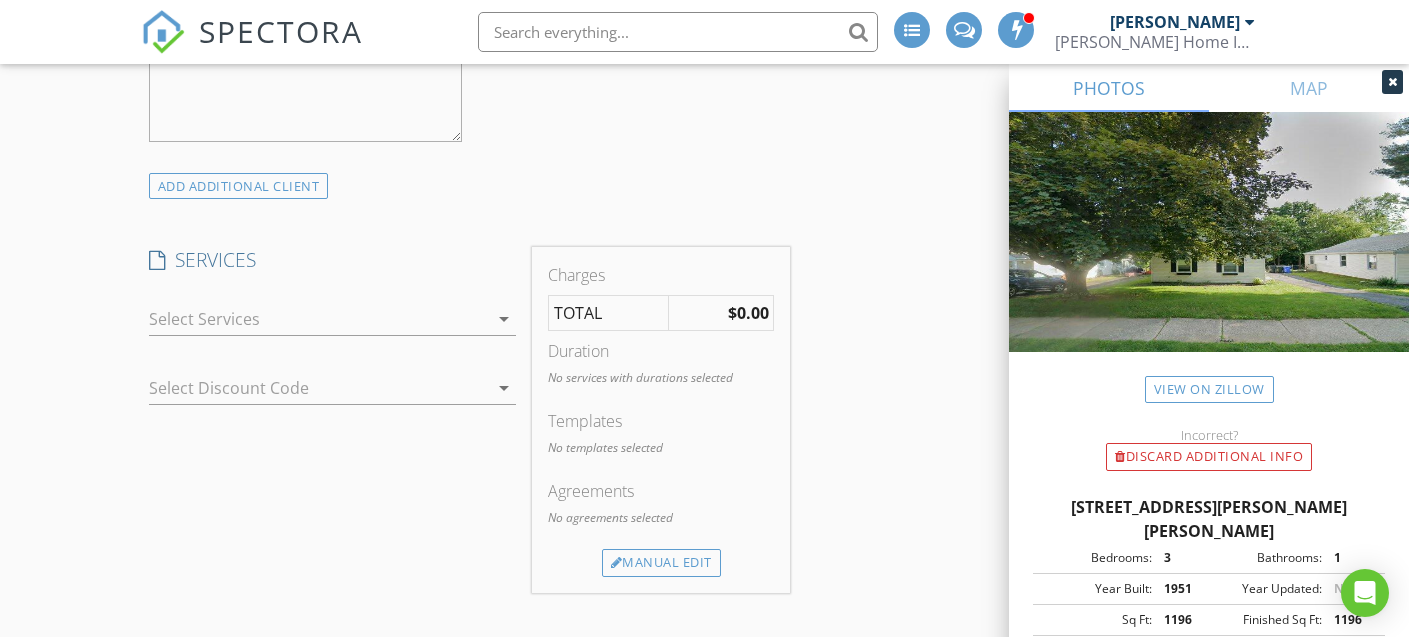 click at bounding box center [319, 319] 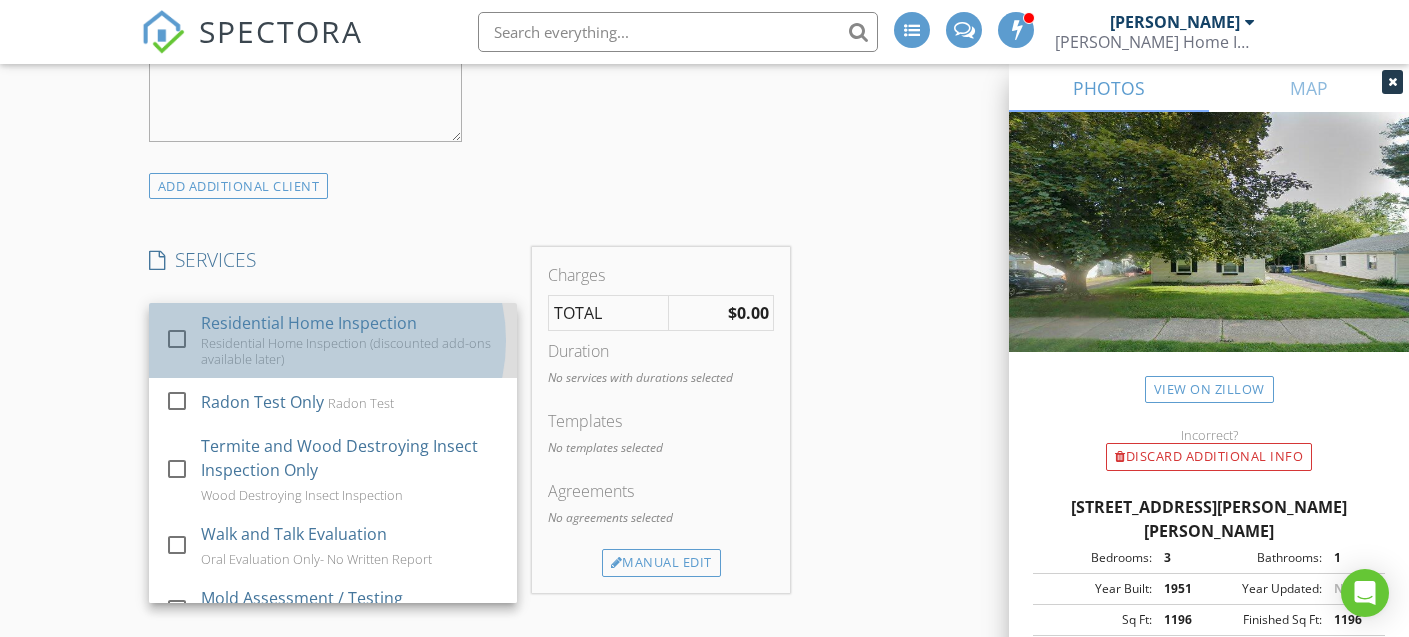 click on "Residential Home Inspection" at bounding box center [309, 323] 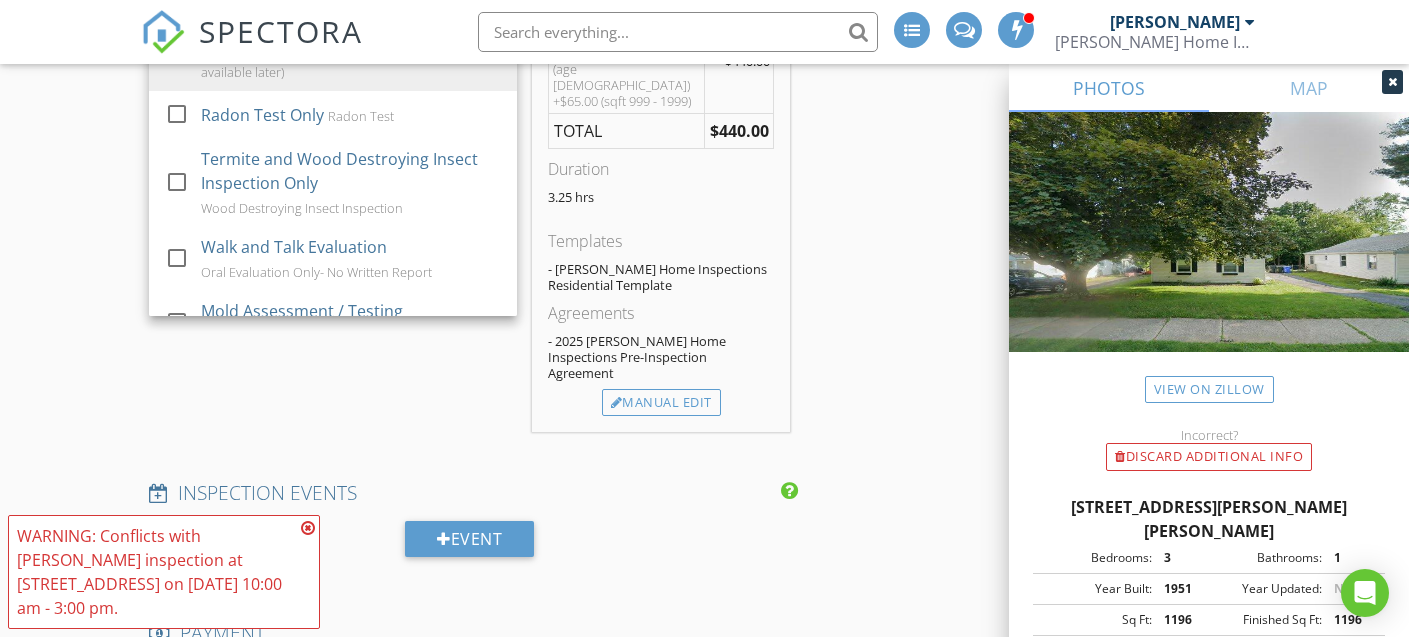scroll, scrollTop: 2023, scrollLeft: 0, axis: vertical 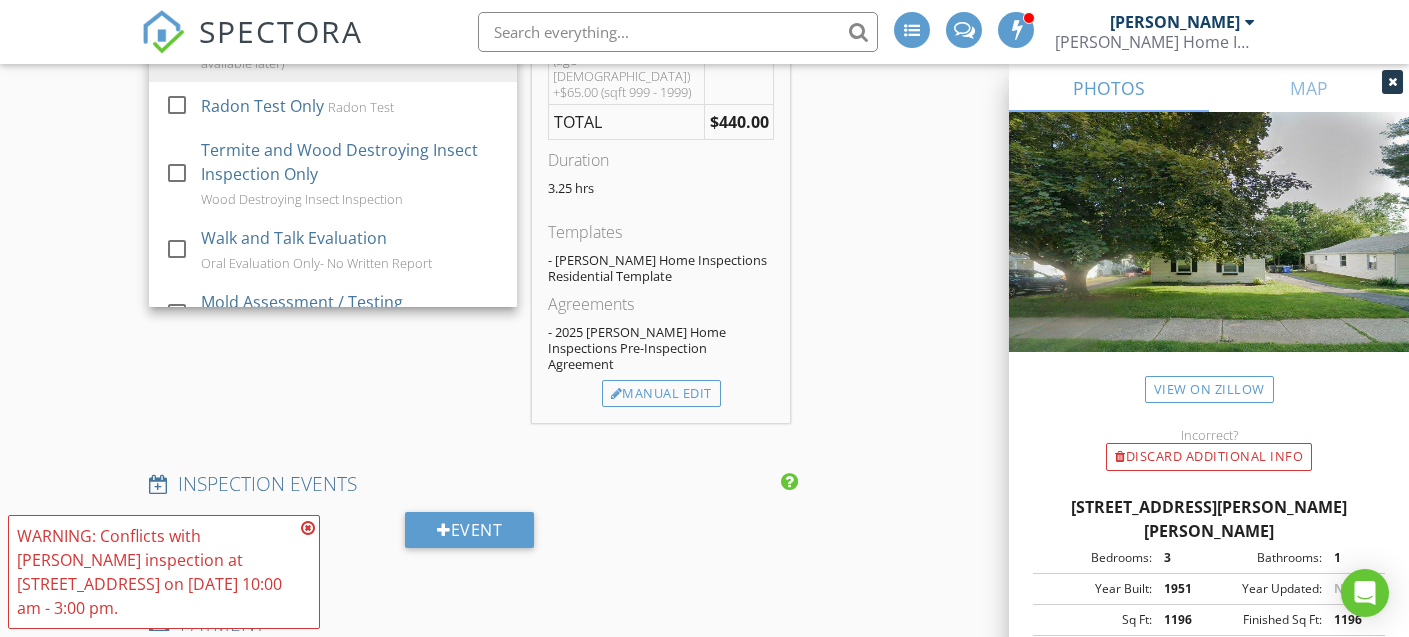 click at bounding box center (308, 528) 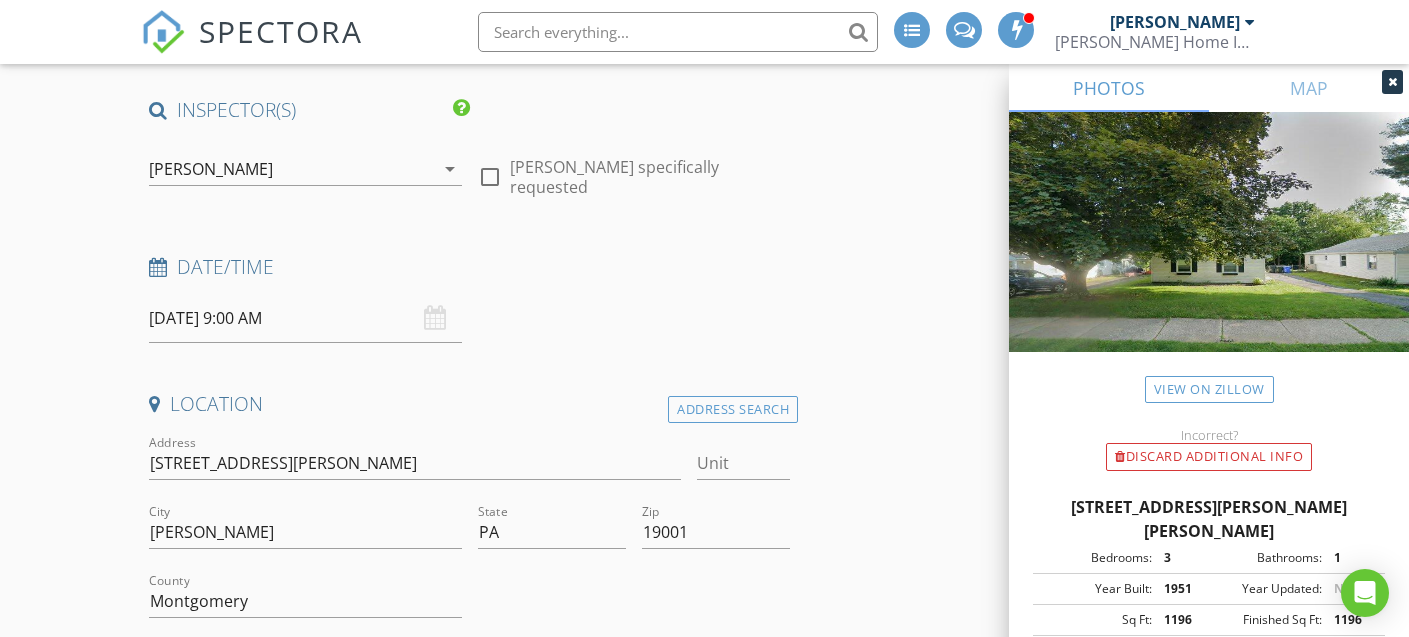 scroll, scrollTop: 0, scrollLeft: 0, axis: both 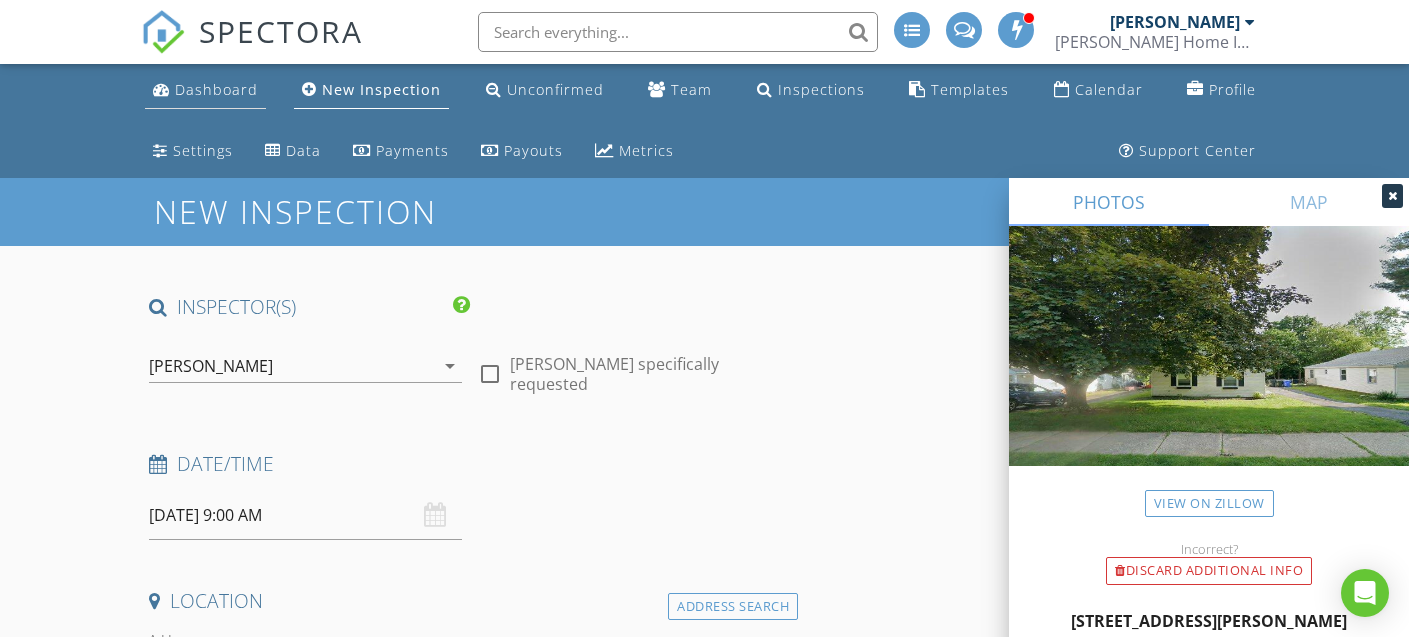click on "Dashboard" at bounding box center (216, 89) 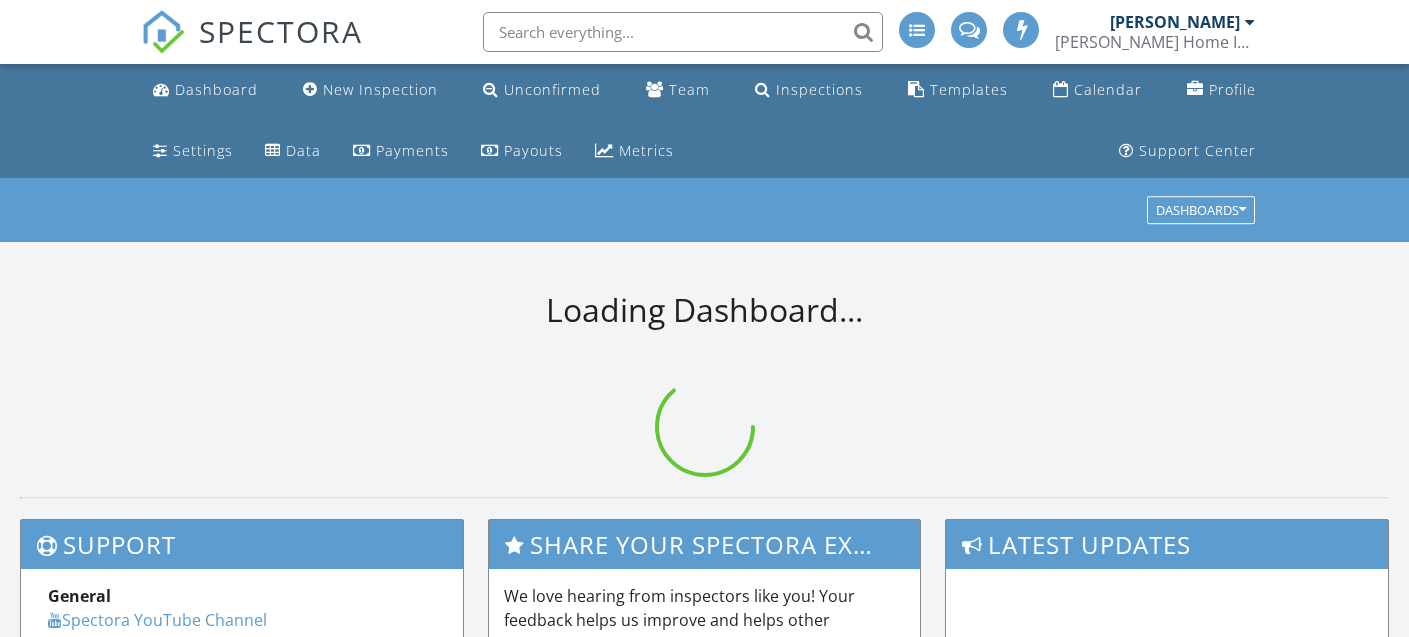 scroll, scrollTop: 0, scrollLeft: 0, axis: both 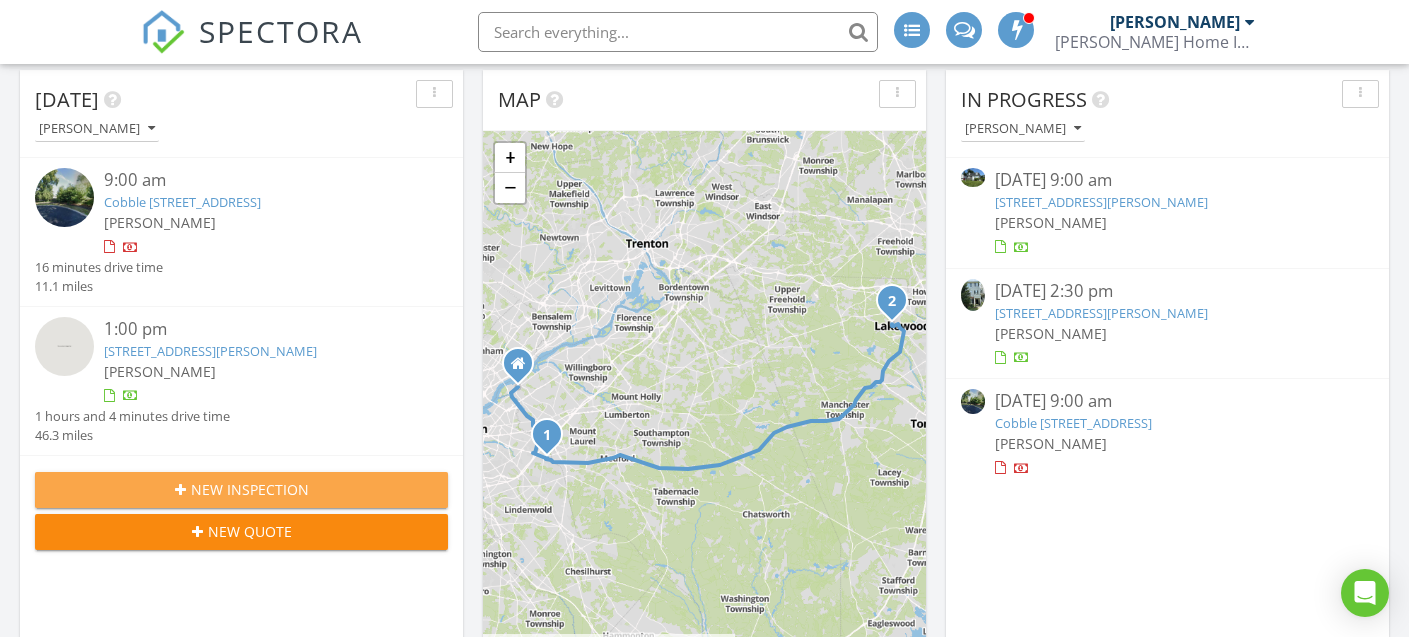 click on "New Inspection" at bounding box center [250, 489] 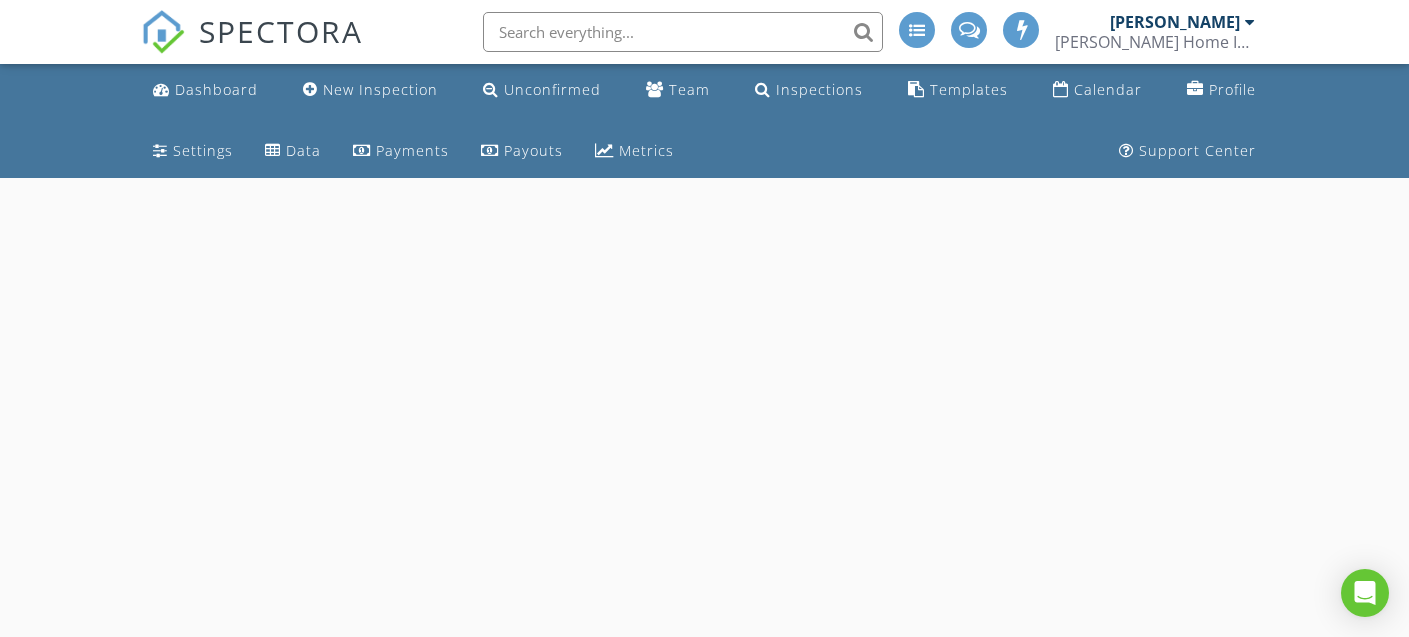 scroll, scrollTop: 0, scrollLeft: 0, axis: both 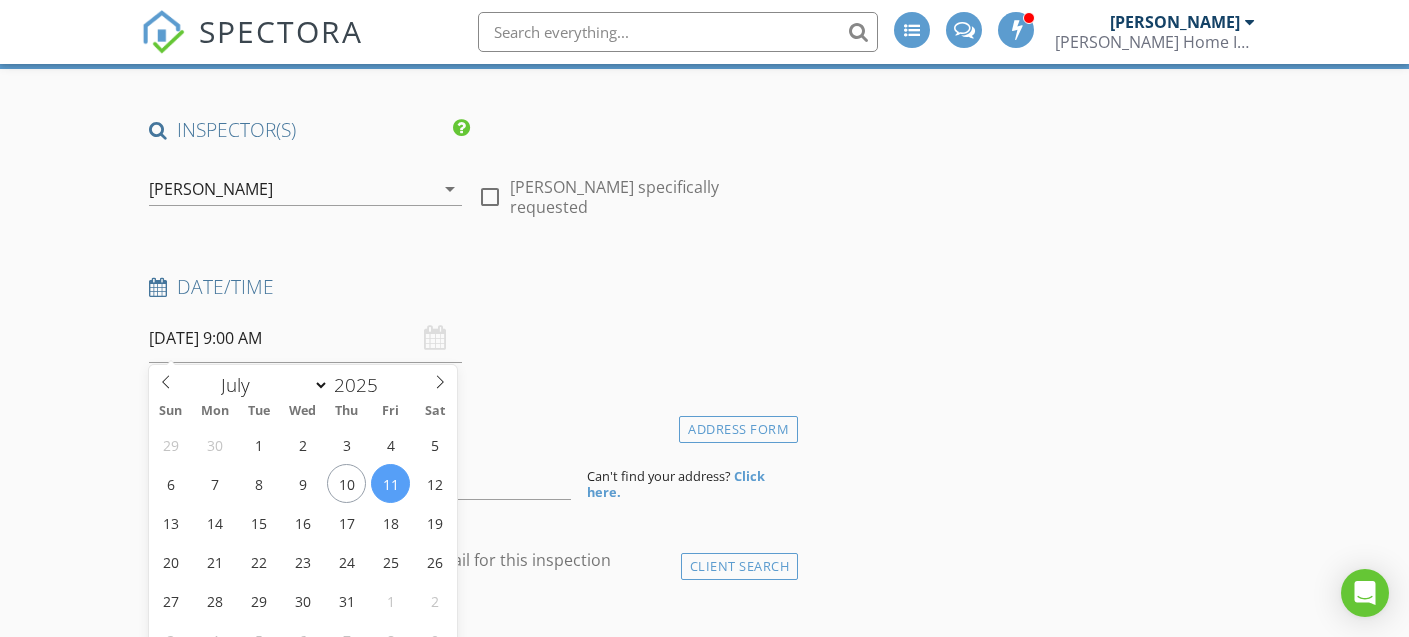 click on "[DATE] 9:00 AM" at bounding box center (305, 338) 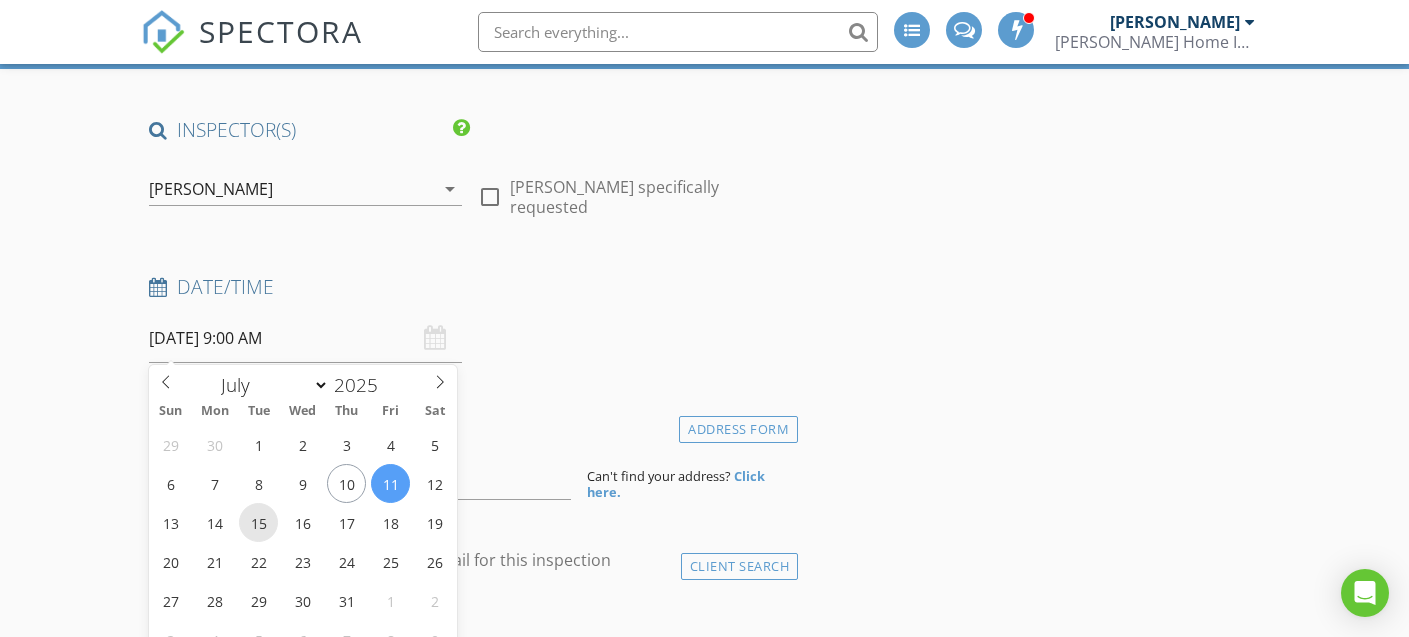 type on "[DATE] 9:00 AM" 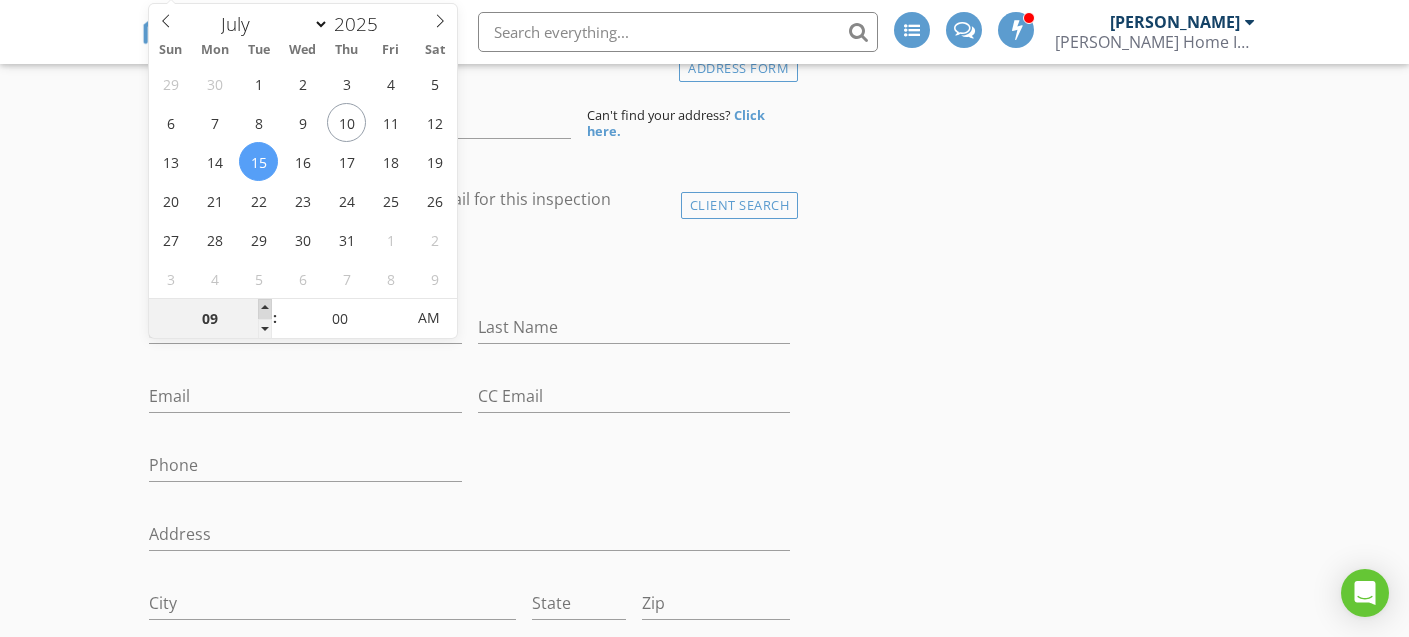 type on "10" 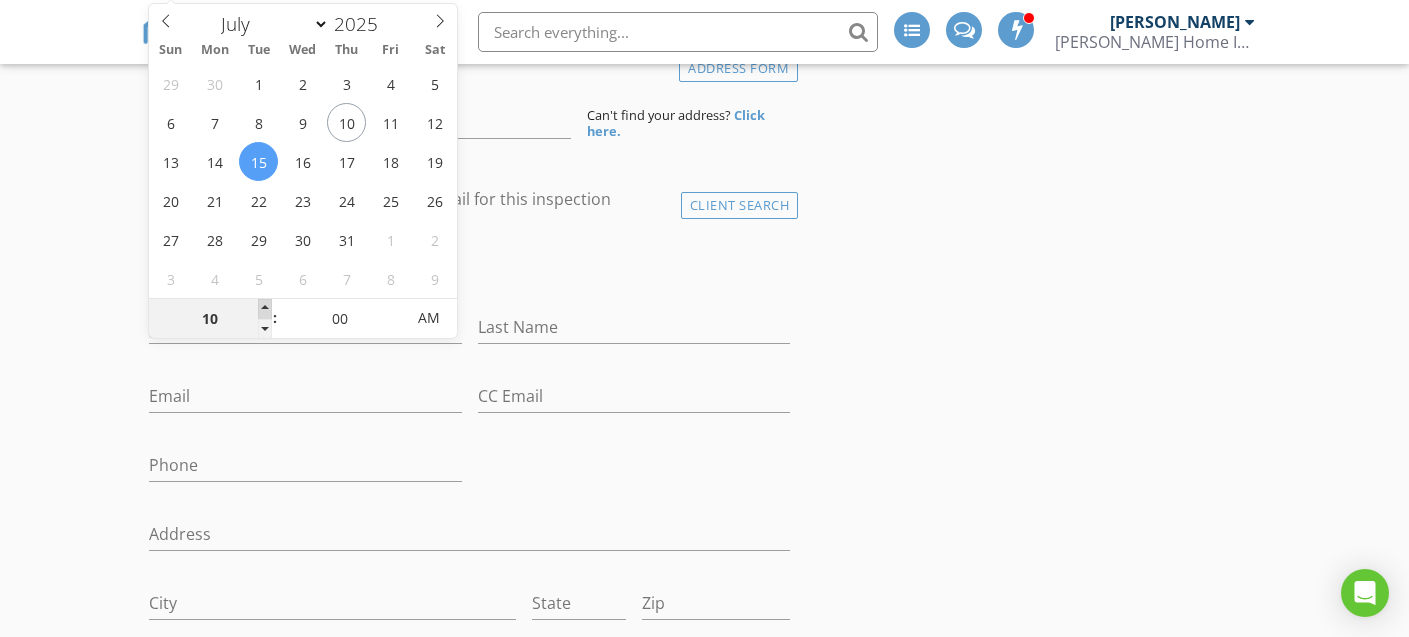 click at bounding box center (265, 309) 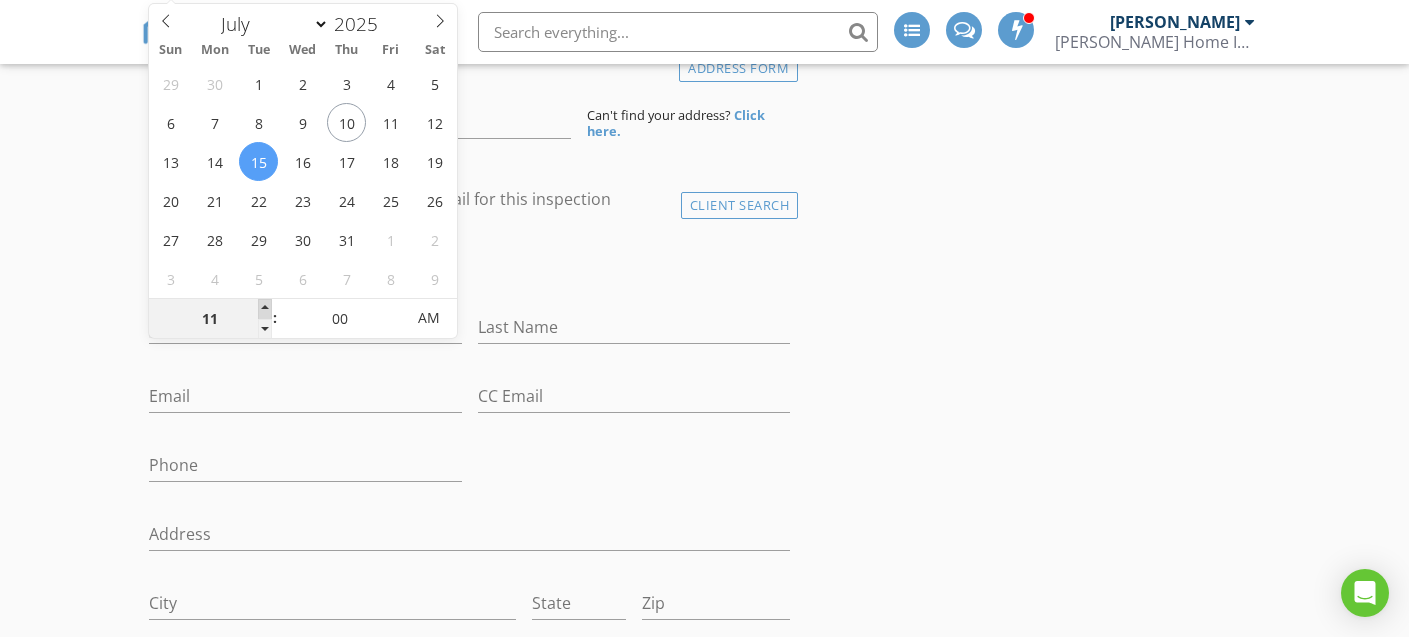 click at bounding box center (265, 309) 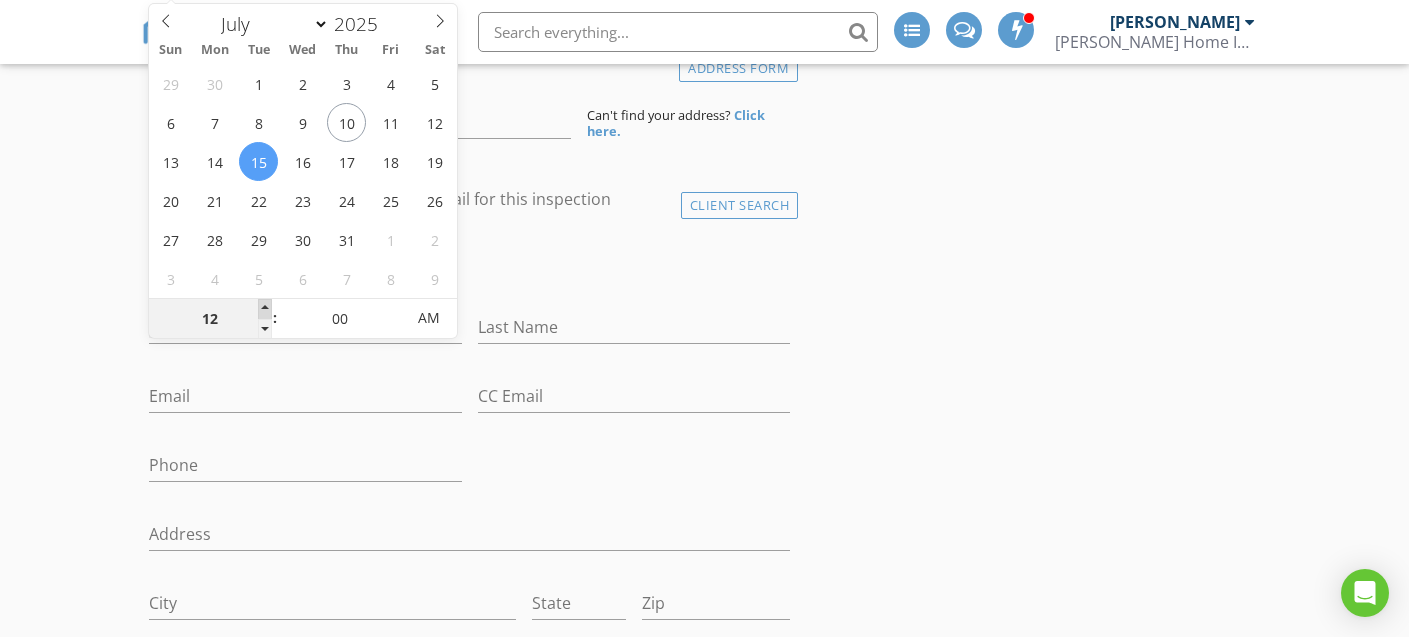 click at bounding box center (265, 309) 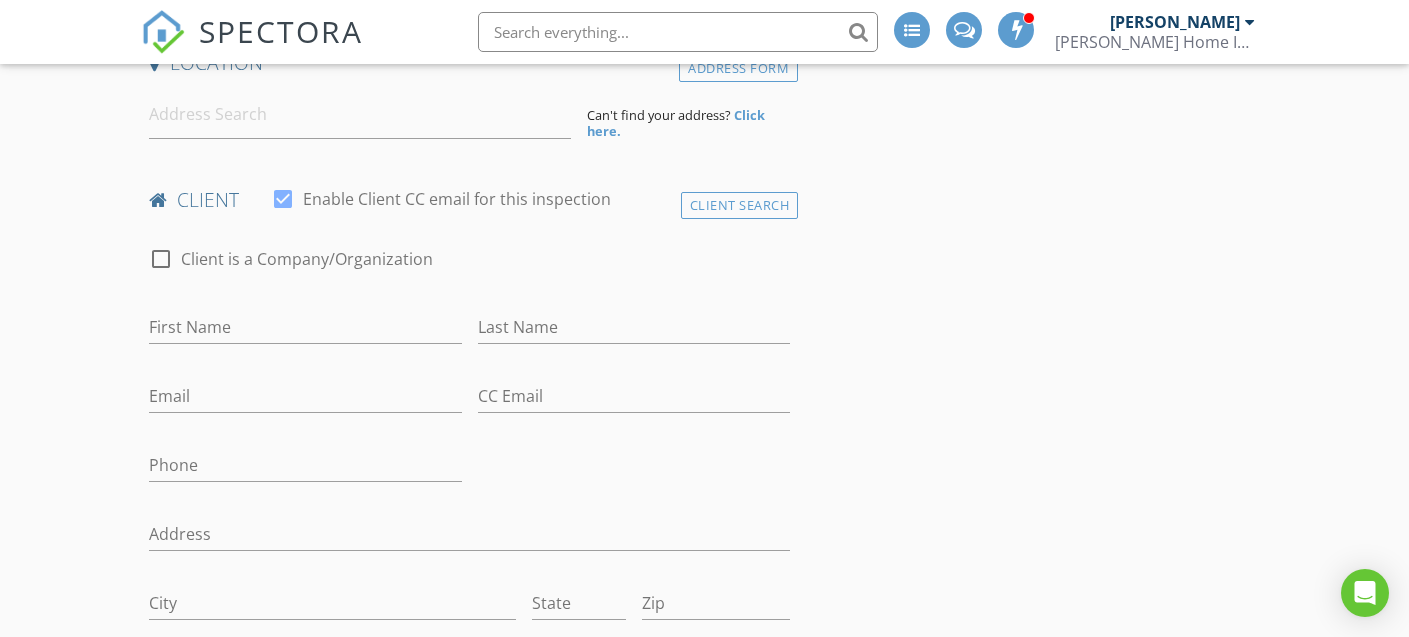 drag, startPoint x: 499, startPoint y: 492, endPoint x: 265, endPoint y: 362, distance: 267.68637 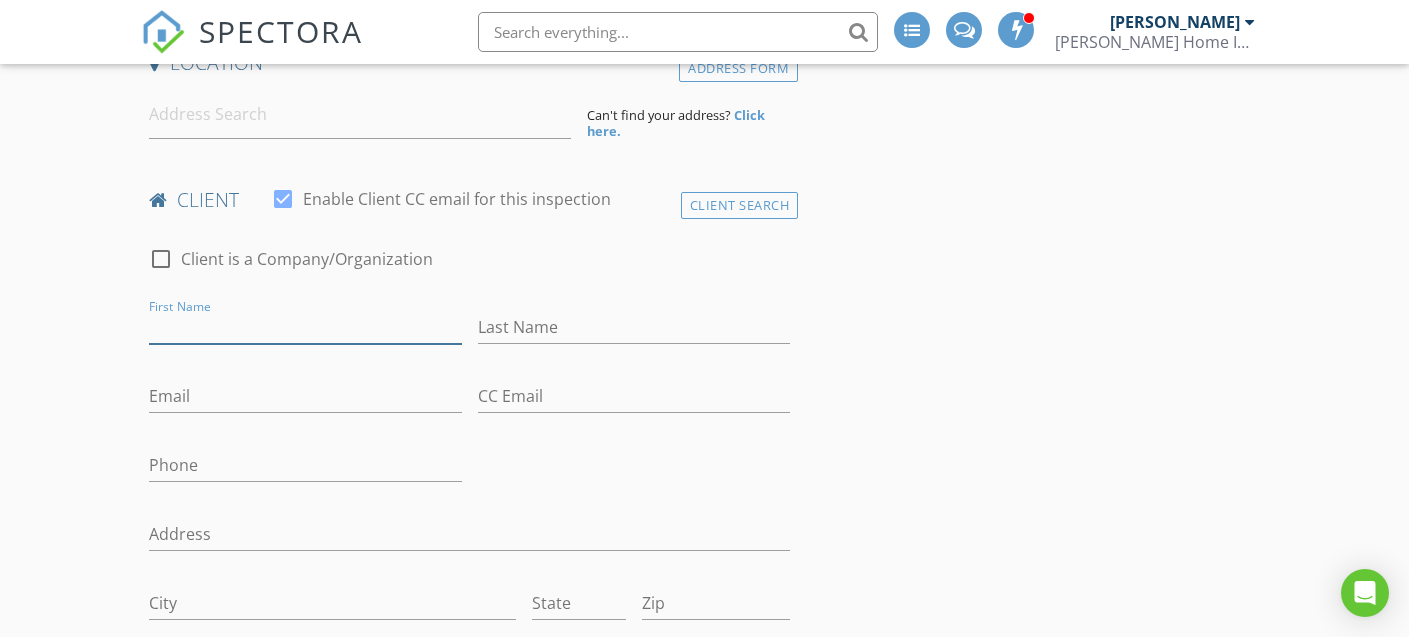 click on "First Name" at bounding box center [305, 327] 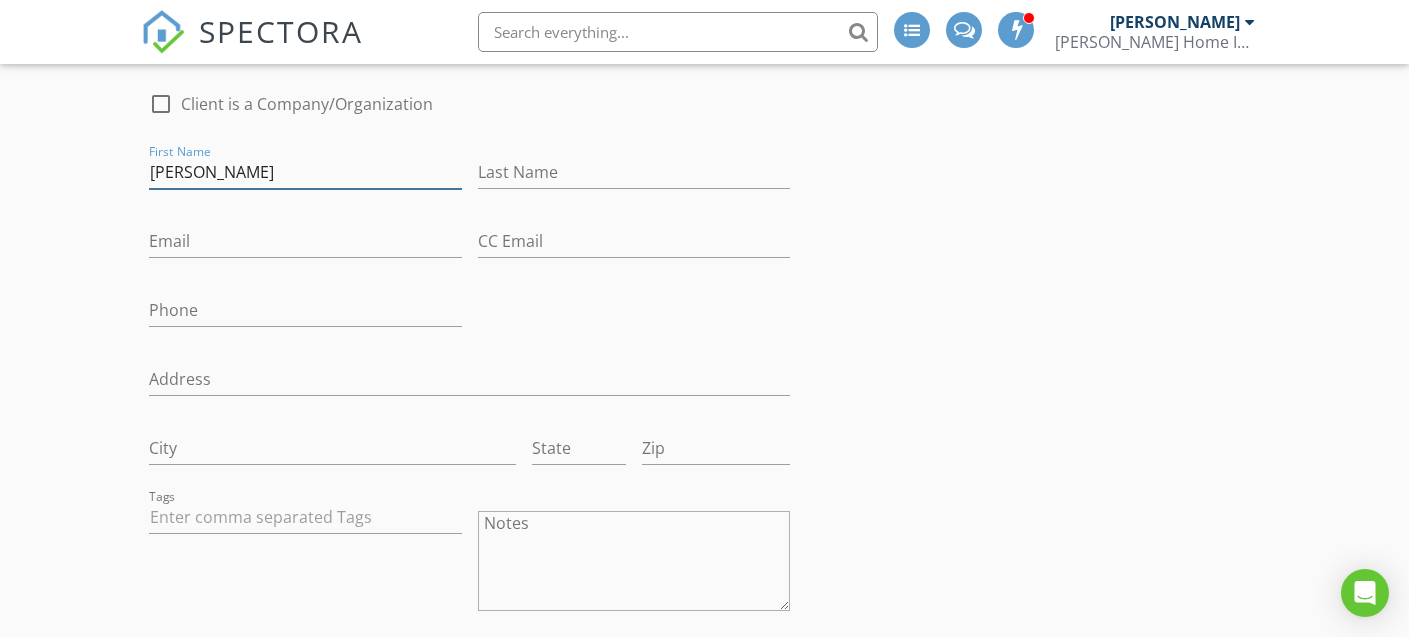 scroll, scrollTop: 700, scrollLeft: 0, axis: vertical 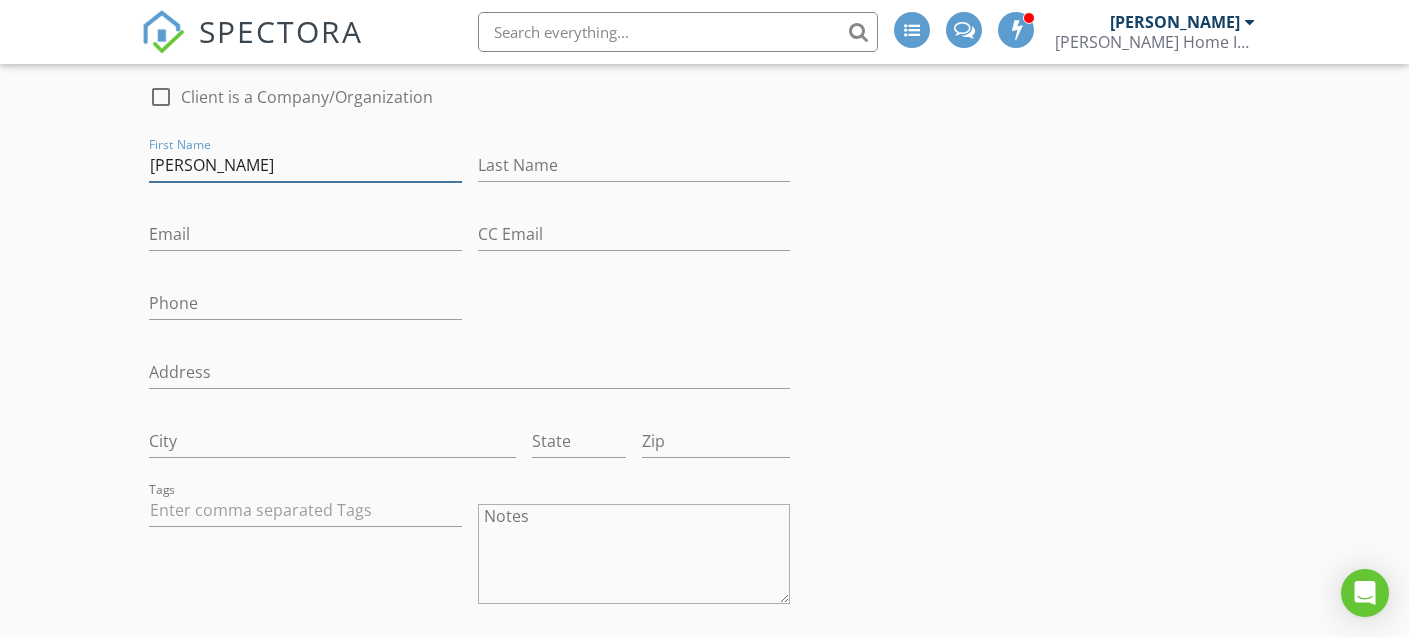 type on "Tom" 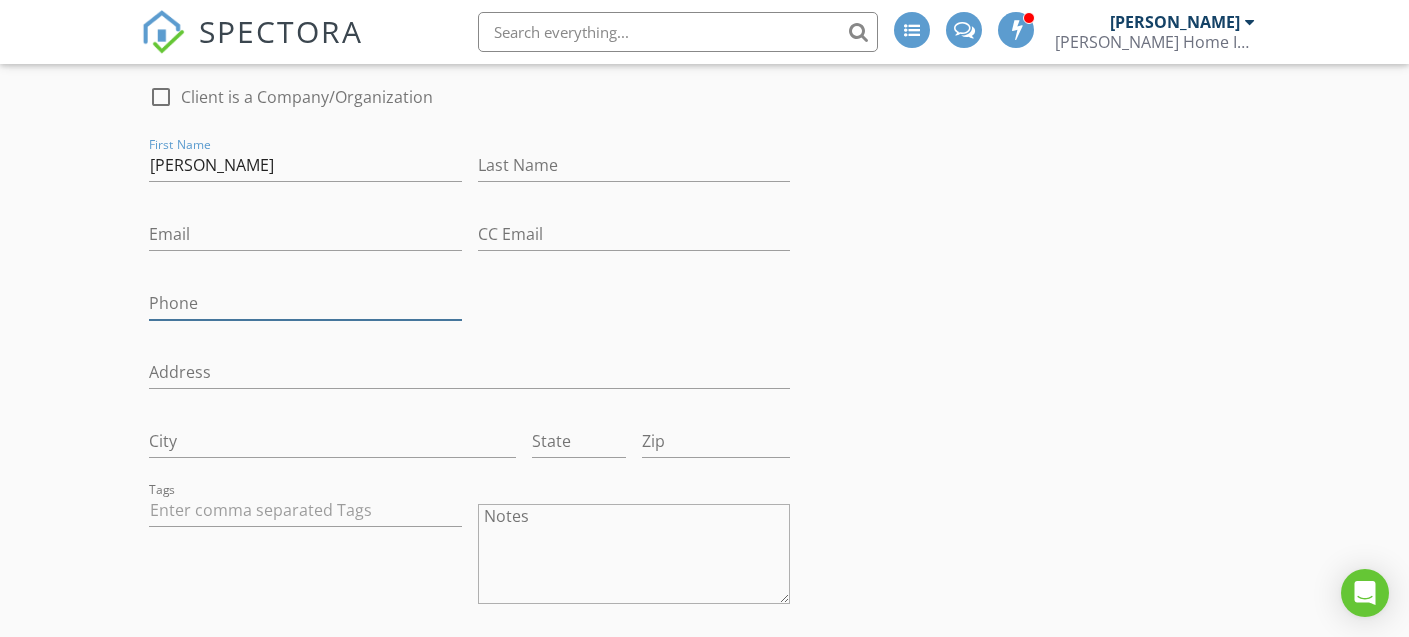click on "Phone" at bounding box center [305, 303] 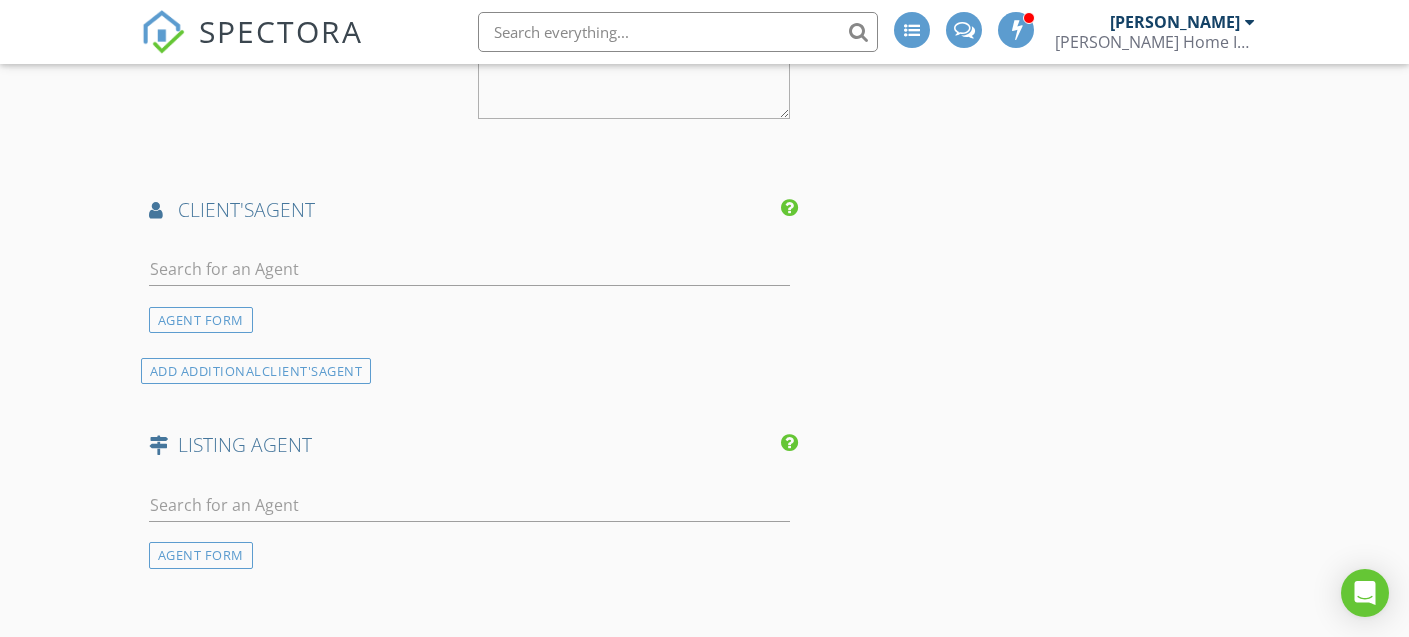 scroll, scrollTop: 2162, scrollLeft: 0, axis: vertical 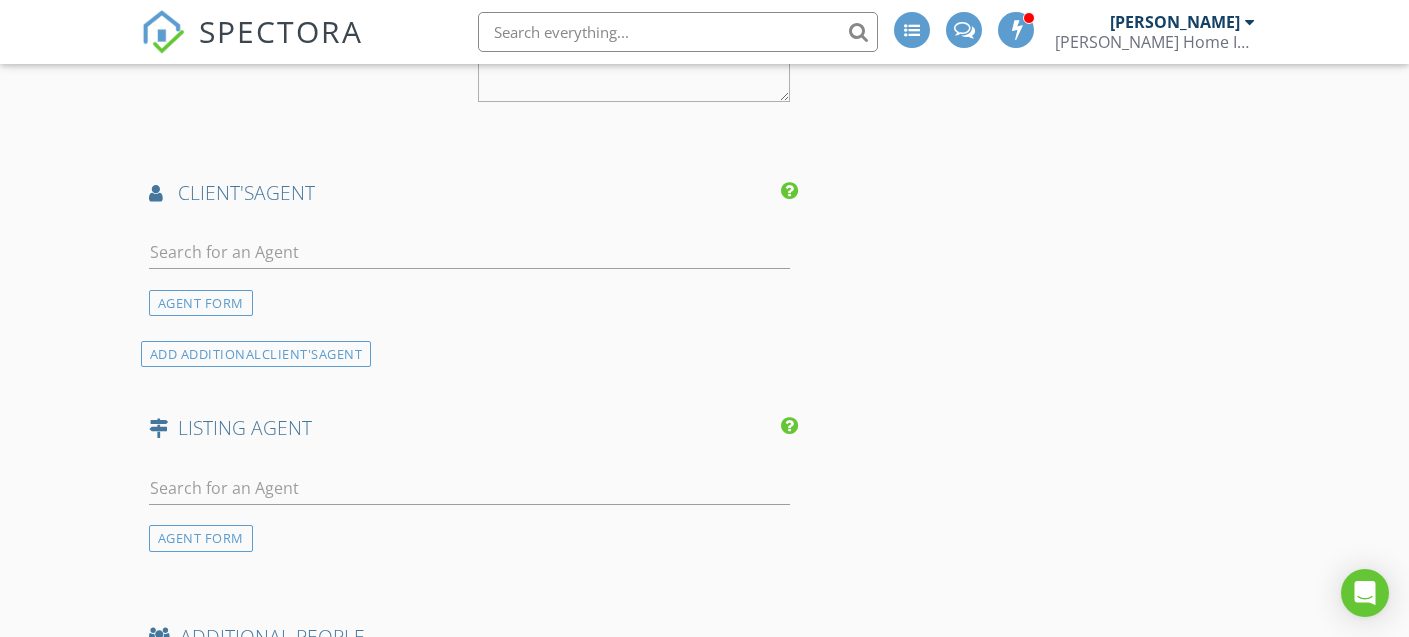 type on "856-220-7802" 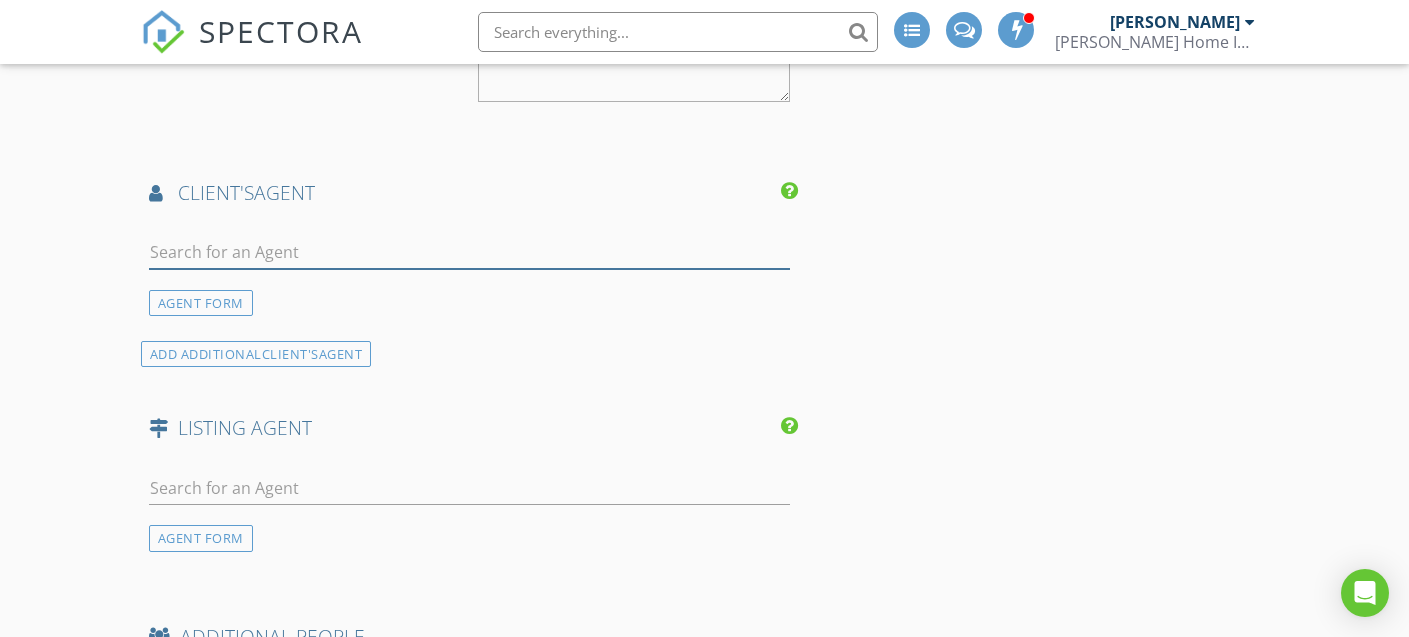click at bounding box center [470, 252] 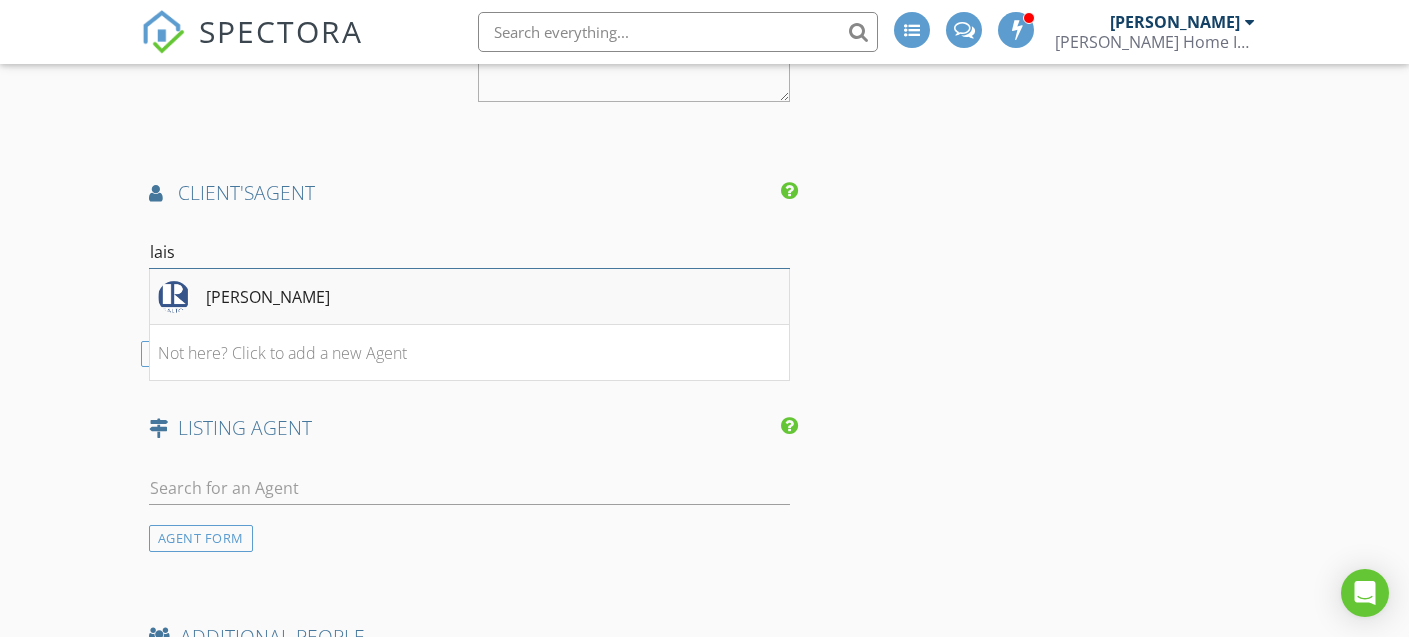 type on "lais" 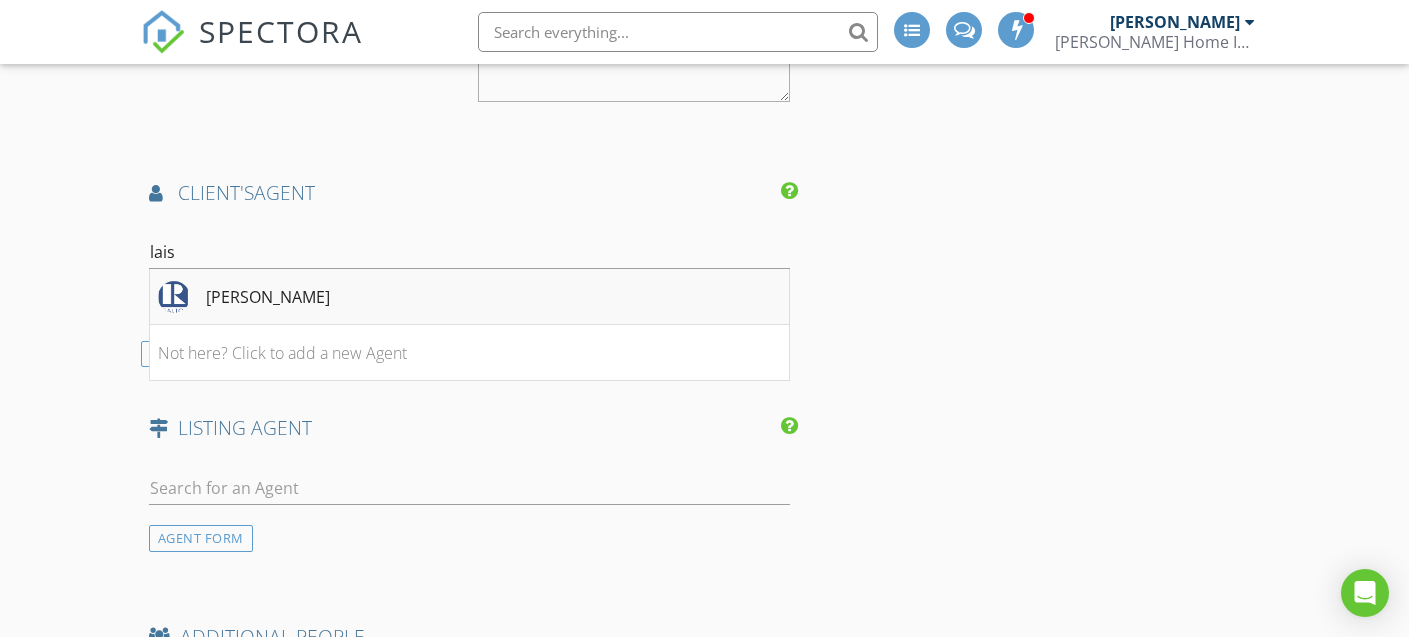 click on "Laisha Cordero" at bounding box center [268, 297] 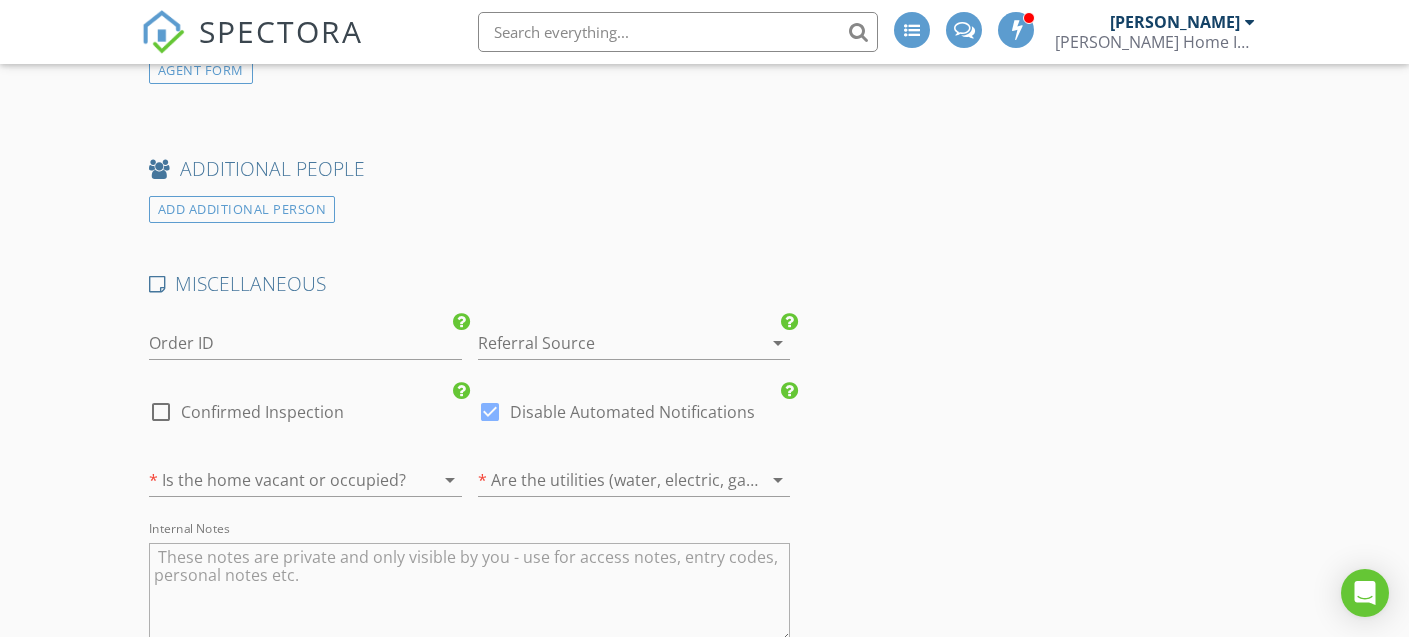 scroll, scrollTop: 3170, scrollLeft: 0, axis: vertical 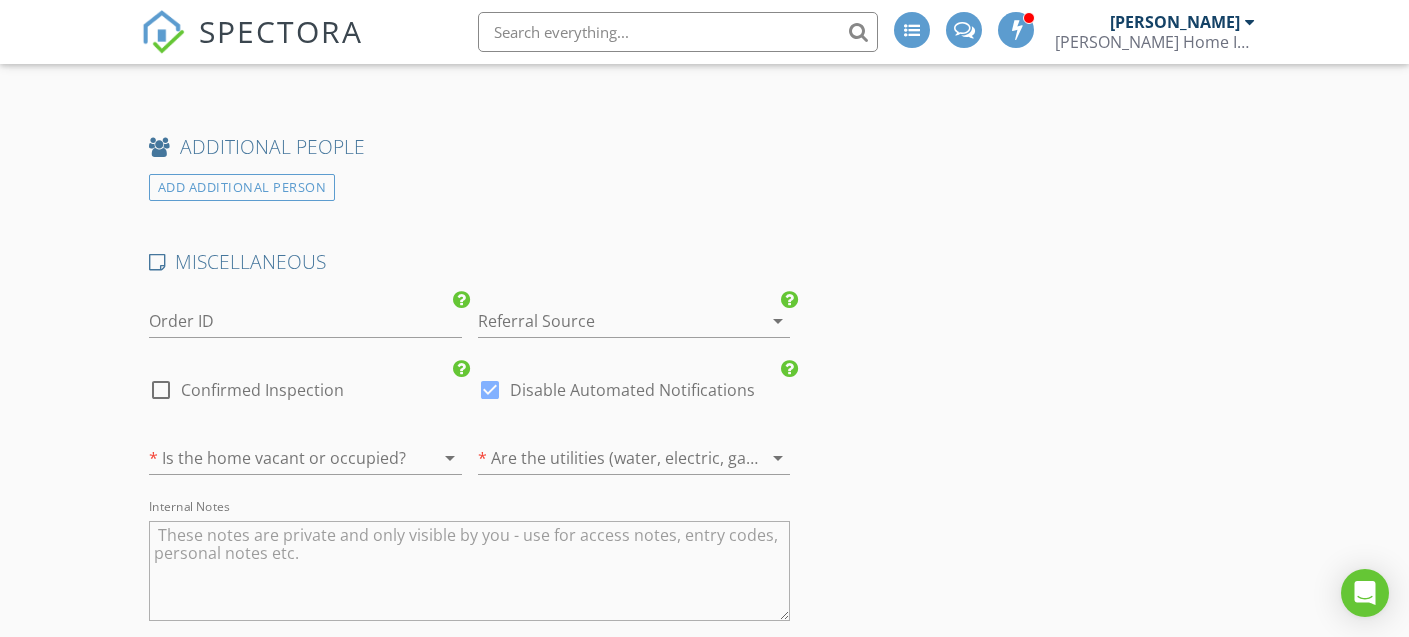 click at bounding box center [606, 321] 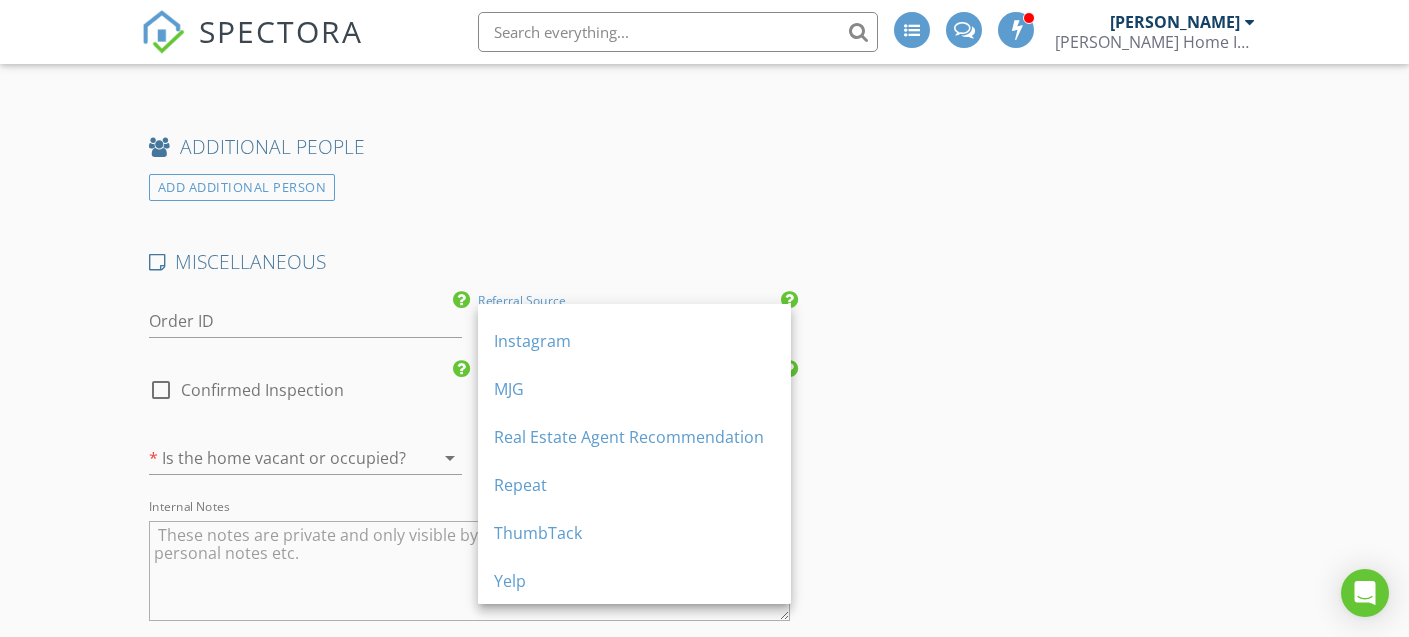 scroll, scrollTop: 280, scrollLeft: 0, axis: vertical 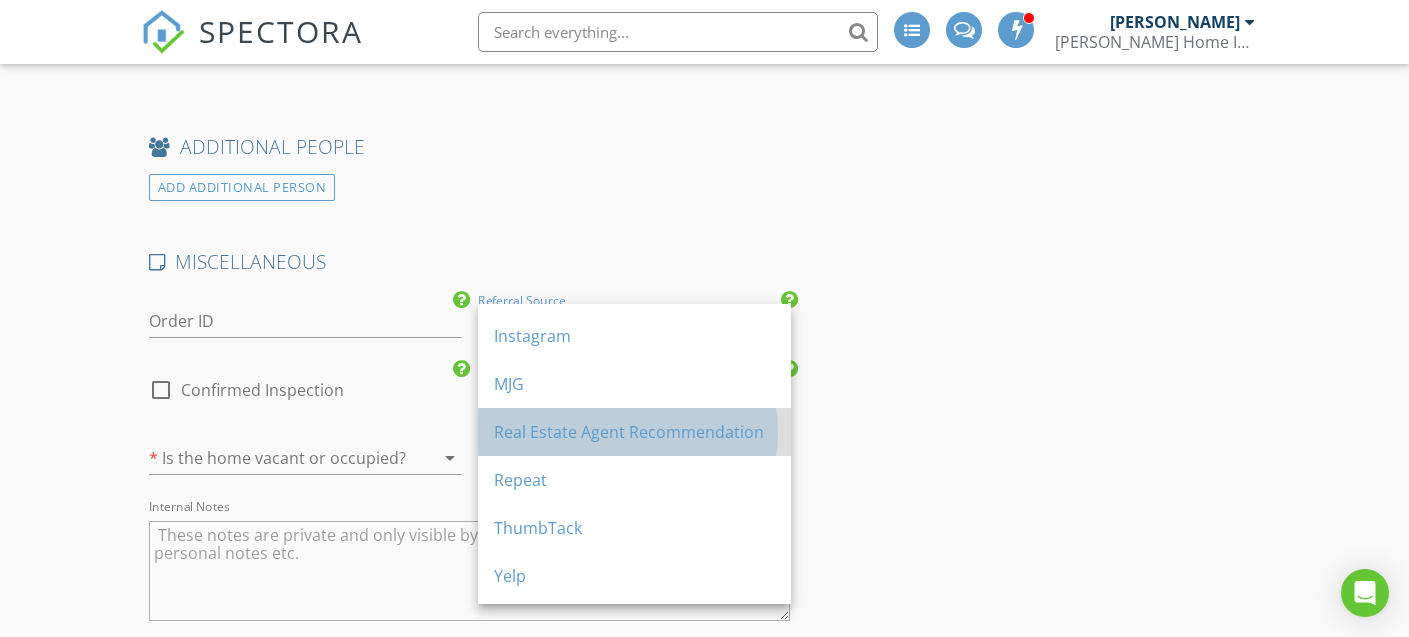 click on "Real Estate Agent Recommendation" at bounding box center [634, 432] 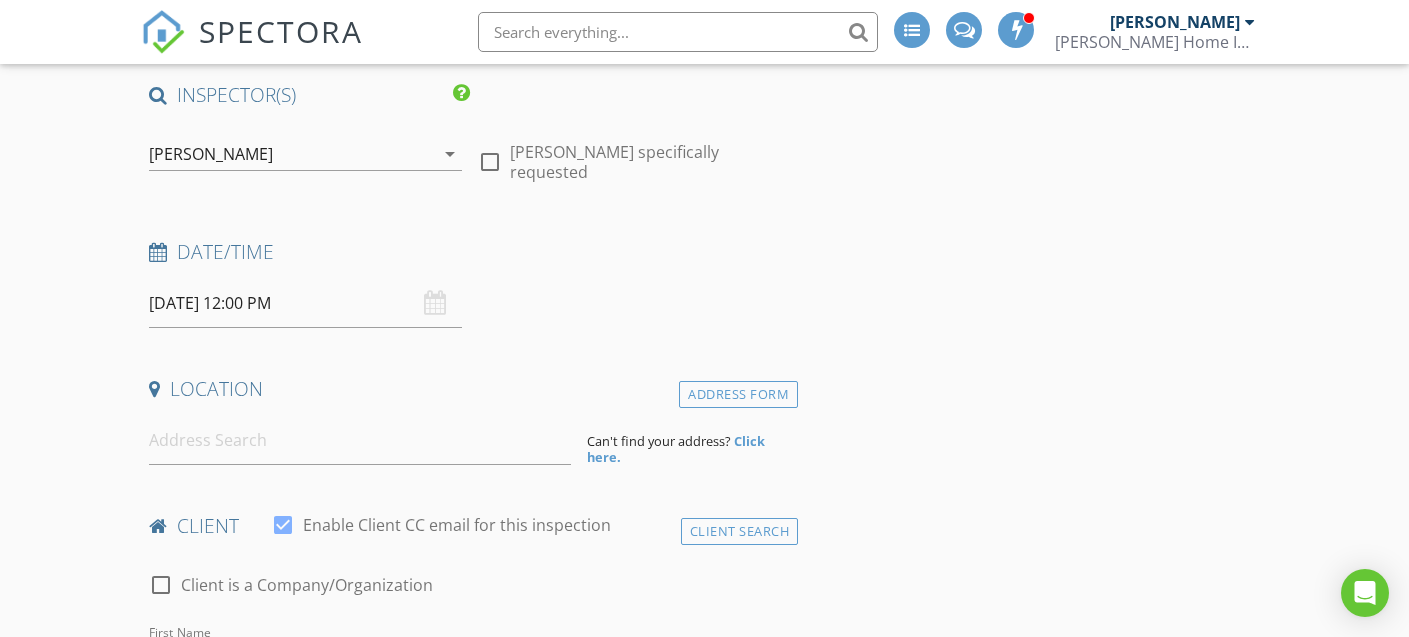scroll, scrollTop: 256, scrollLeft: 0, axis: vertical 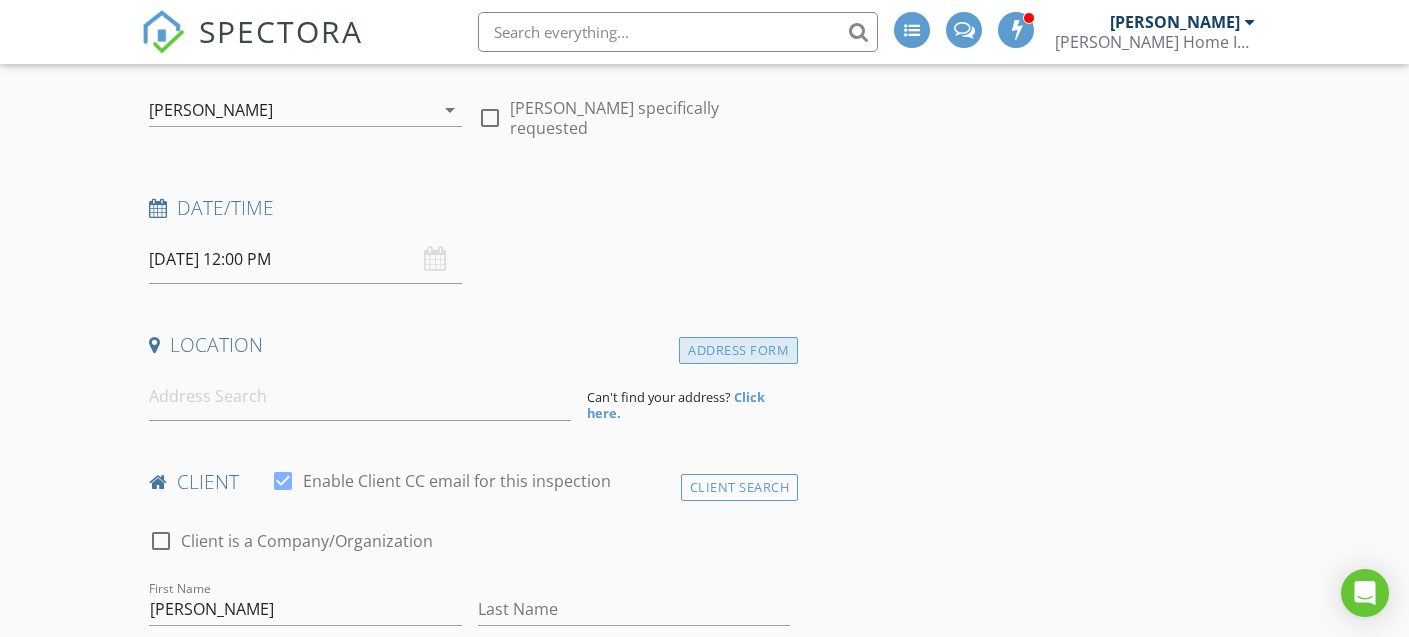 click on "Address Form" at bounding box center (738, 350) 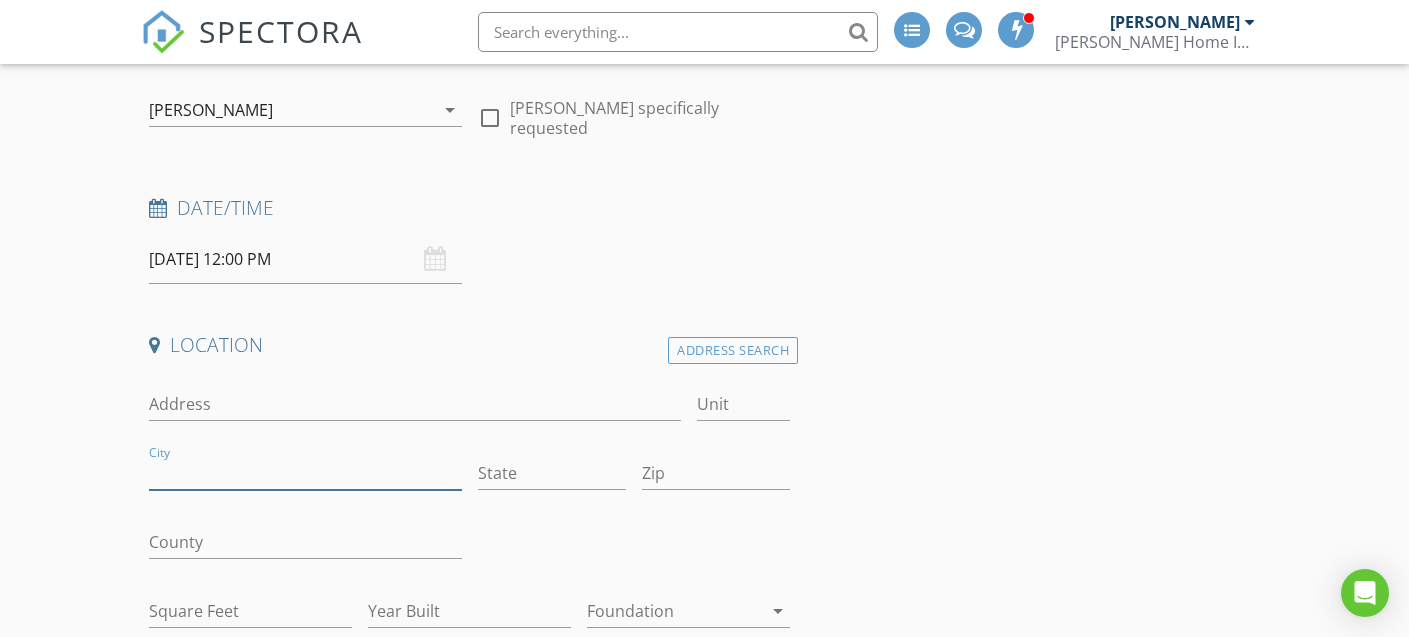 click on "City" at bounding box center [305, 473] 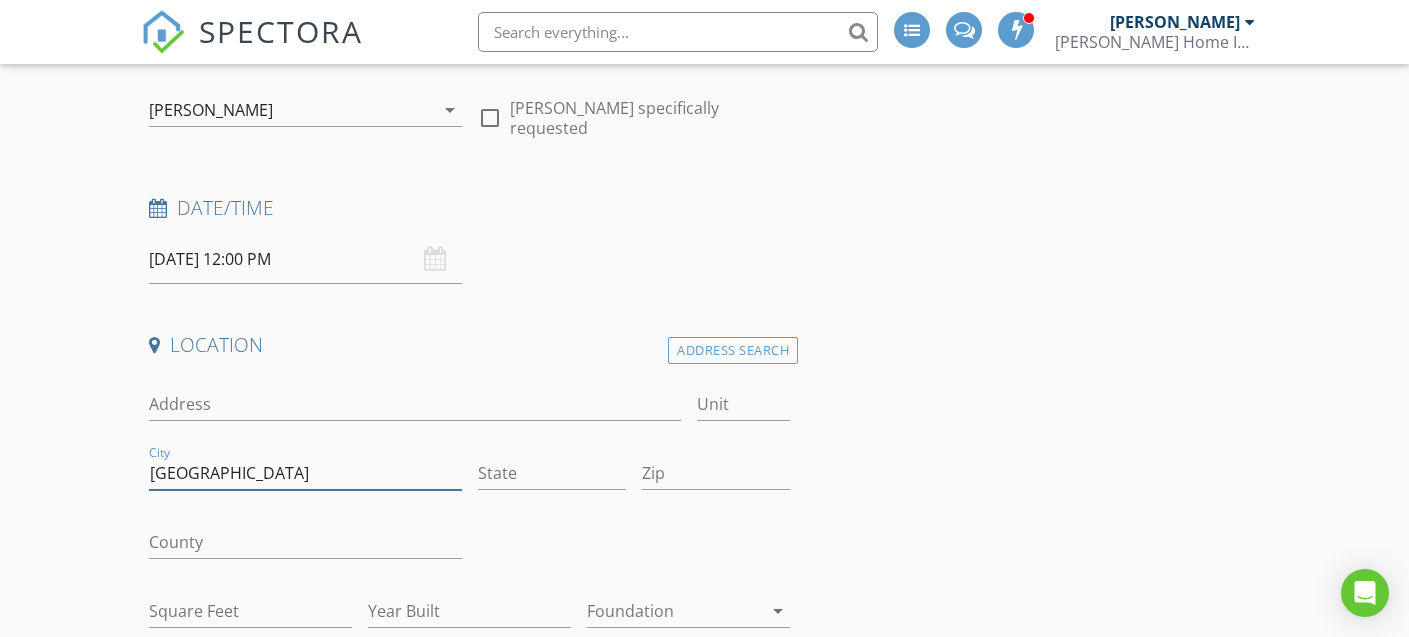 type on "Cherry Hill" 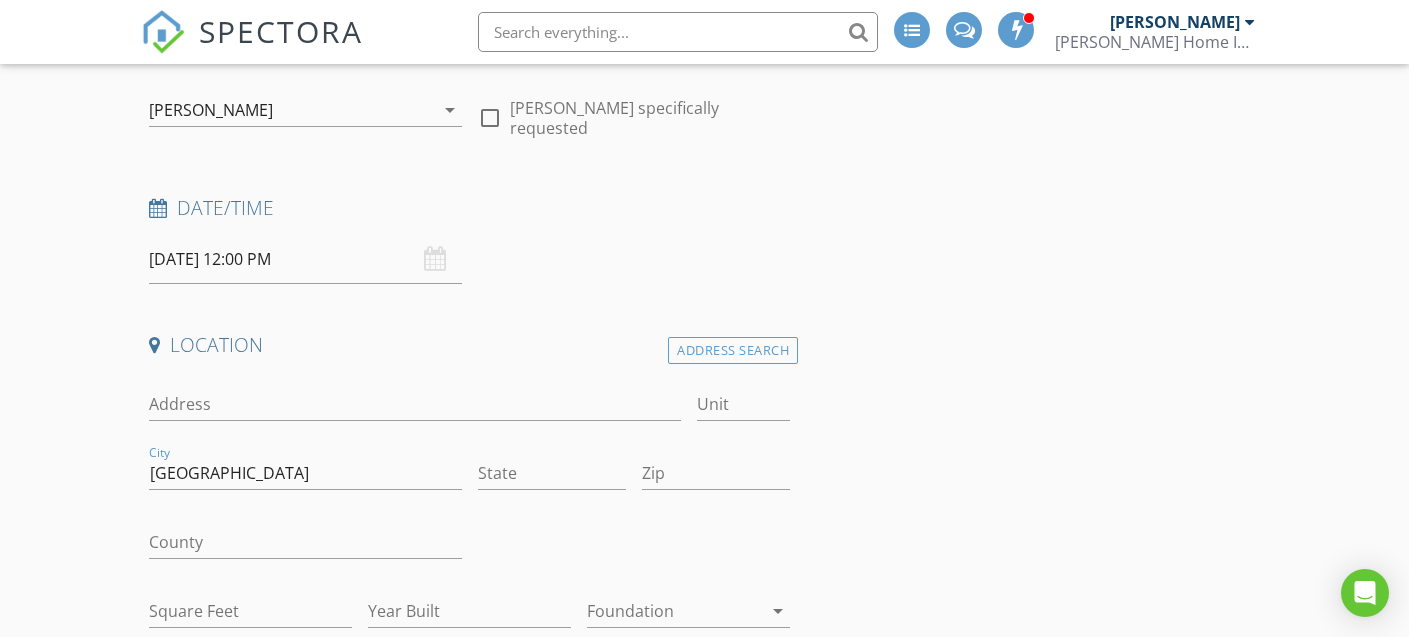 click at bounding box center (305, 504) 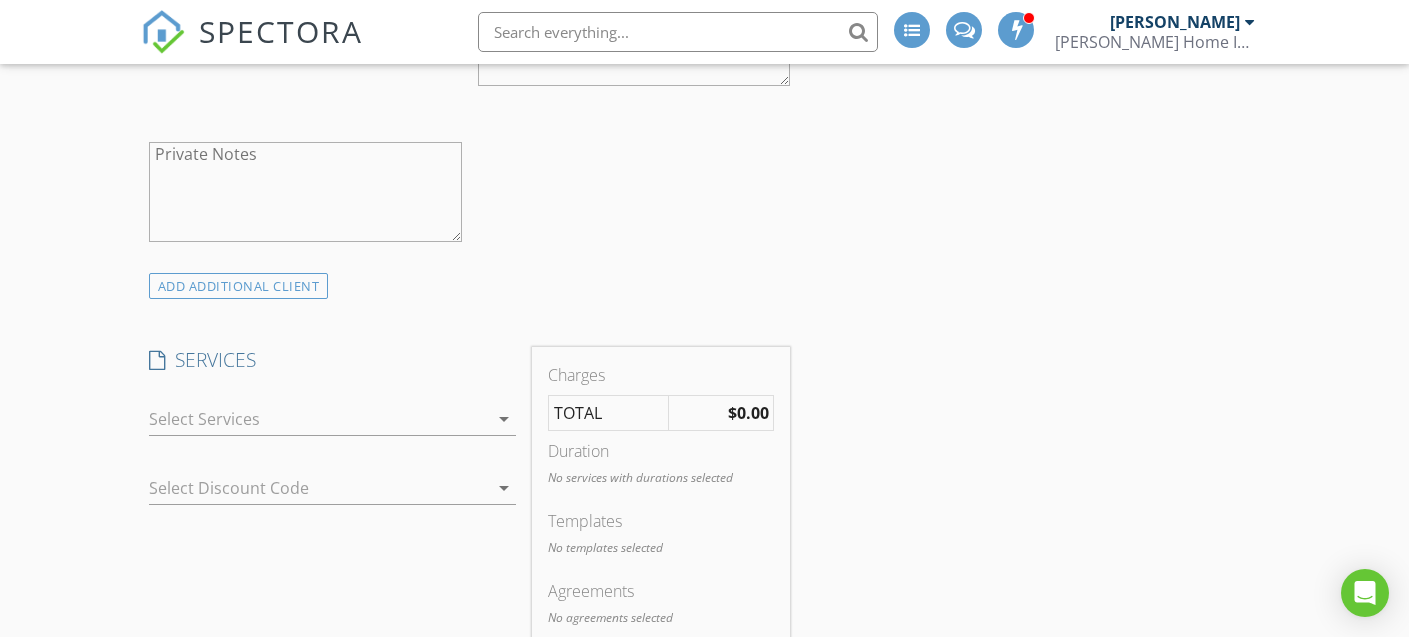 scroll, scrollTop: 1500, scrollLeft: 0, axis: vertical 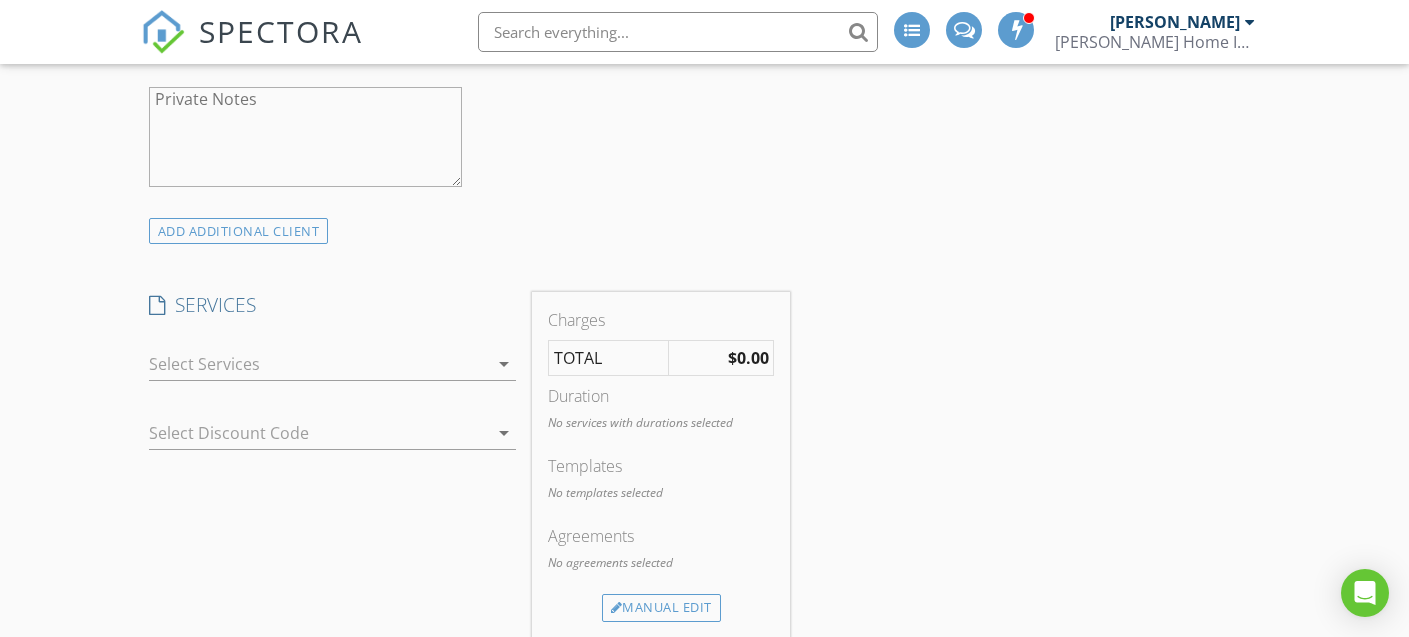 click at bounding box center (319, 364) 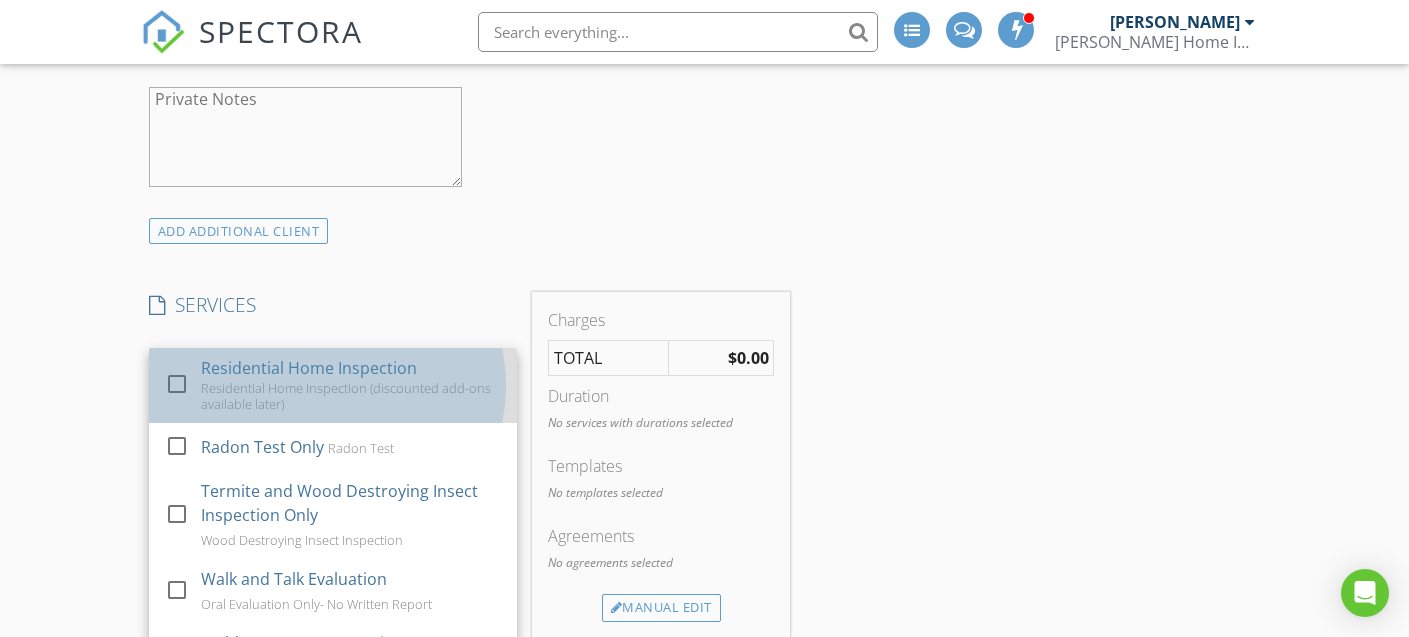 click on "Residential Home Inspection" at bounding box center (309, 368) 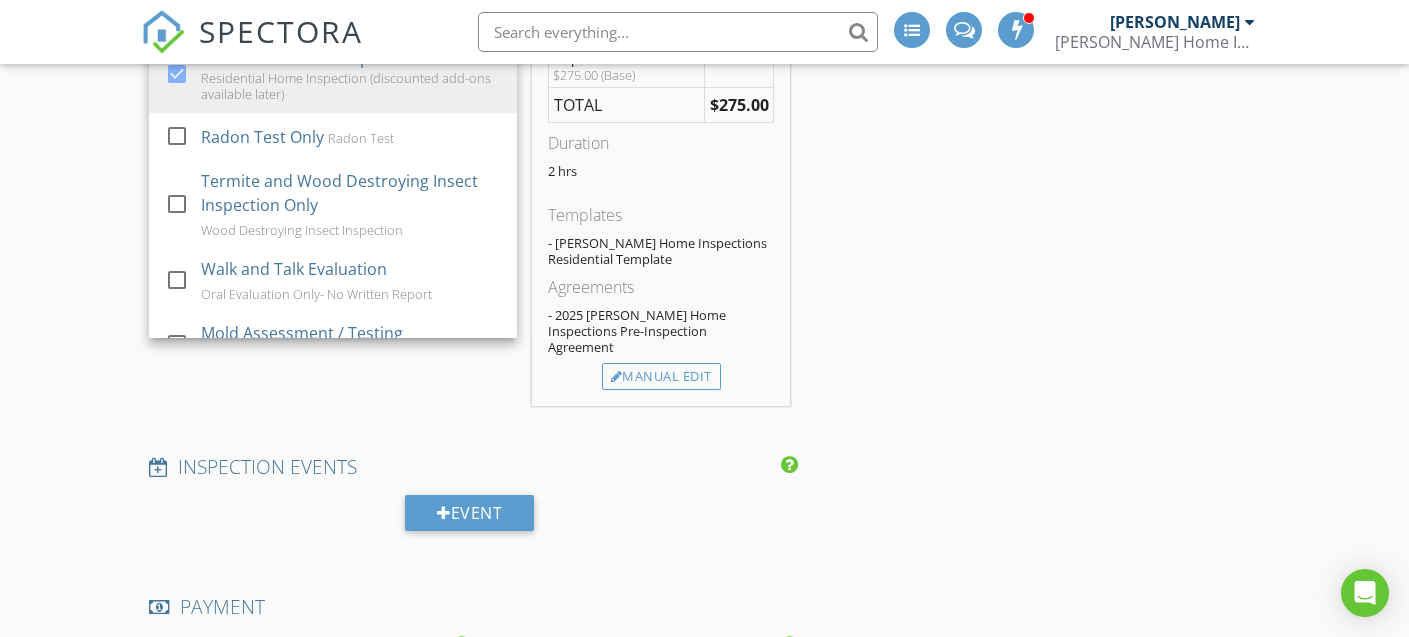 scroll, scrollTop: 1823, scrollLeft: 0, axis: vertical 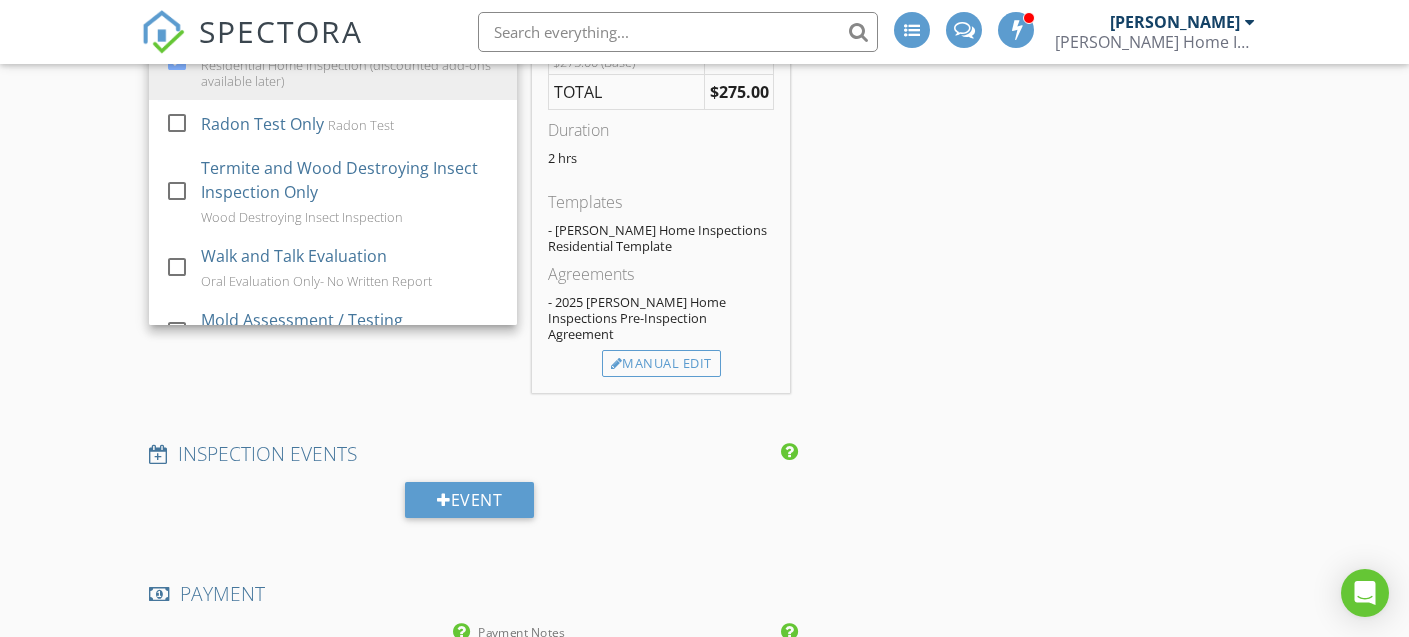 click on "INSPECTOR(S)
check_box   Brian Morse   PRIMARY   Brian Morse arrow_drop_down   check_box_outline_blank Brian Morse specifically requested
Date/Time
07/15/2025 12:00 PM
Location
Address Search       Address   Unit   City Cherry Hill   State   Zip   County     Square Feet   Year Built   Foundation arrow_drop_down
client
check_box Enable Client CC email for this inspection   Client Search     check_box_outline_blank Client is a Company/Organization     First Name Tom   Last Name   Email   CC Email   Phone 856-220-7802   Address   City   State   Zip     Tags         Notes   Private Notes
ADD ADDITIONAL client
SERVICES
check_box   Residential Home Inspection   Residential Home Inspection (discounted add-ons available later) check_box_outline_blank   Radon Test Only   Radon Test" at bounding box center (704, 723) 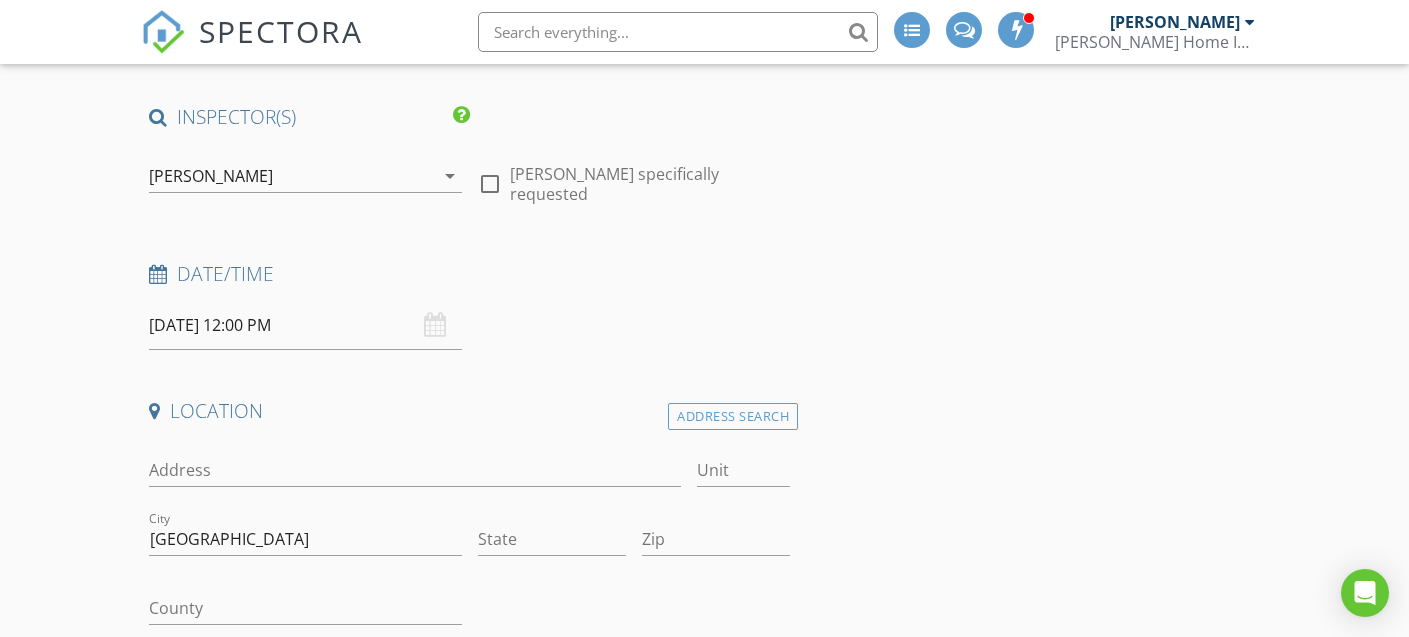 scroll, scrollTop: 218, scrollLeft: 0, axis: vertical 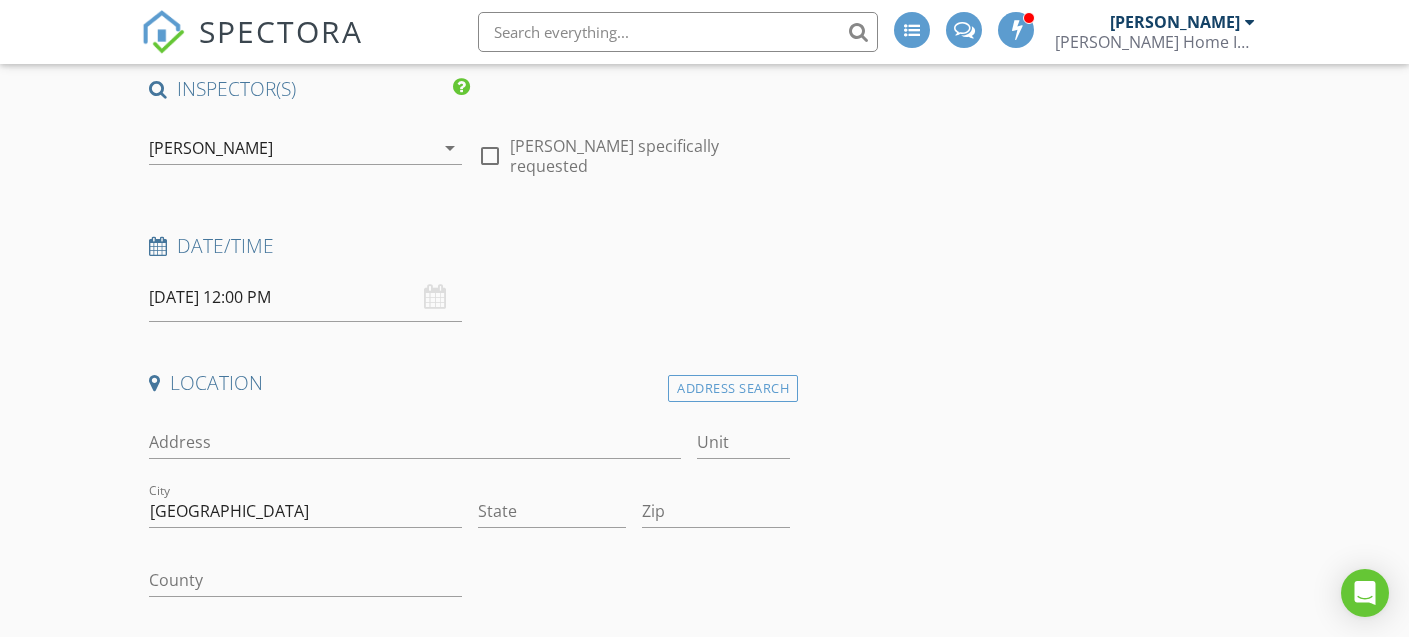 click at bounding box center [490, 156] 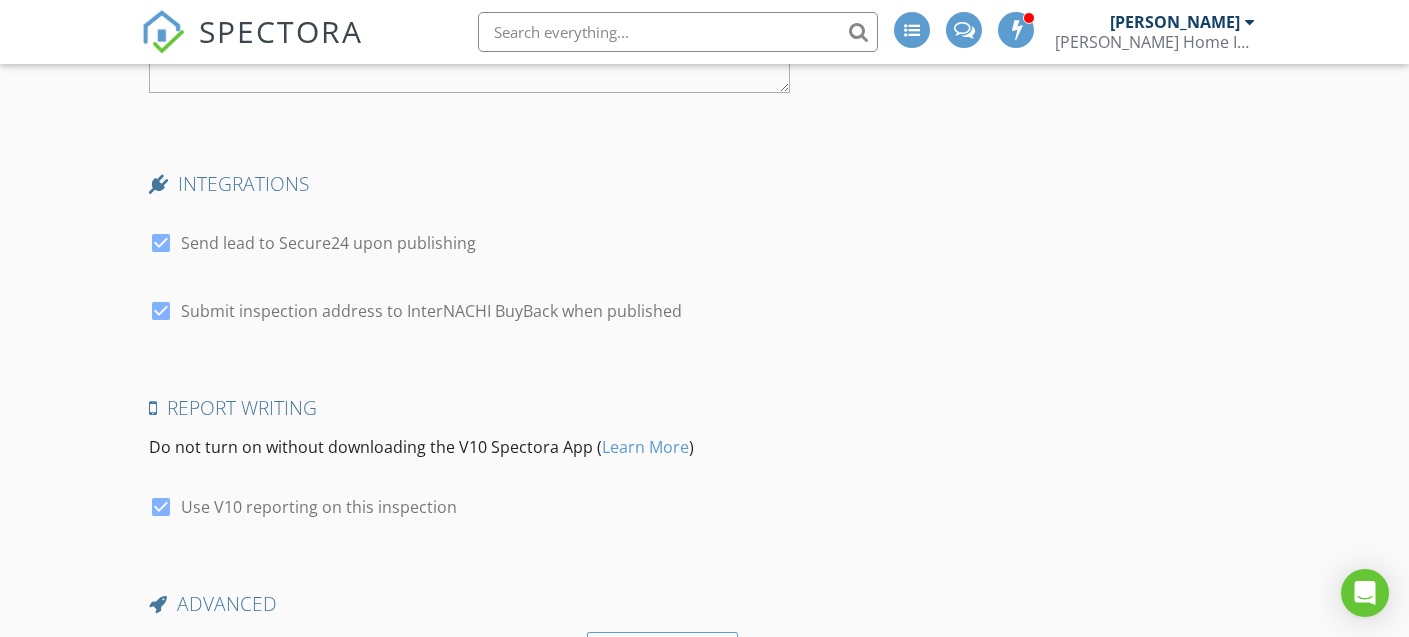 scroll, scrollTop: 4192, scrollLeft: 0, axis: vertical 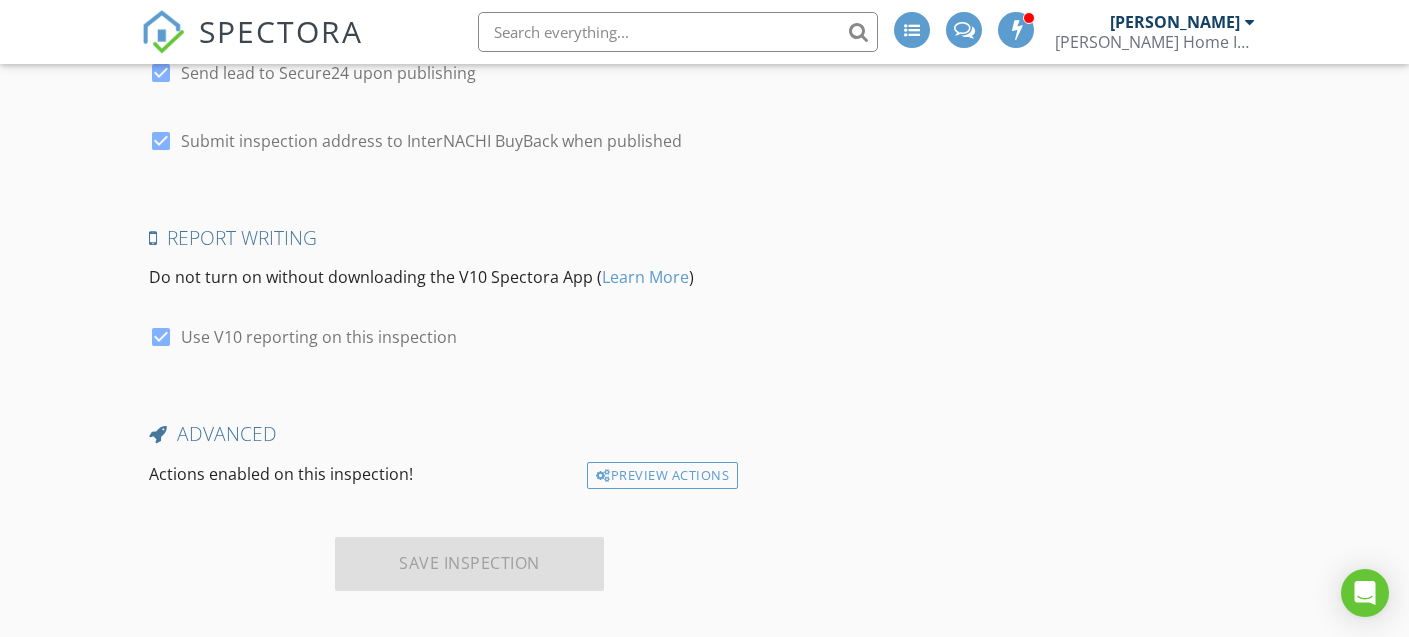 click on "Save Inspection" at bounding box center [469, 564] 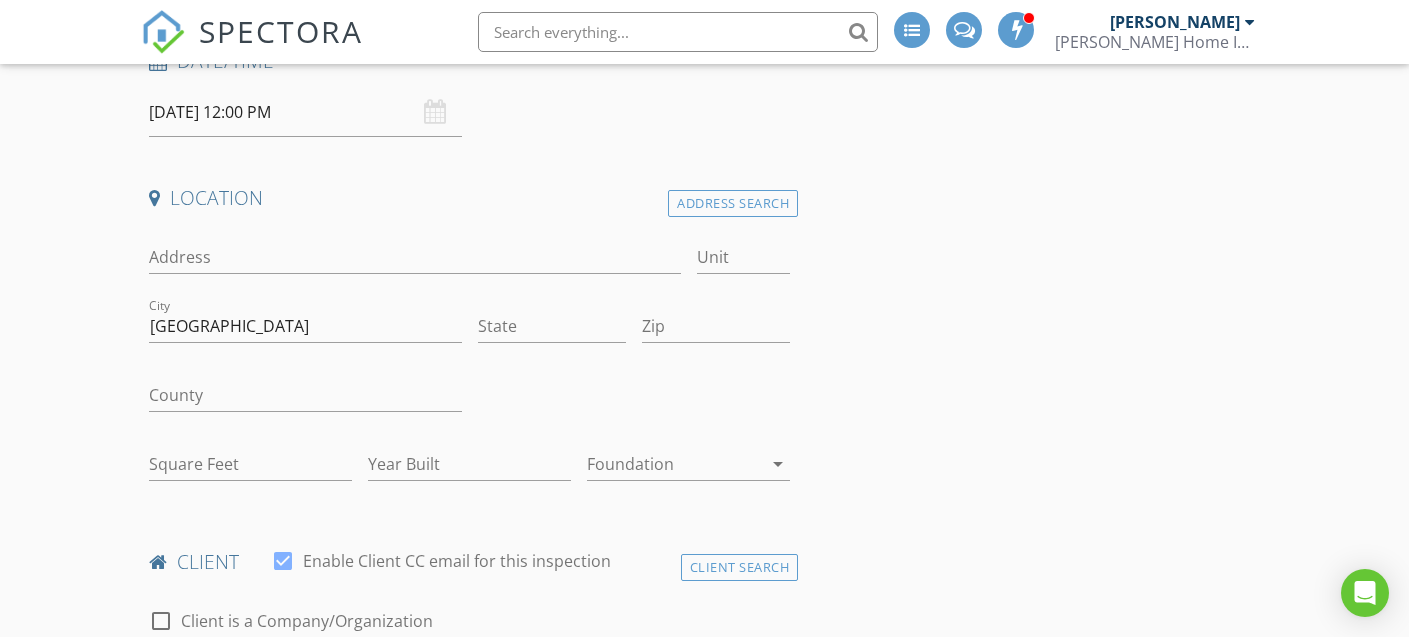 scroll, scrollTop: 399, scrollLeft: 0, axis: vertical 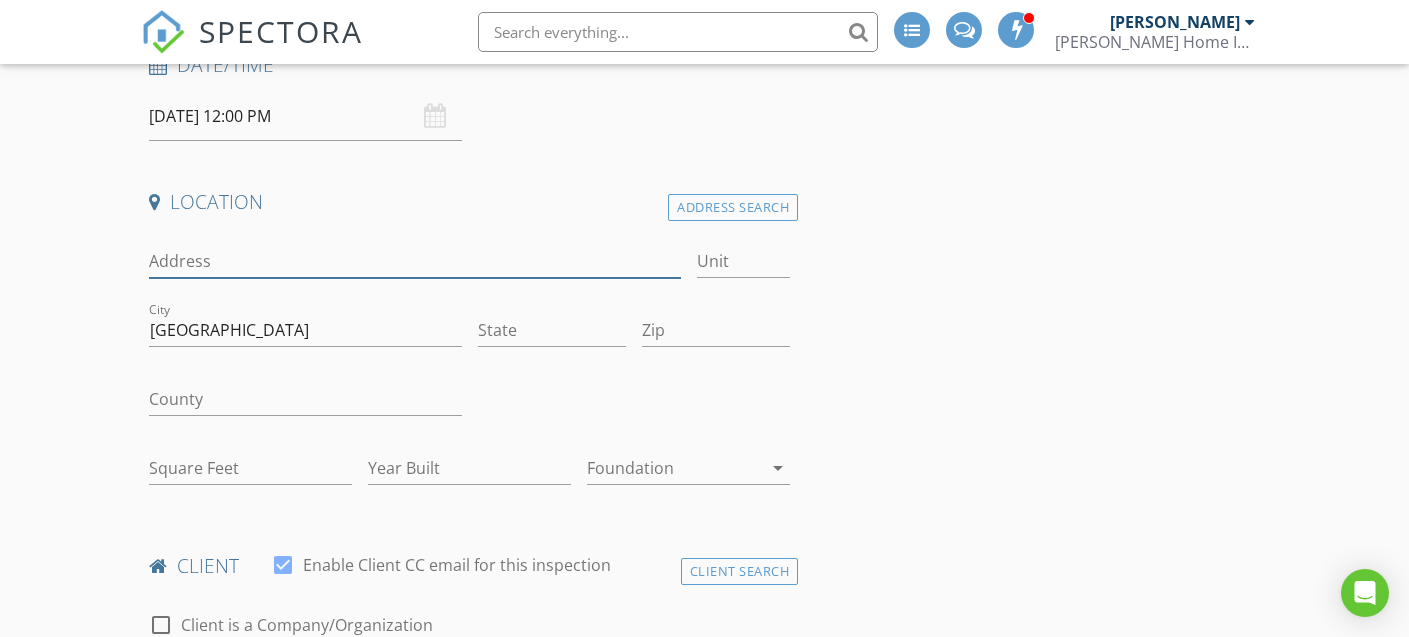click on "Address" at bounding box center [415, 261] 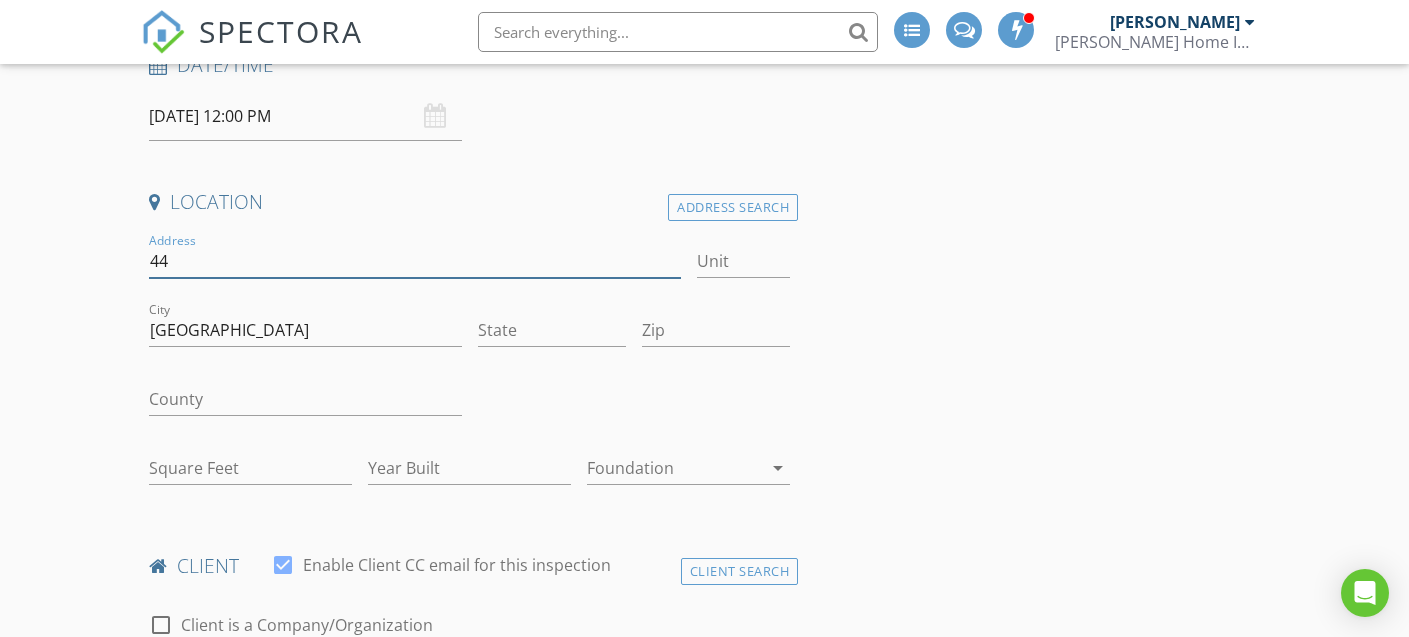 type on "4" 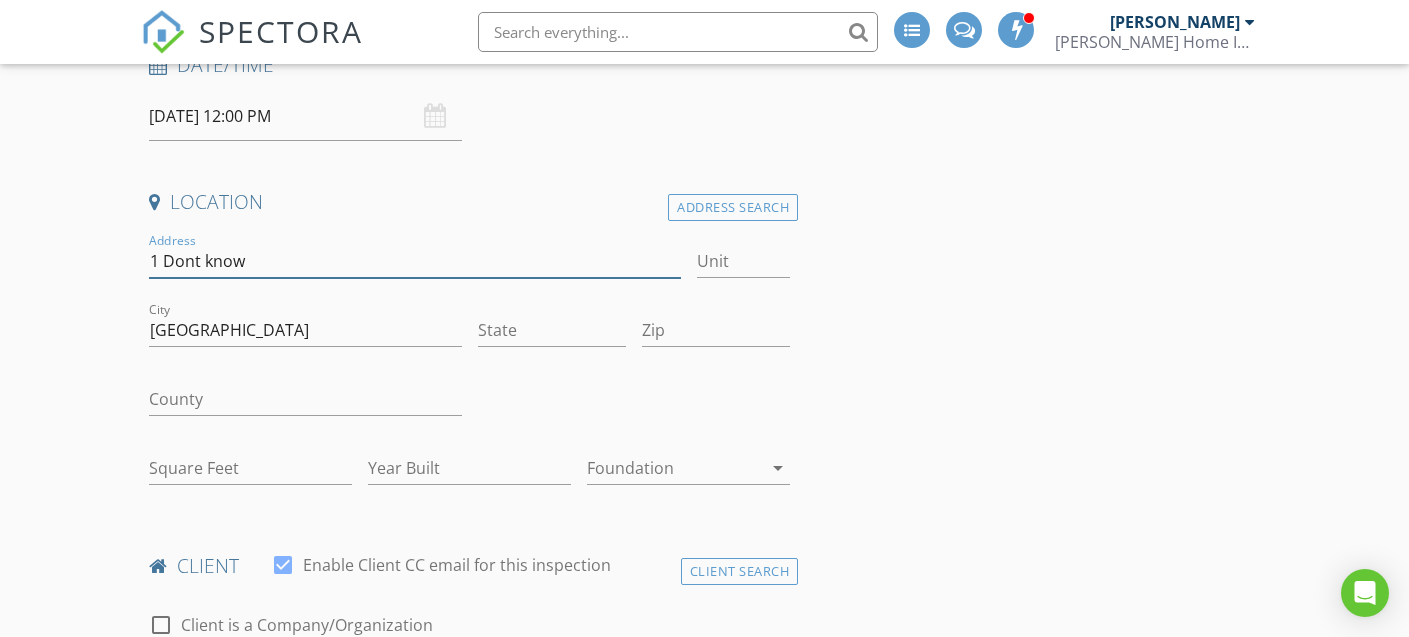 type on "1 Dont know" 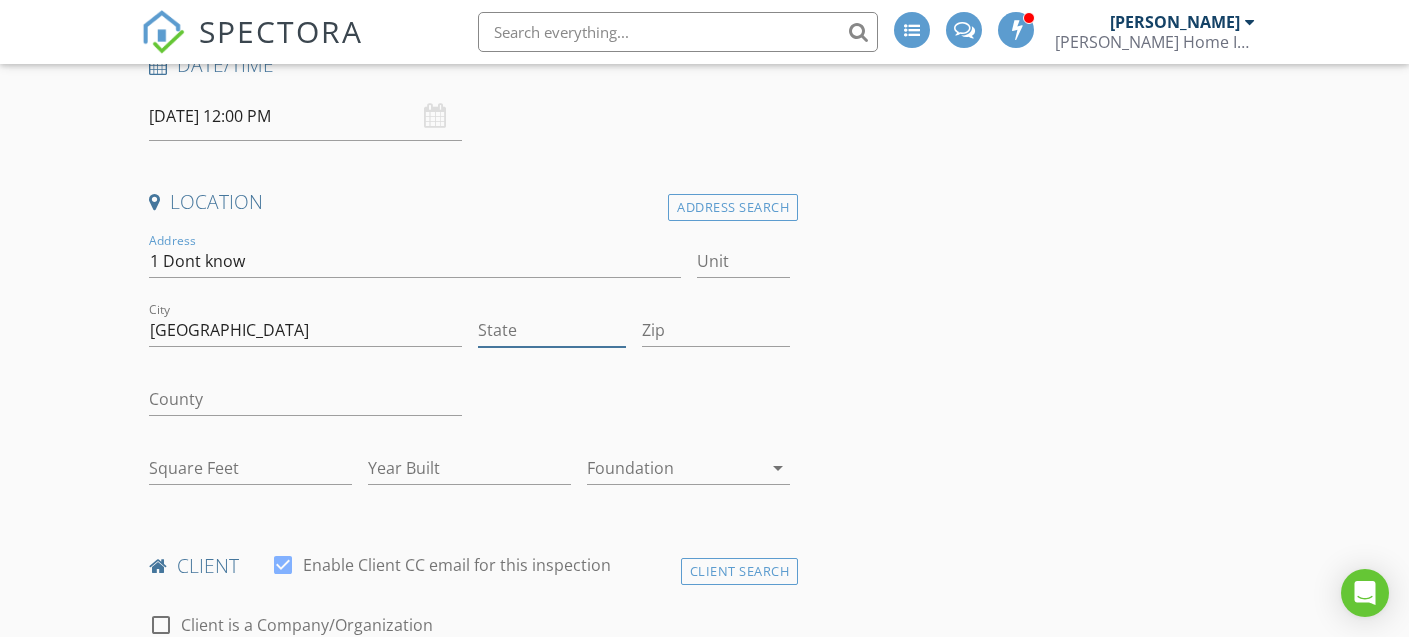 click on "State" at bounding box center [552, 330] 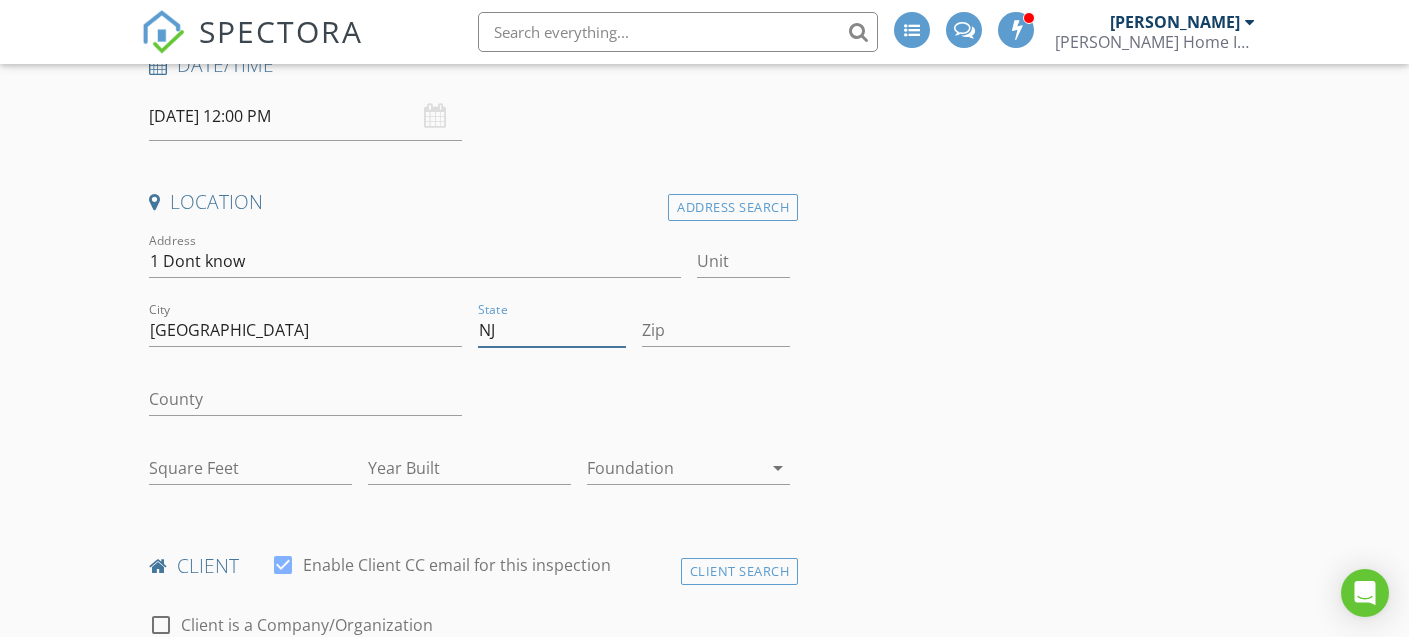 type on "NJ" 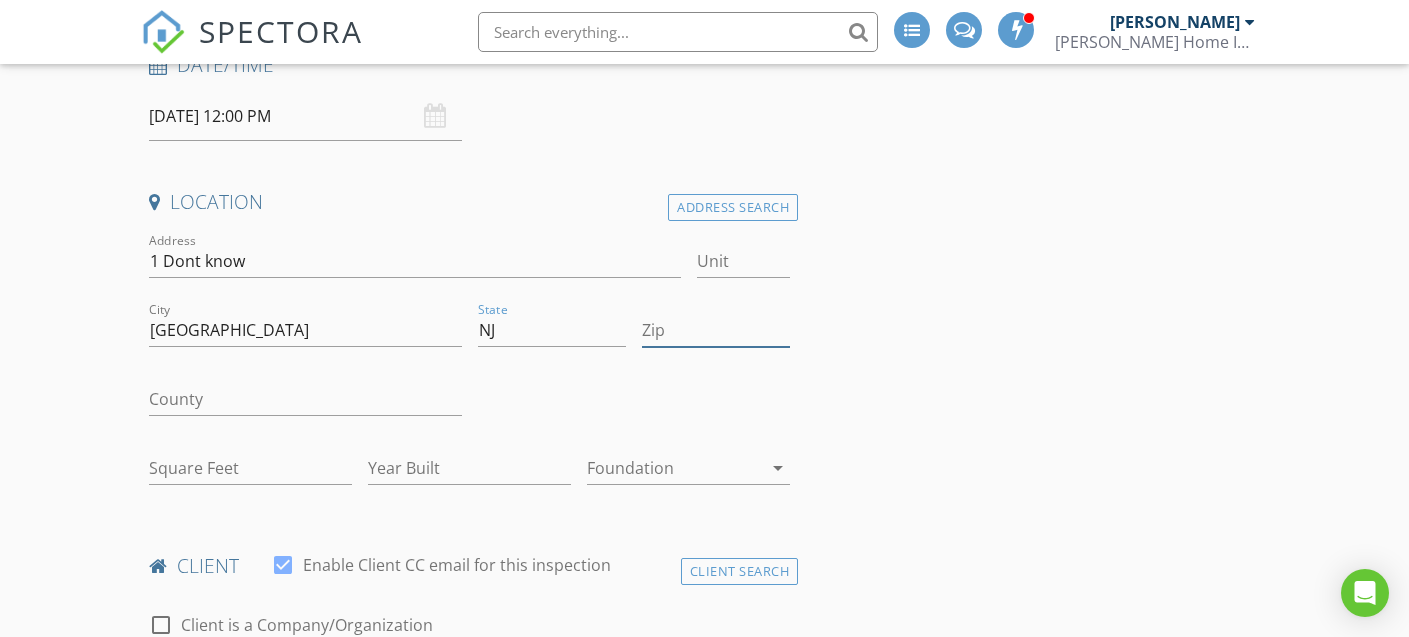 click on "Zip" at bounding box center (716, 330) 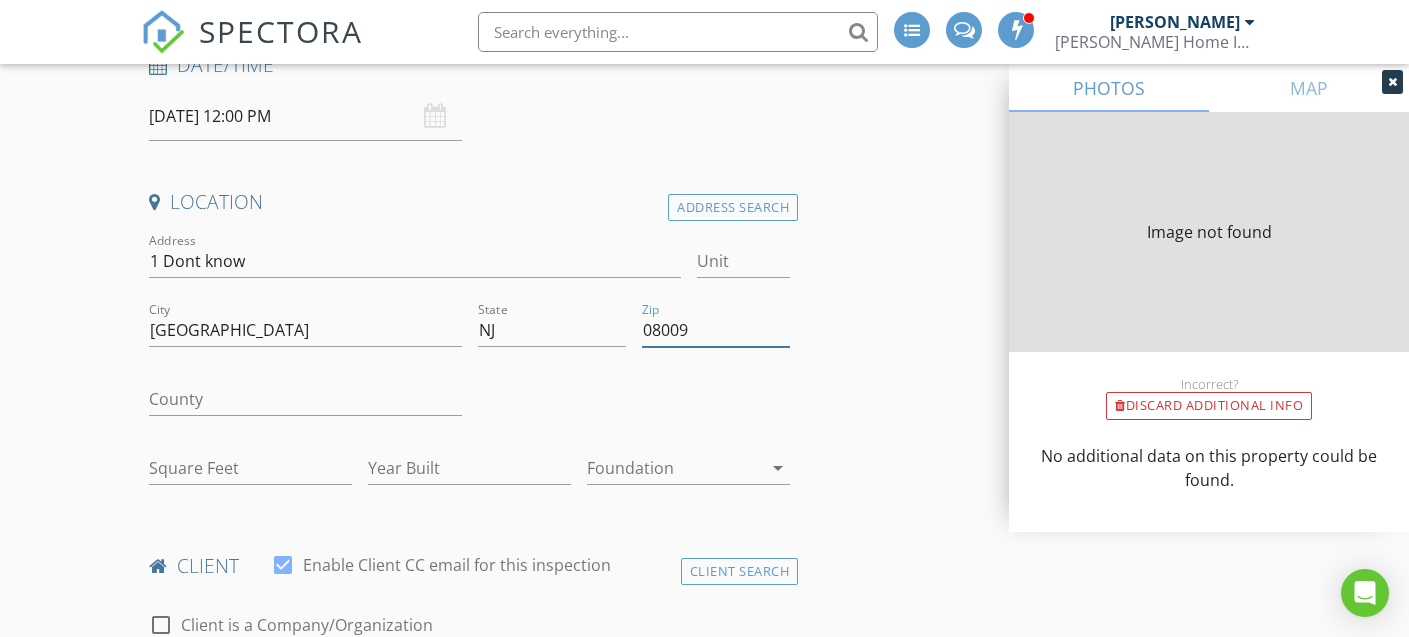 type on "08009" 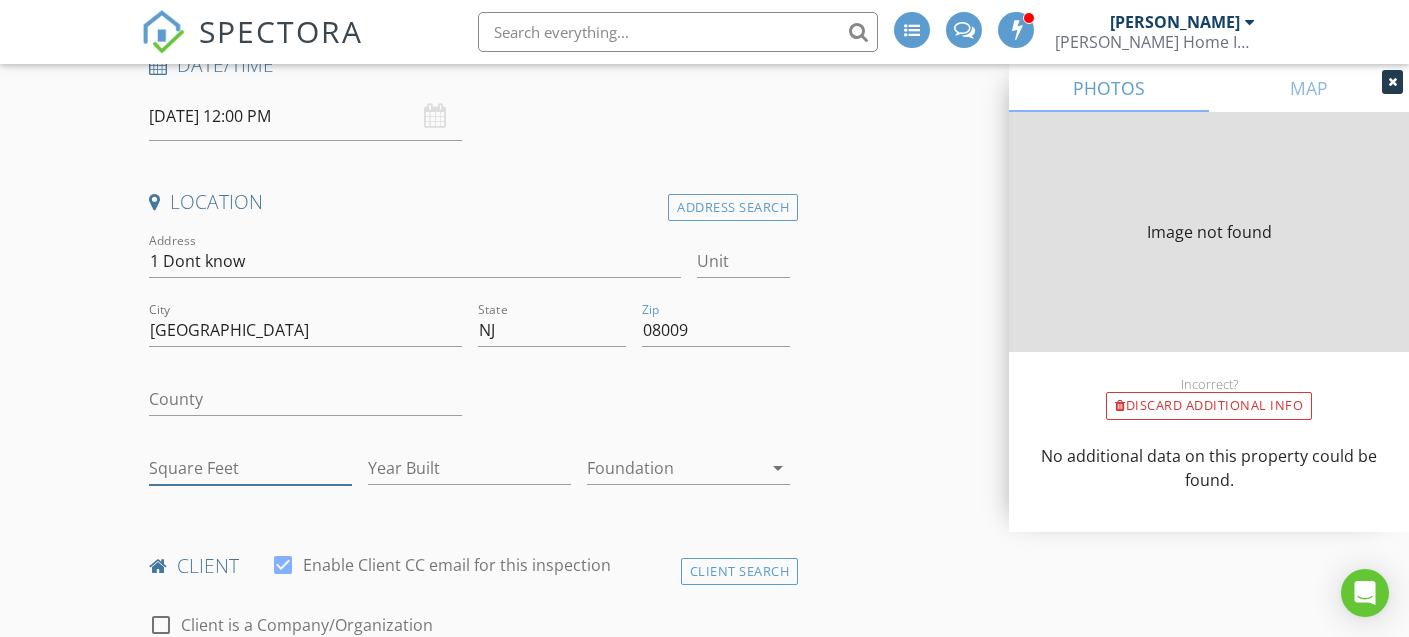 click on "Square Feet" at bounding box center (250, 468) 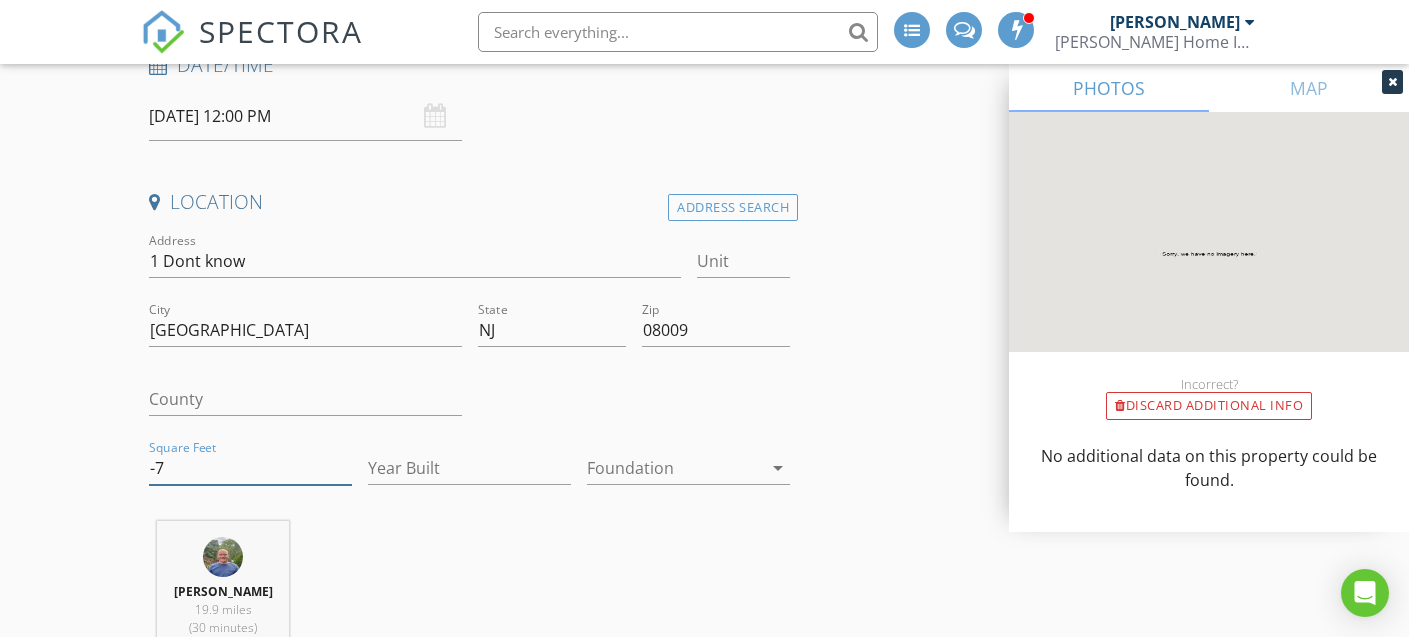 scroll, scrollTop: 406, scrollLeft: 0, axis: vertical 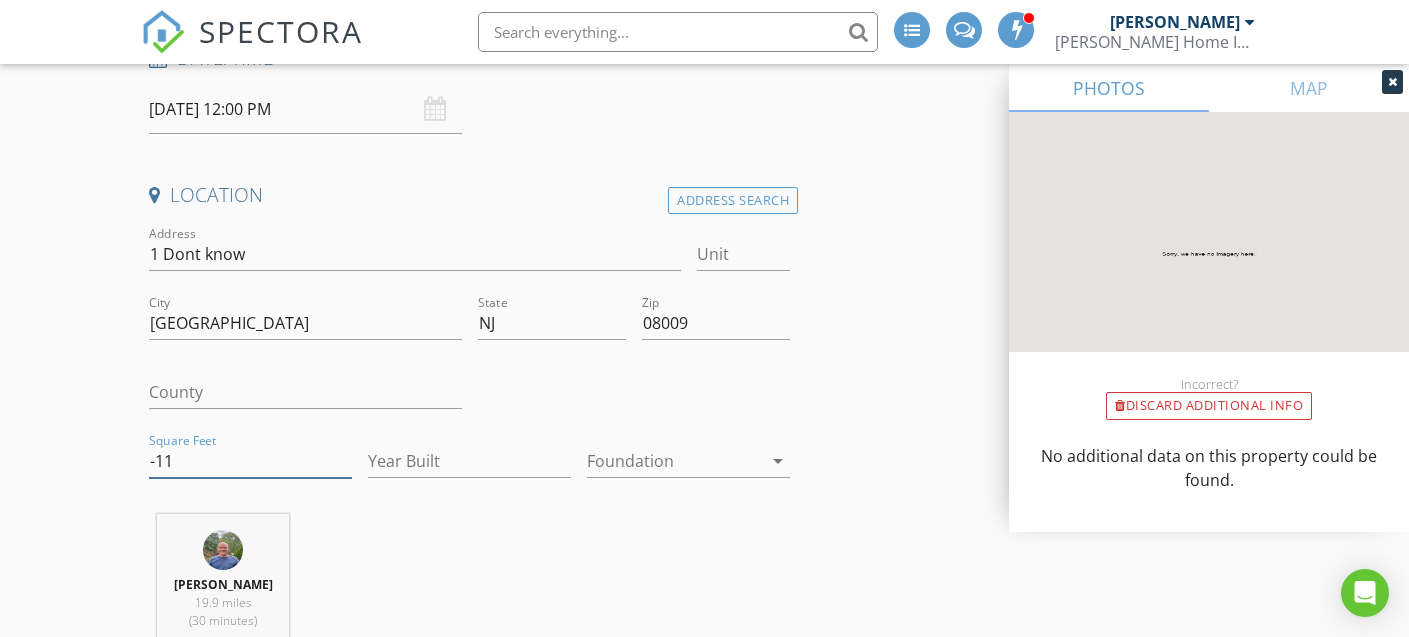 type on "-1" 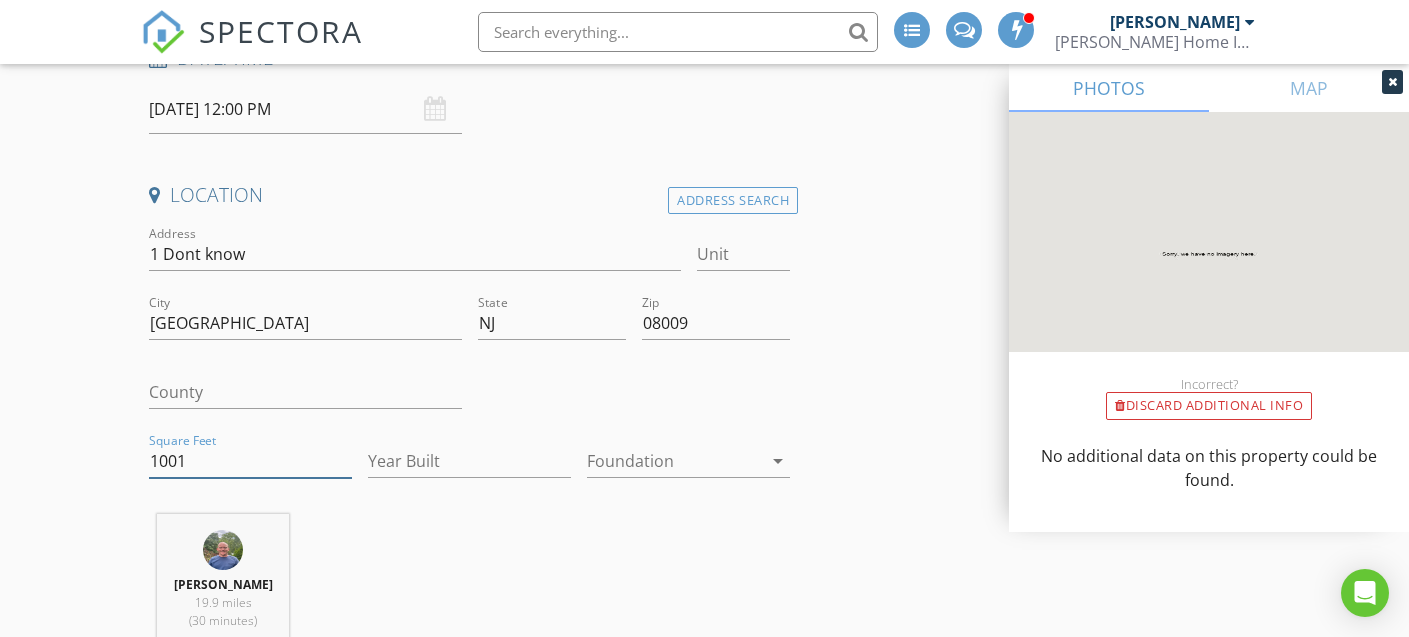 scroll, scrollTop: 405, scrollLeft: 0, axis: vertical 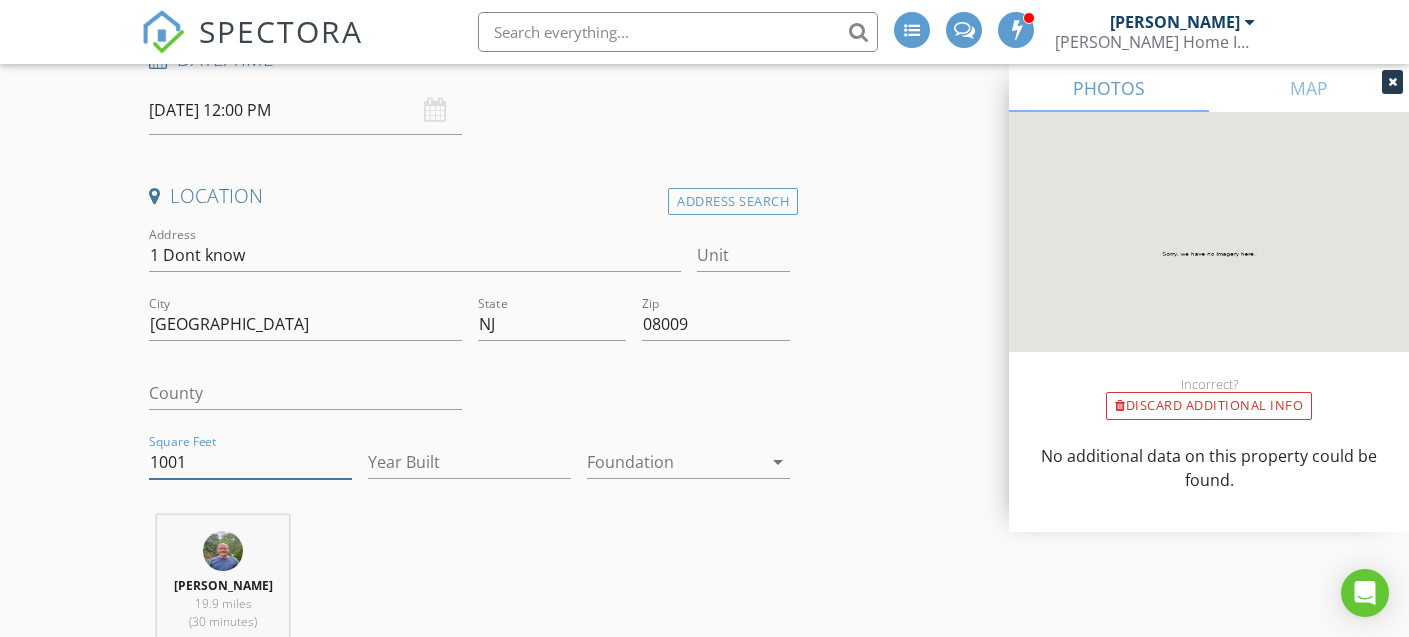 type on "1001" 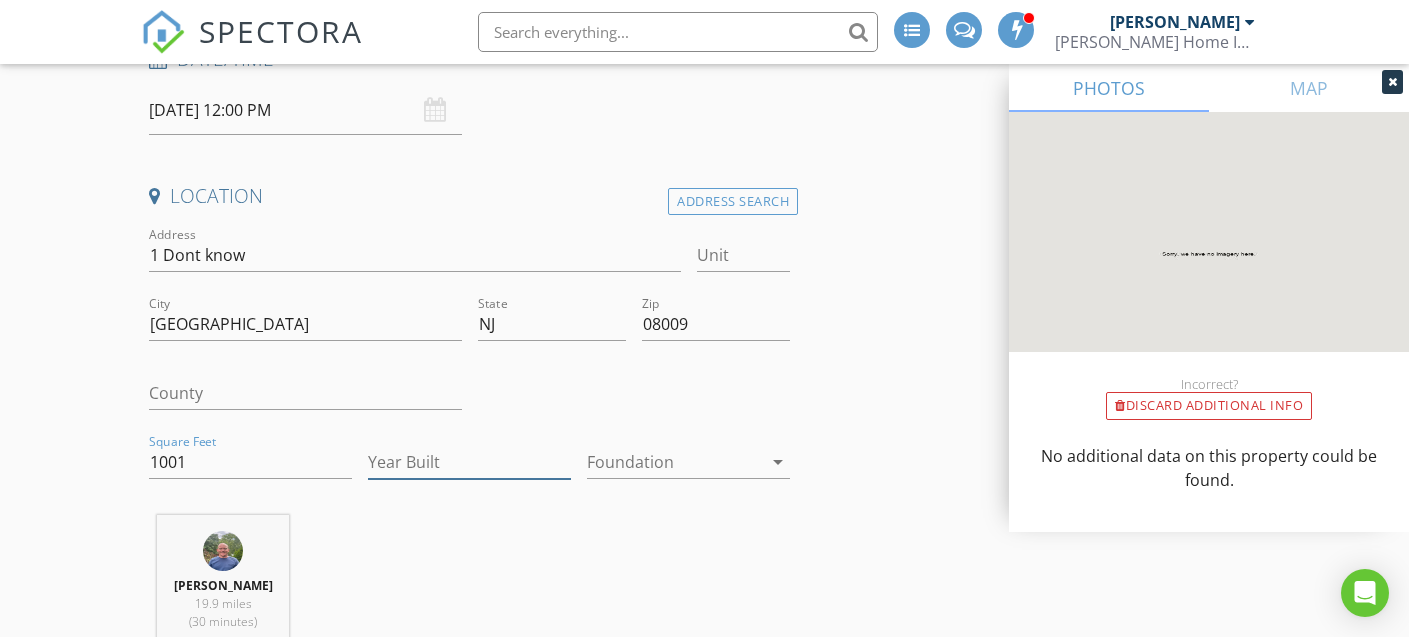click on "Year Built" at bounding box center (469, 462) 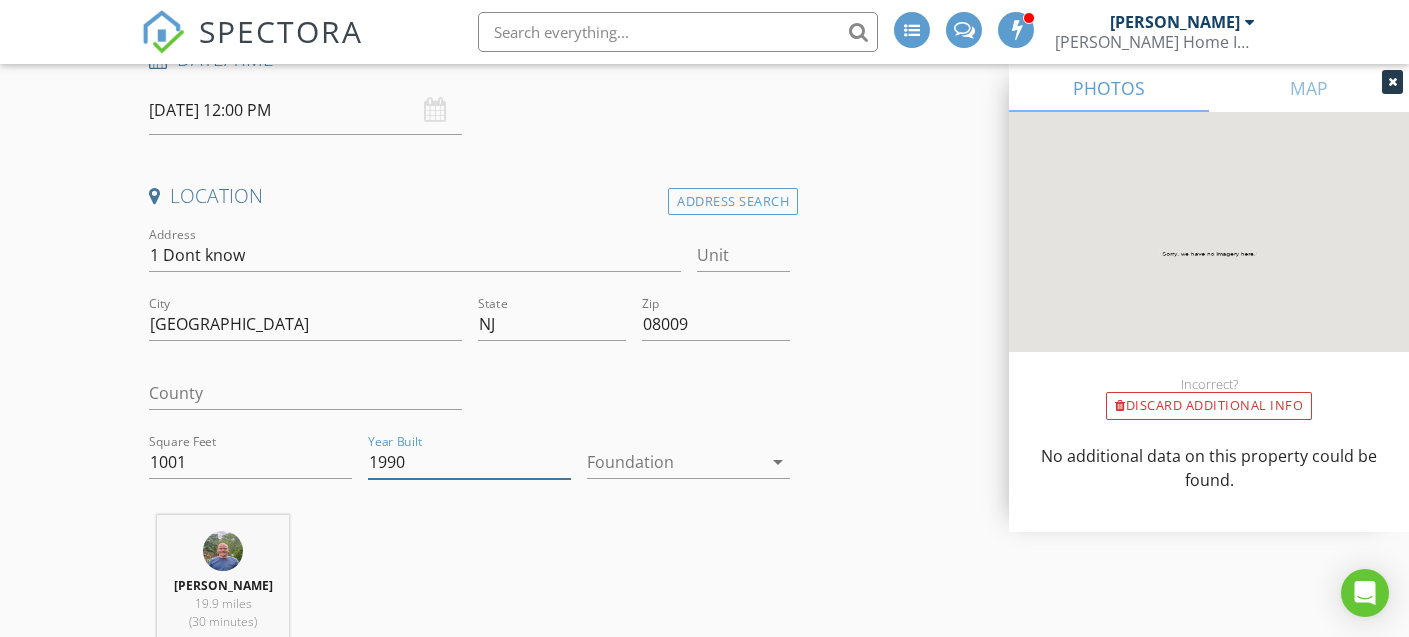 type on "1990" 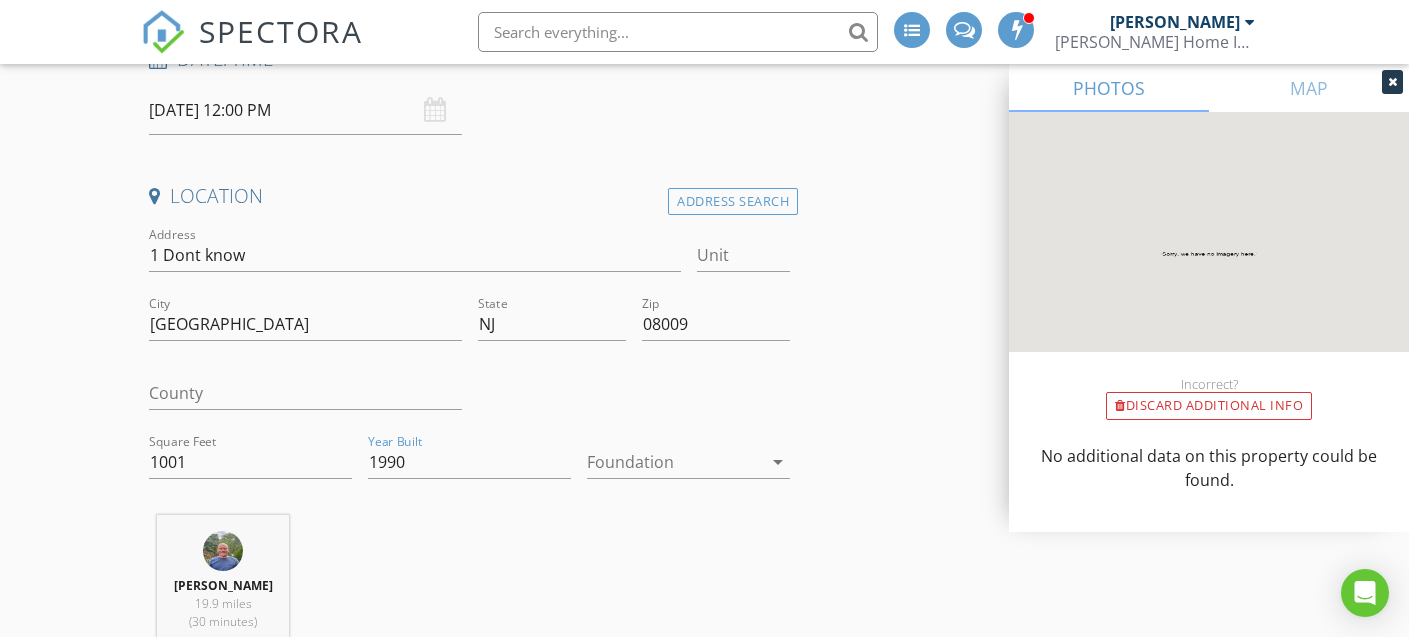click on "Brian Morse     19.9 miles     (30 minutes)" at bounding box center (470, 598) 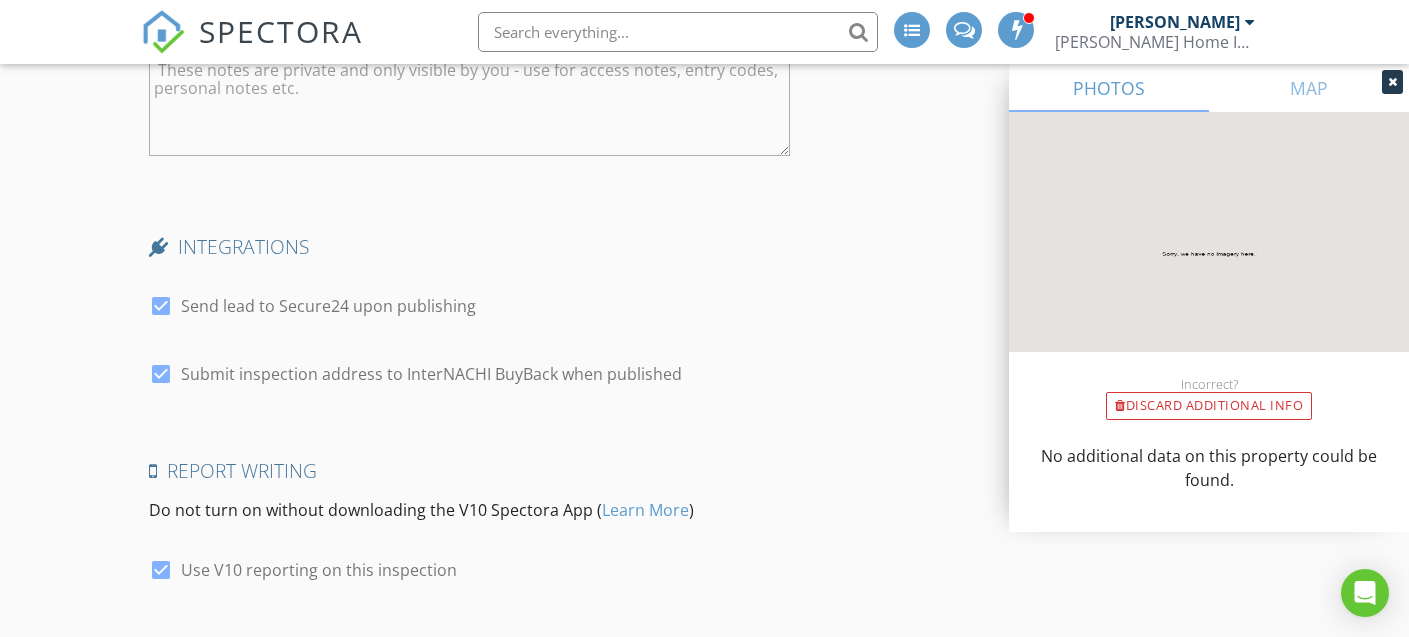 scroll, scrollTop: 4406, scrollLeft: 0, axis: vertical 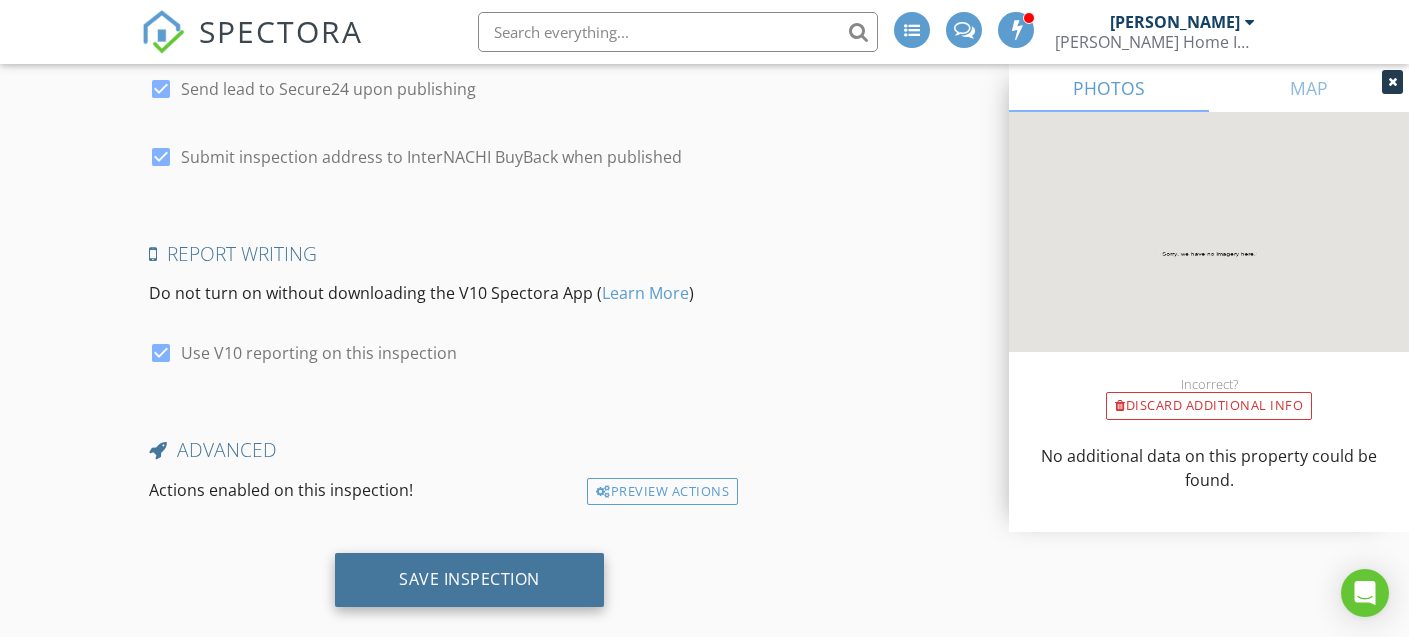 click on "Save Inspection" at bounding box center (469, 579) 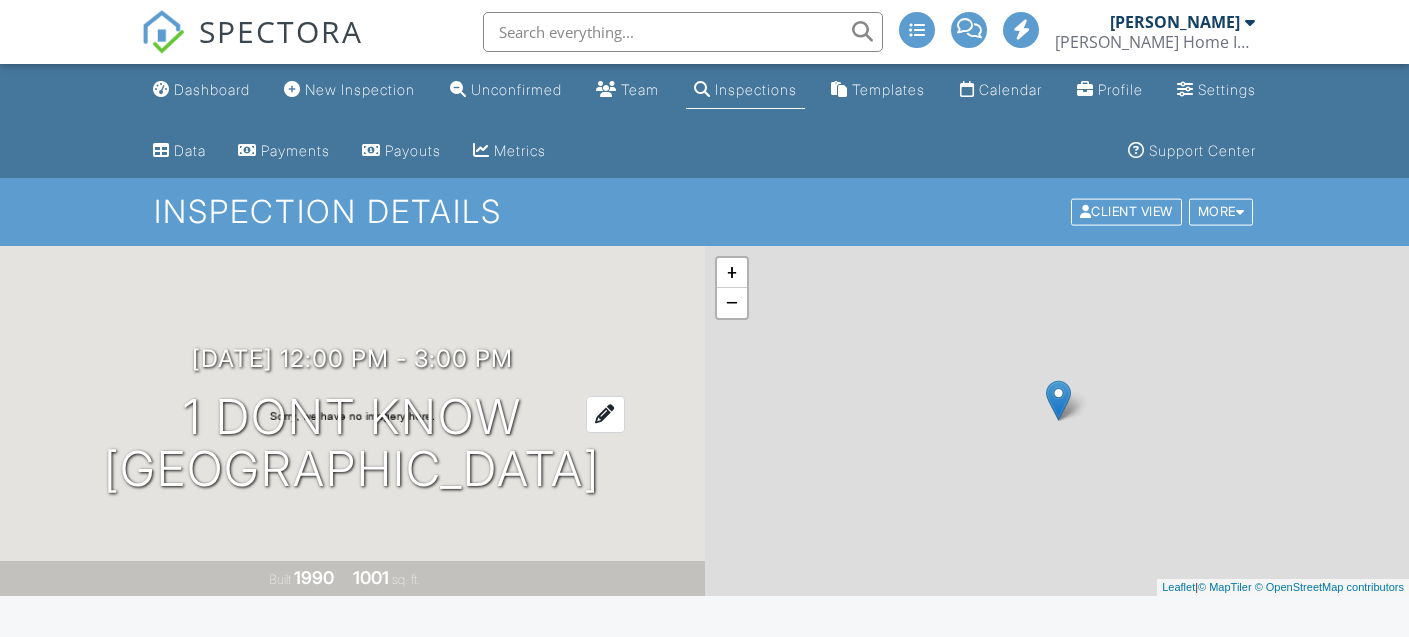 scroll, scrollTop: 0, scrollLeft: 0, axis: both 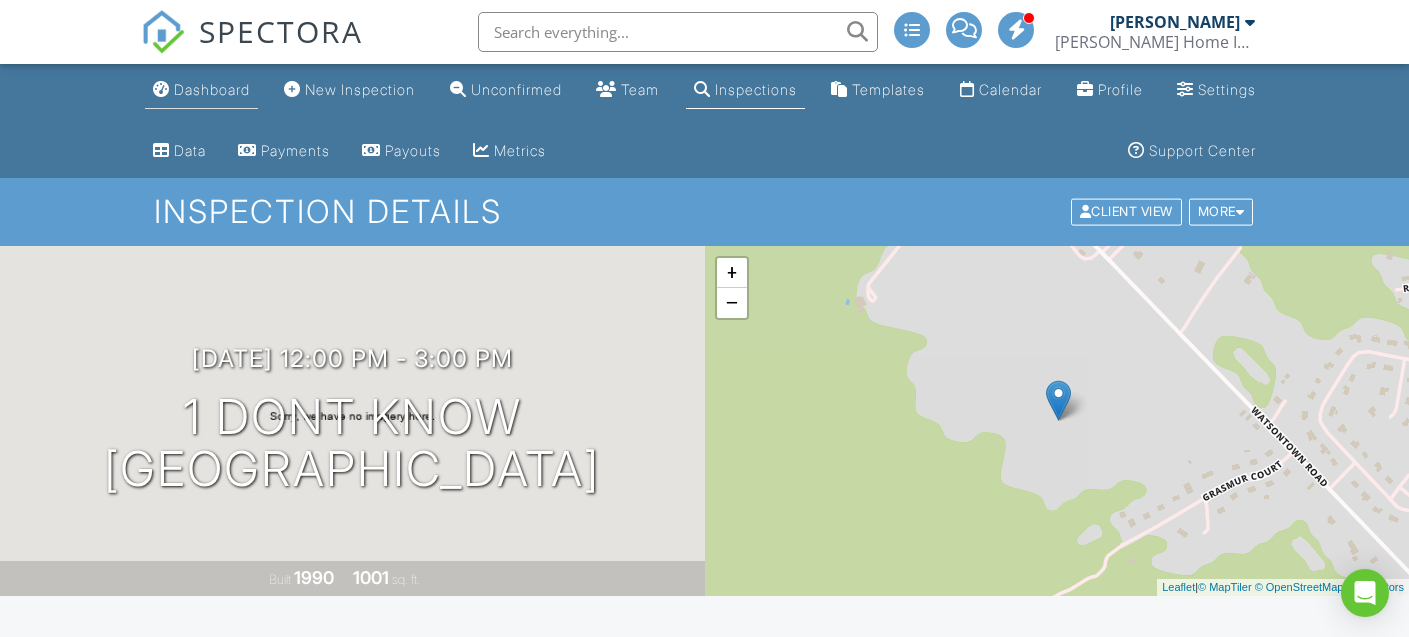 click on "Dashboard" at bounding box center (212, 89) 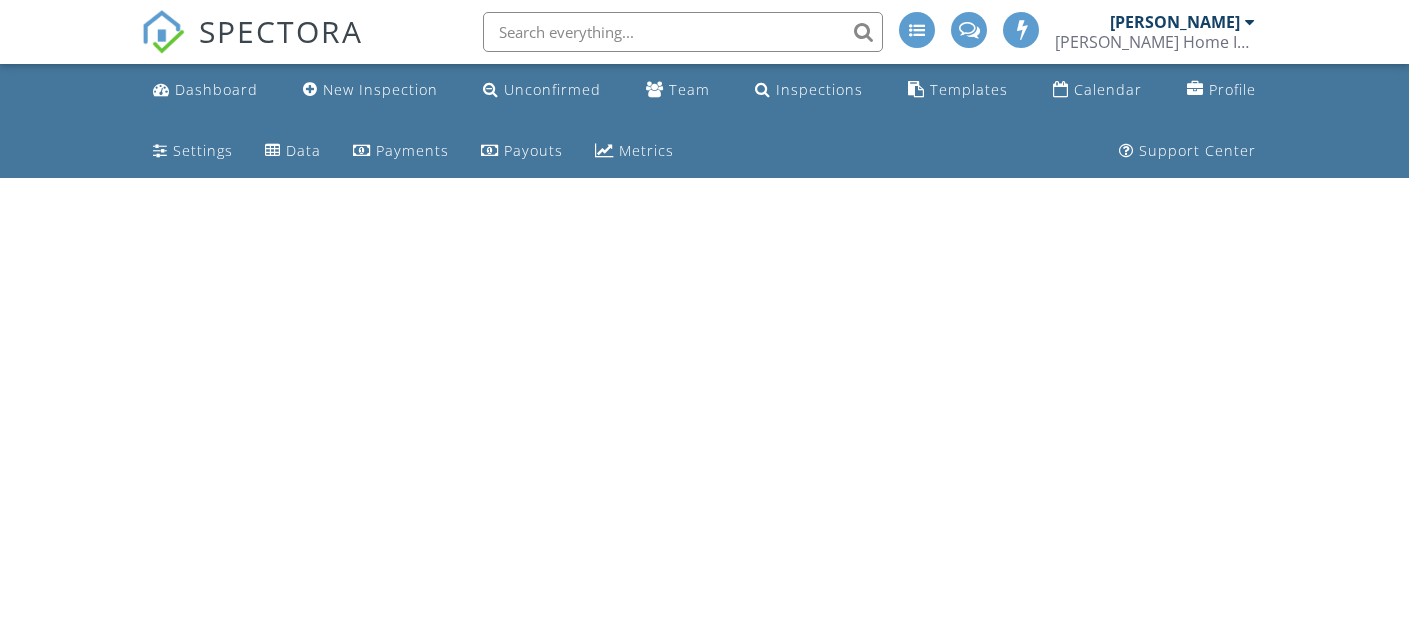 scroll, scrollTop: 0, scrollLeft: 0, axis: both 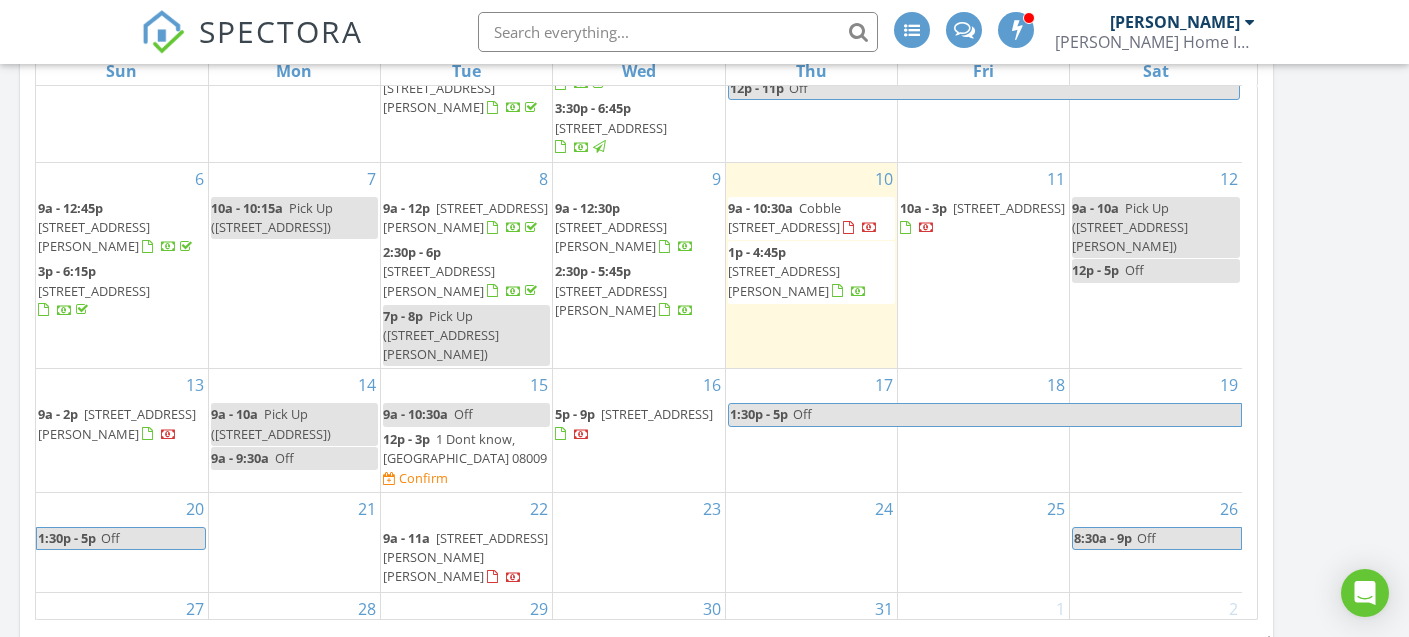 click on "41 Stewart Ave, Delran 08075" at bounding box center (611, 236) 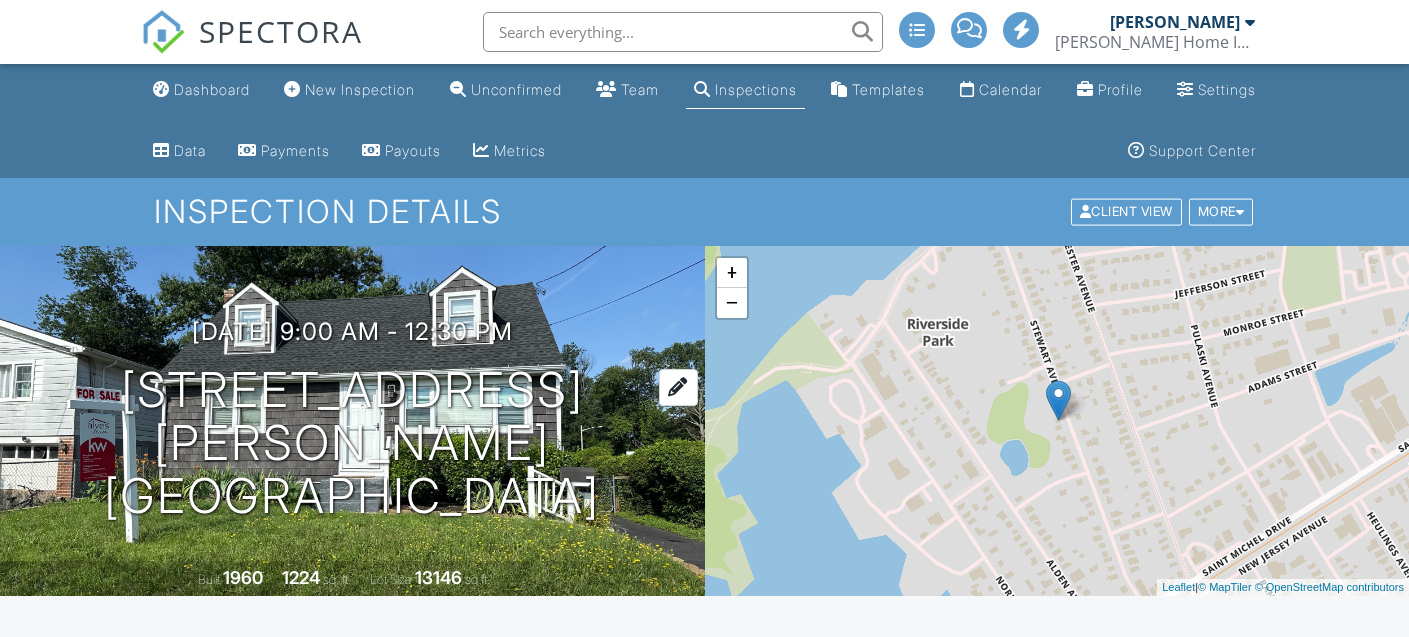 scroll, scrollTop: 0, scrollLeft: 0, axis: both 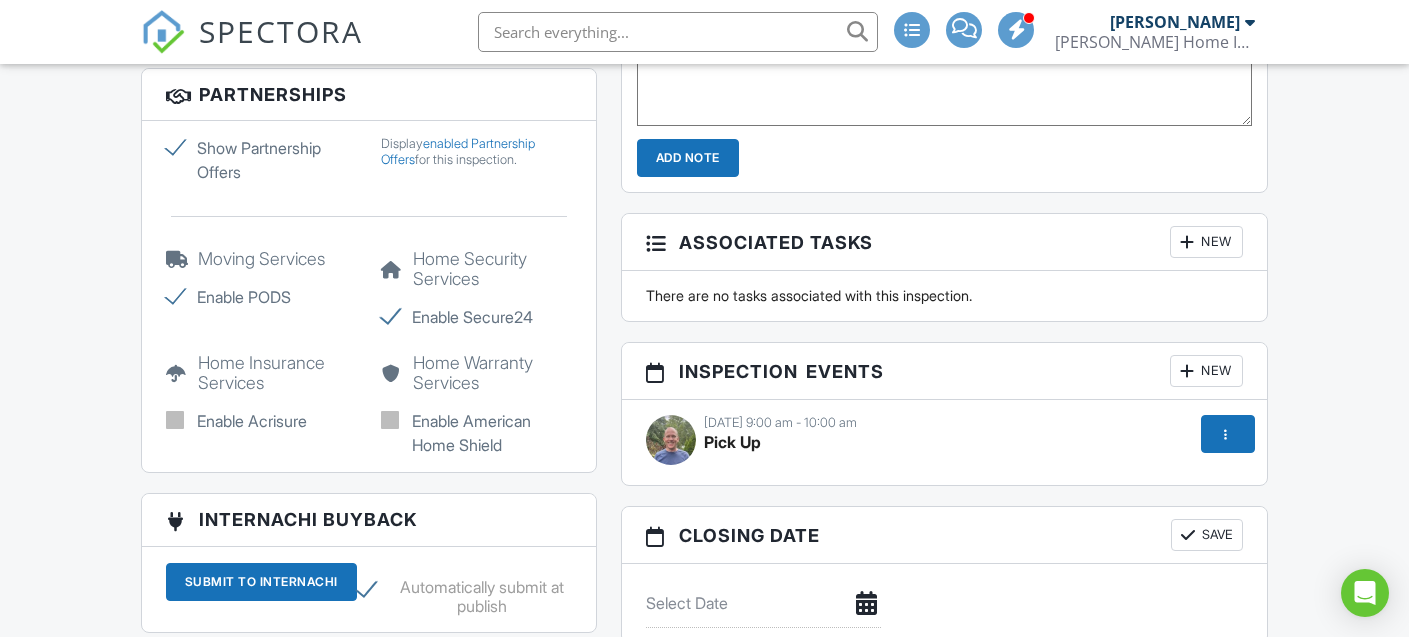 click on "07/12/2025  9:00 am - 10:00 am" at bounding box center (945, 423) 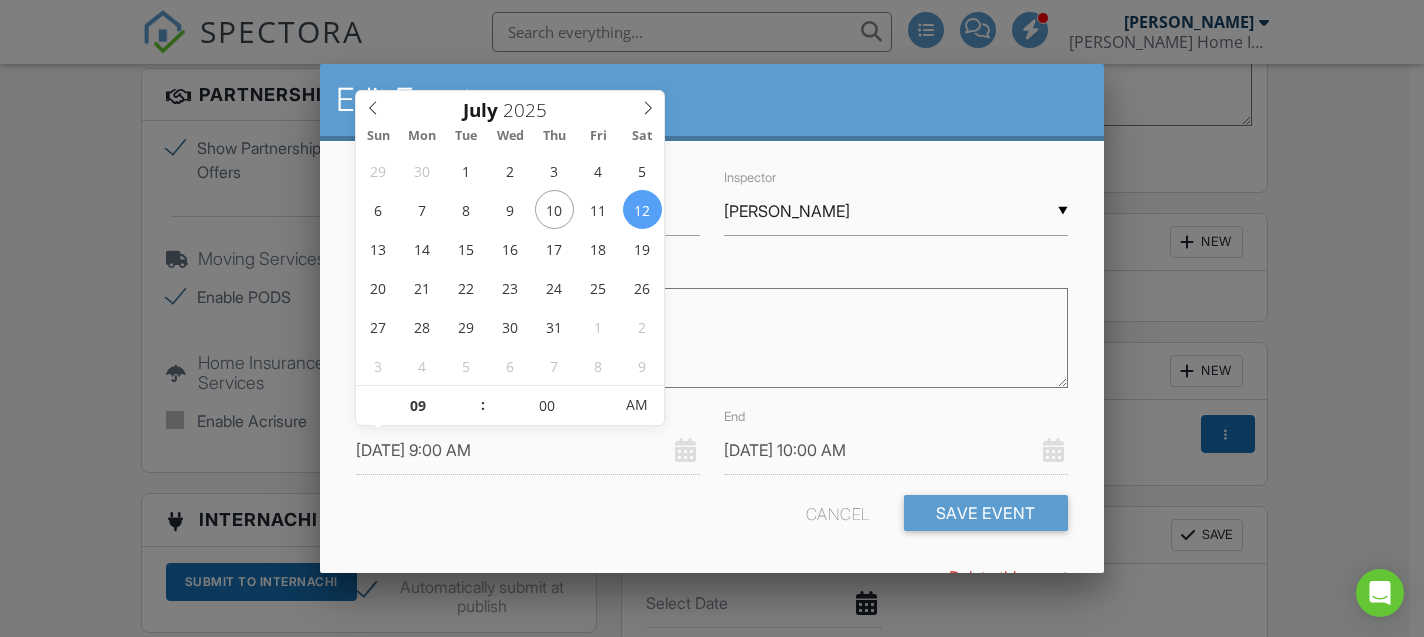 click on "07/12/2025 9:00 AM" at bounding box center [528, 450] 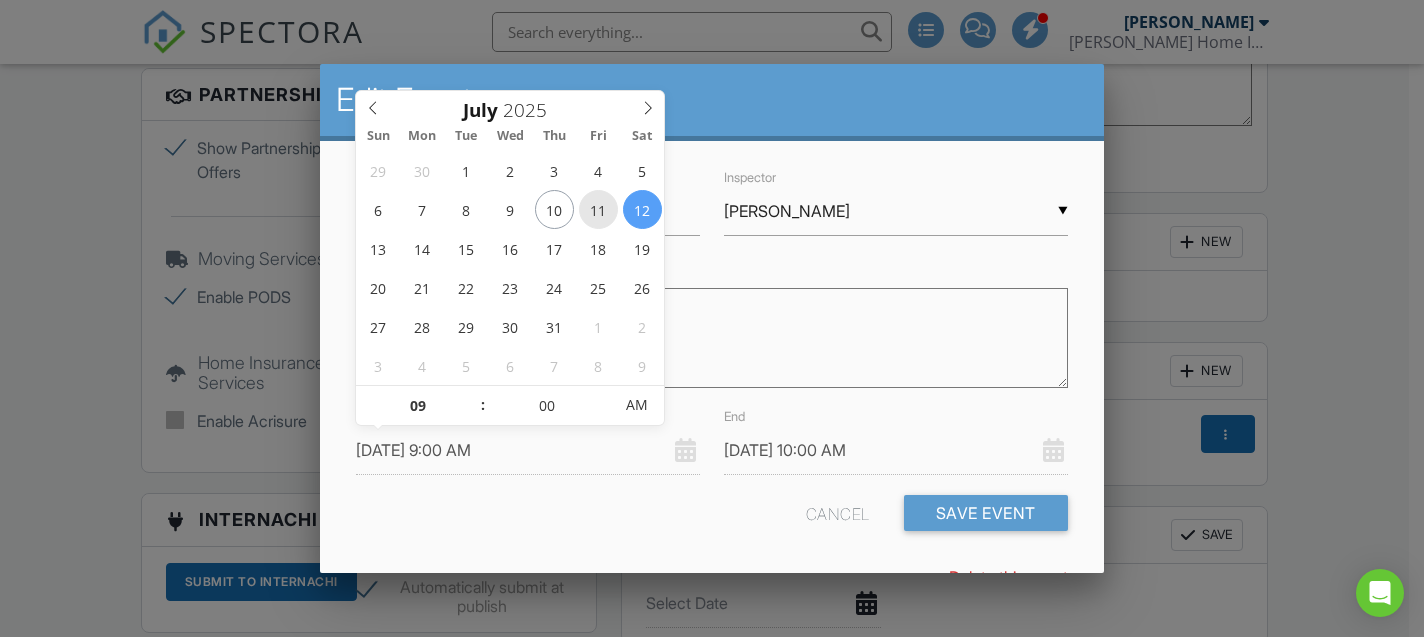 type on "07/11/2025 9:00 AM" 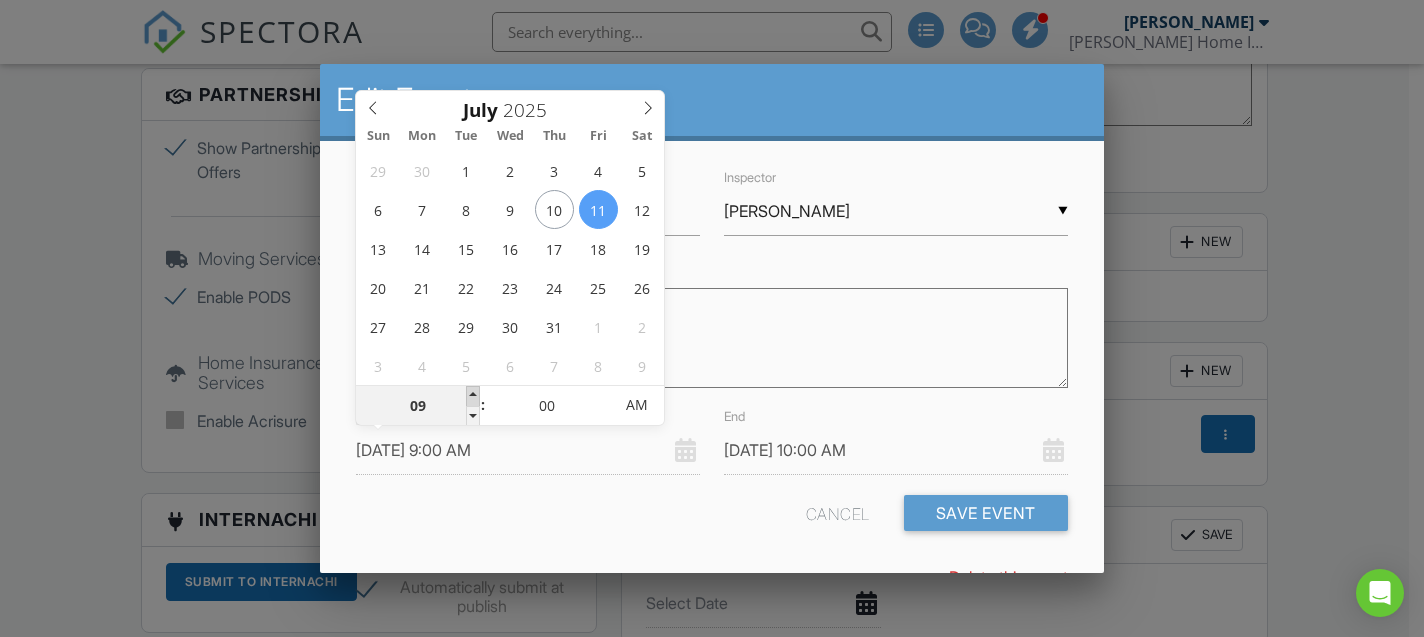 type on "07/11/2025 10:00 AM" 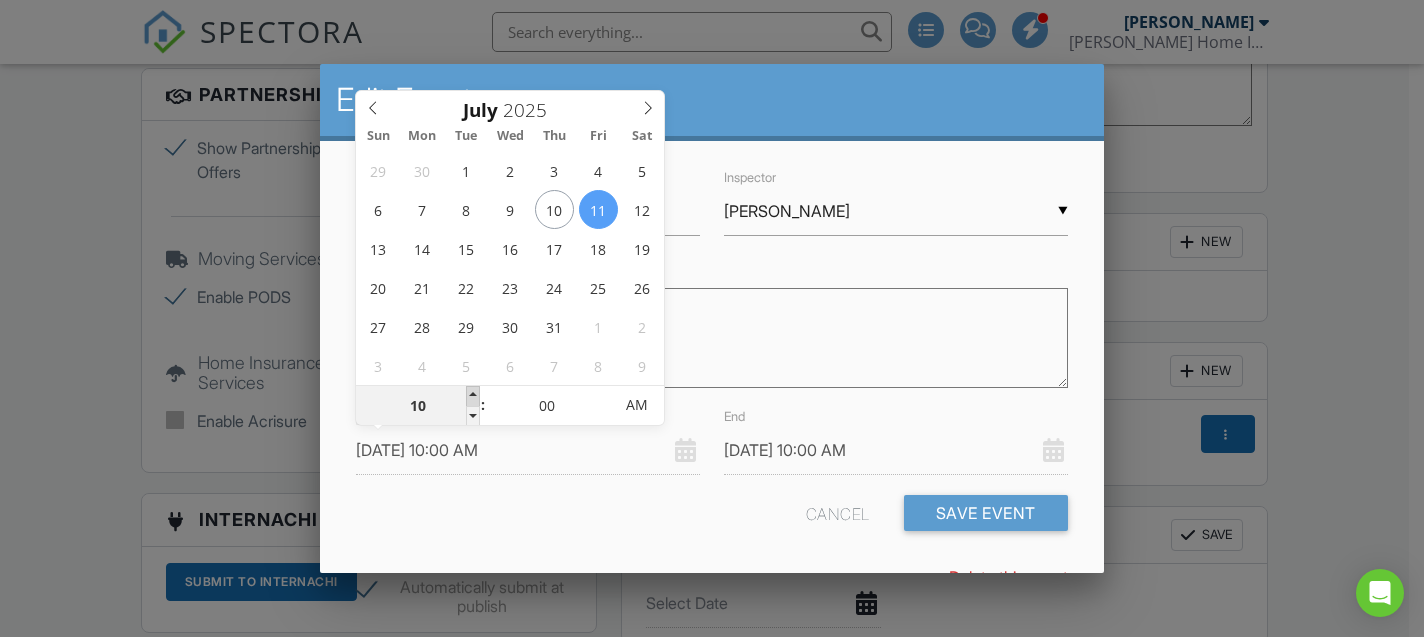 click at bounding box center [473, 396] 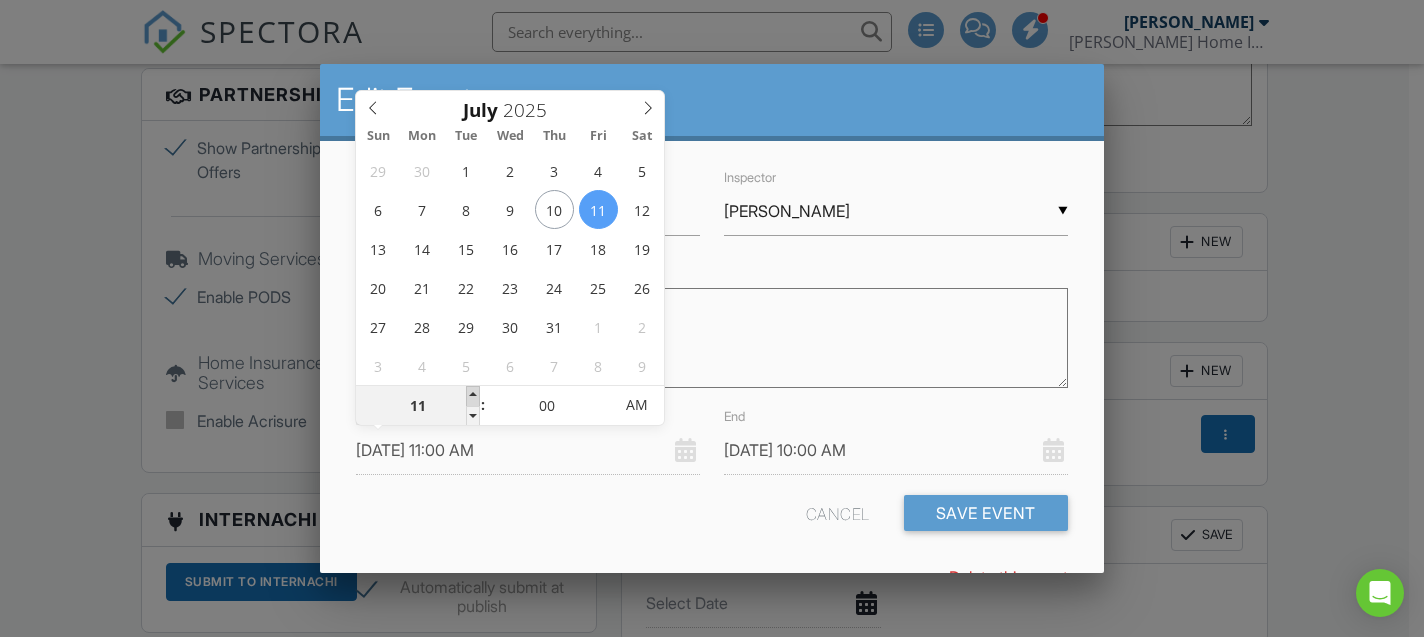 click at bounding box center [473, 396] 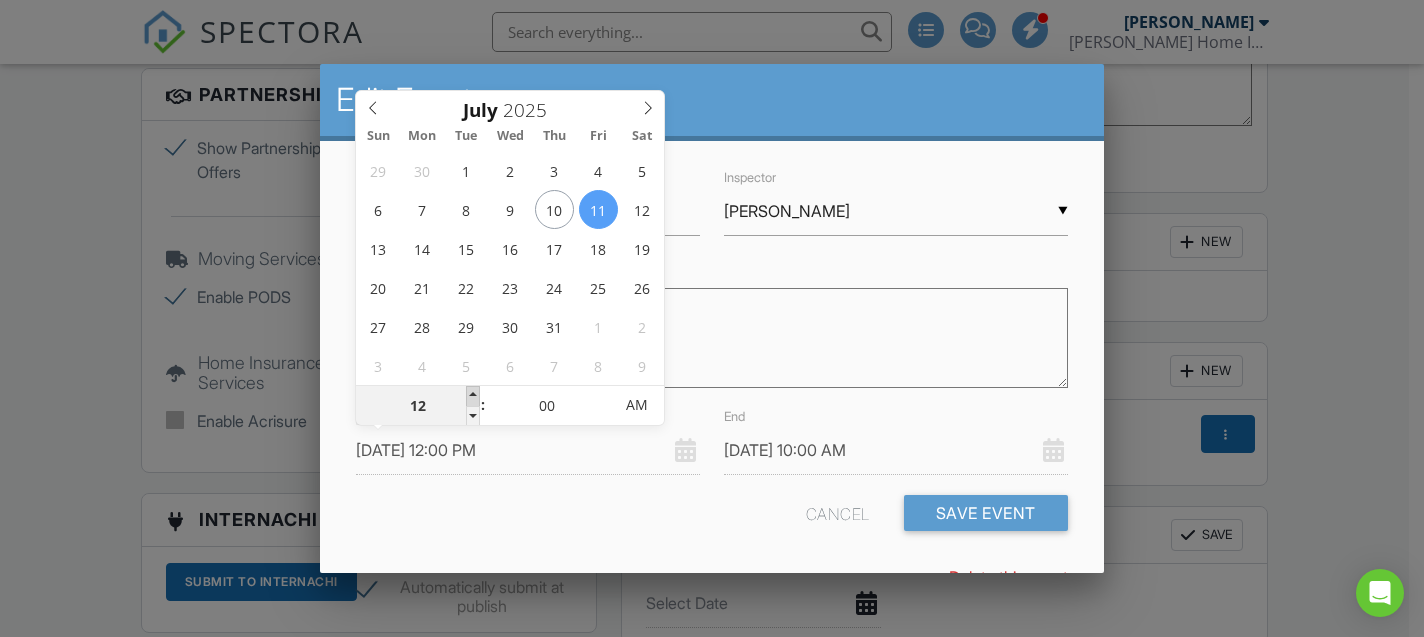 click at bounding box center (473, 396) 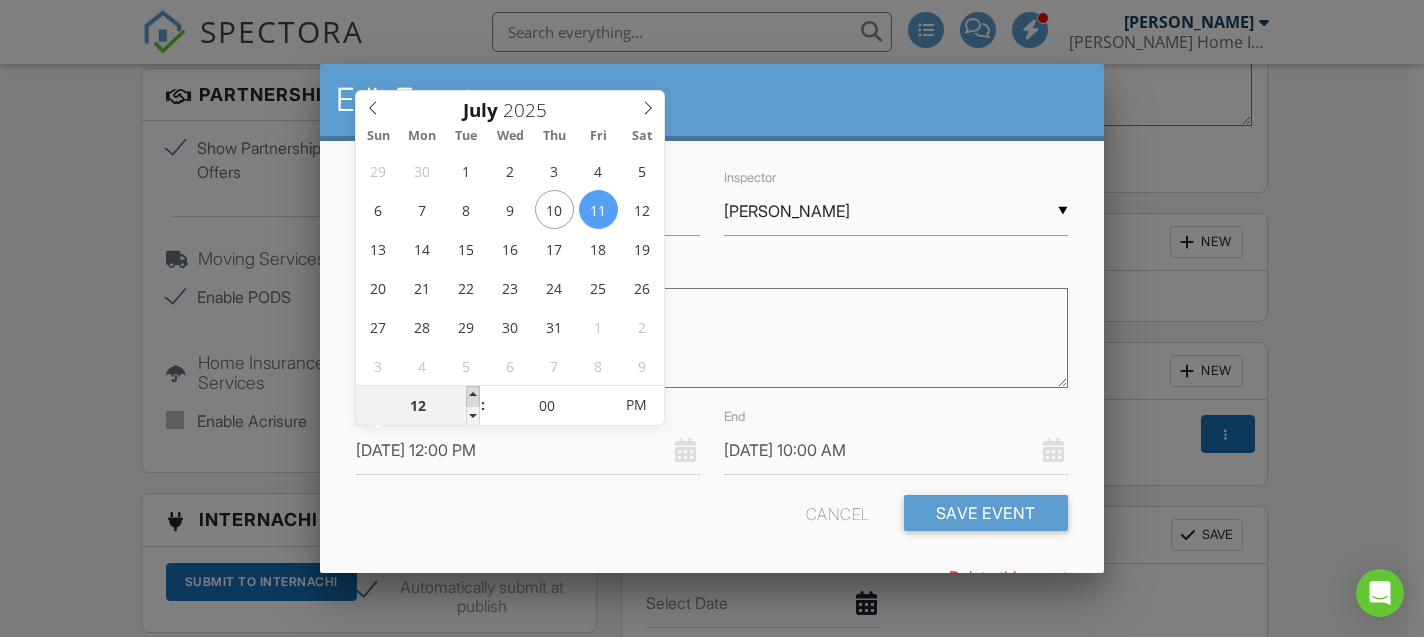 type on "07/11/2025 1:00 PM" 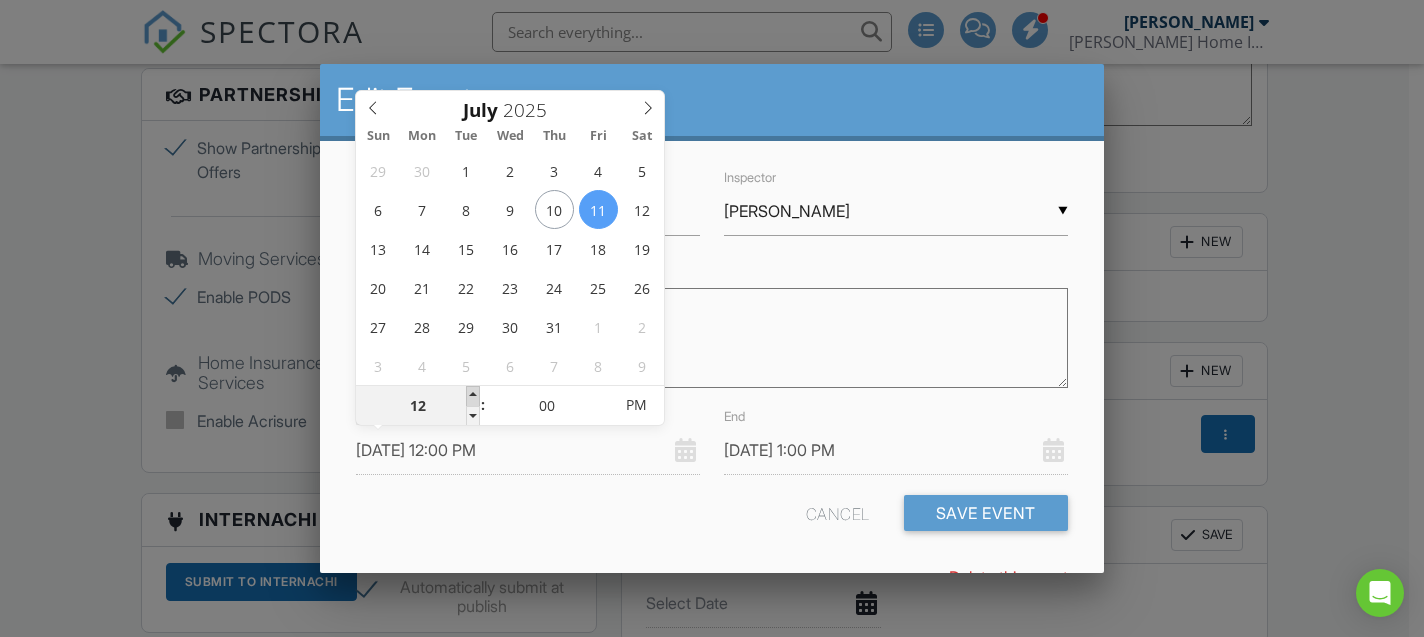type on "07/11/2025 1:00 PM" 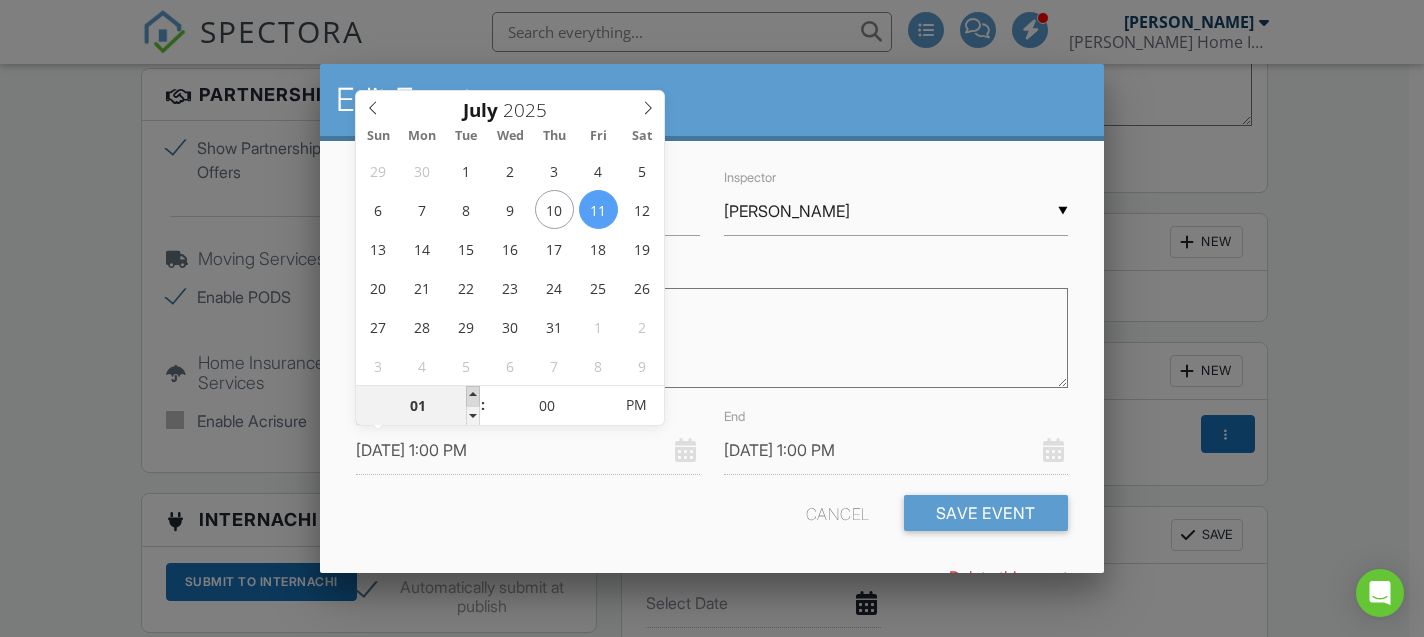 click at bounding box center [473, 396] 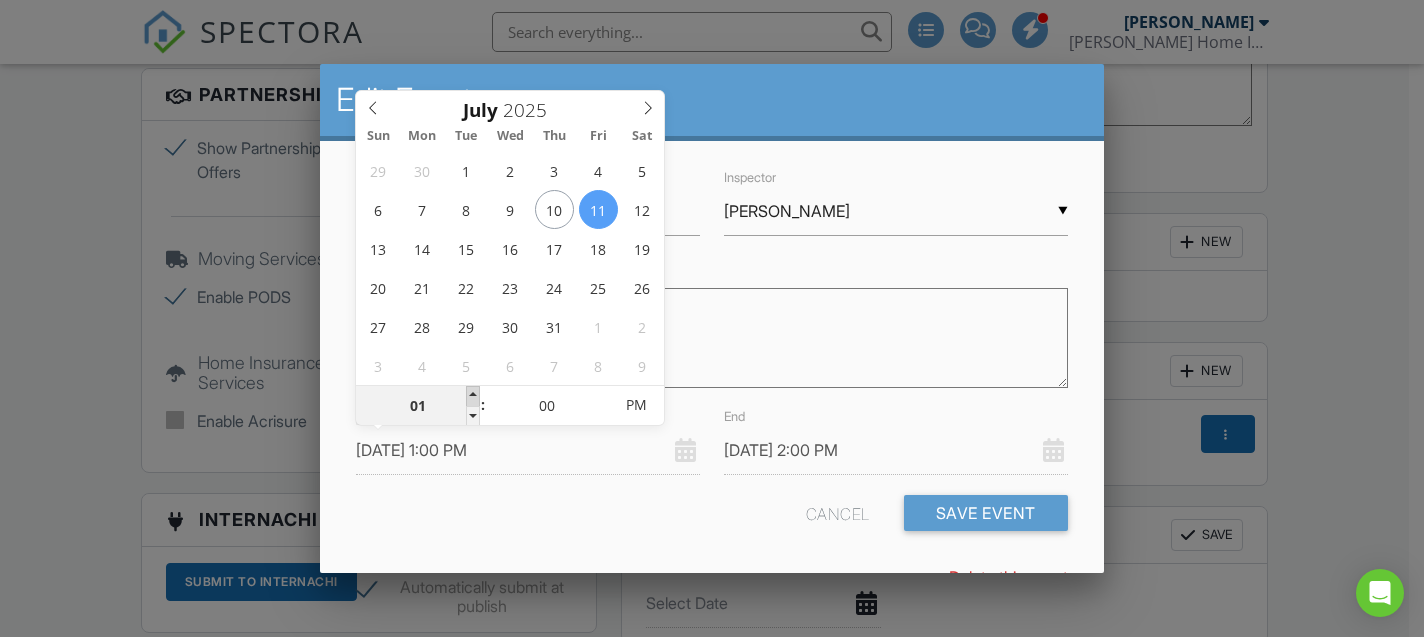 type on "07/11/2025 2:00 PM" 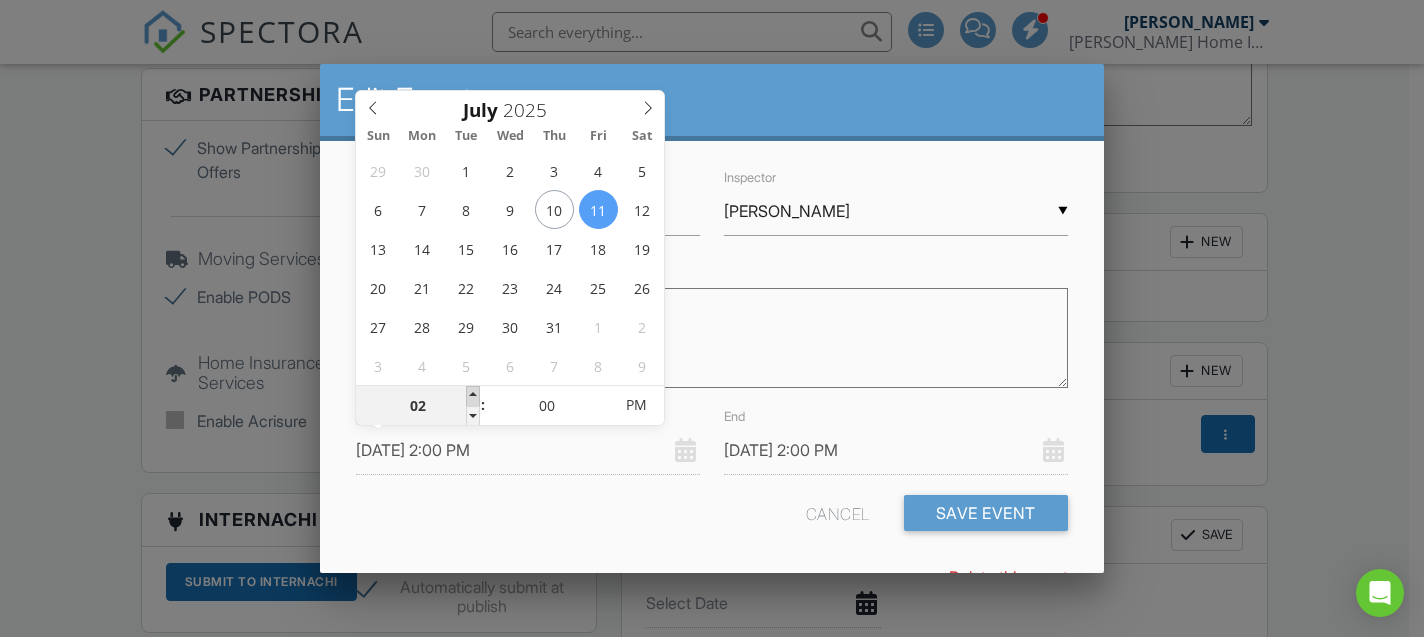click at bounding box center (473, 396) 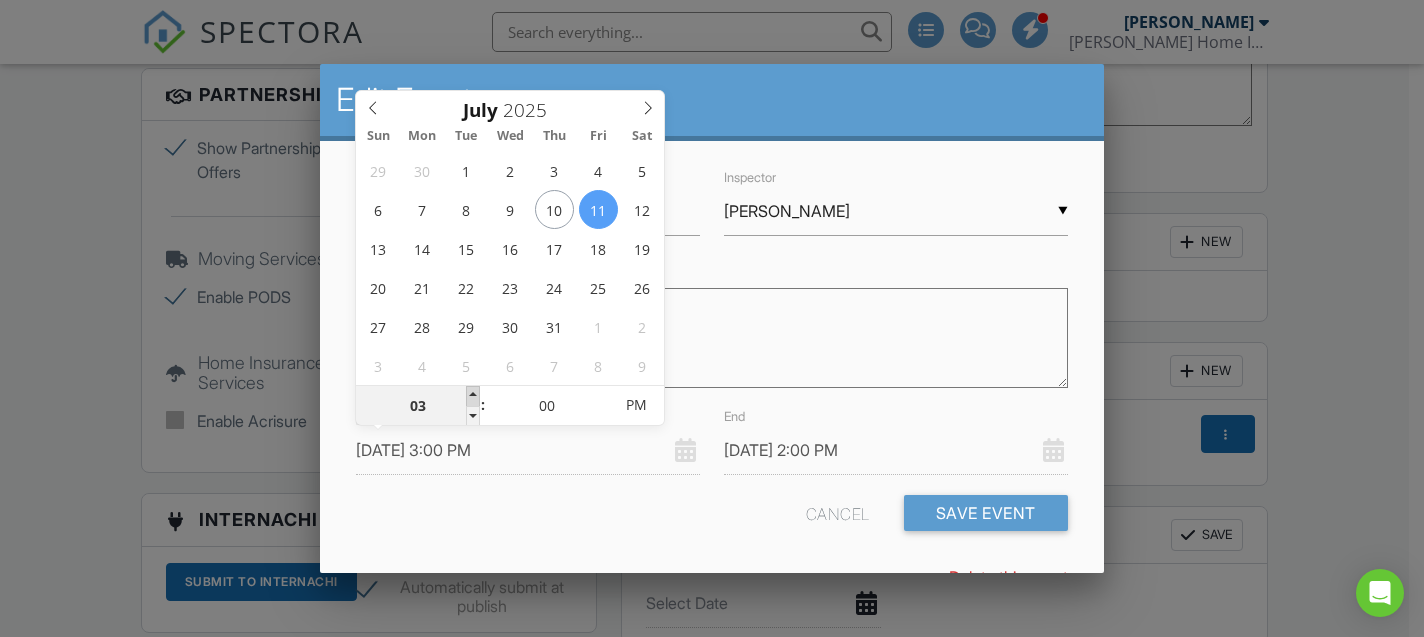 click at bounding box center [473, 396] 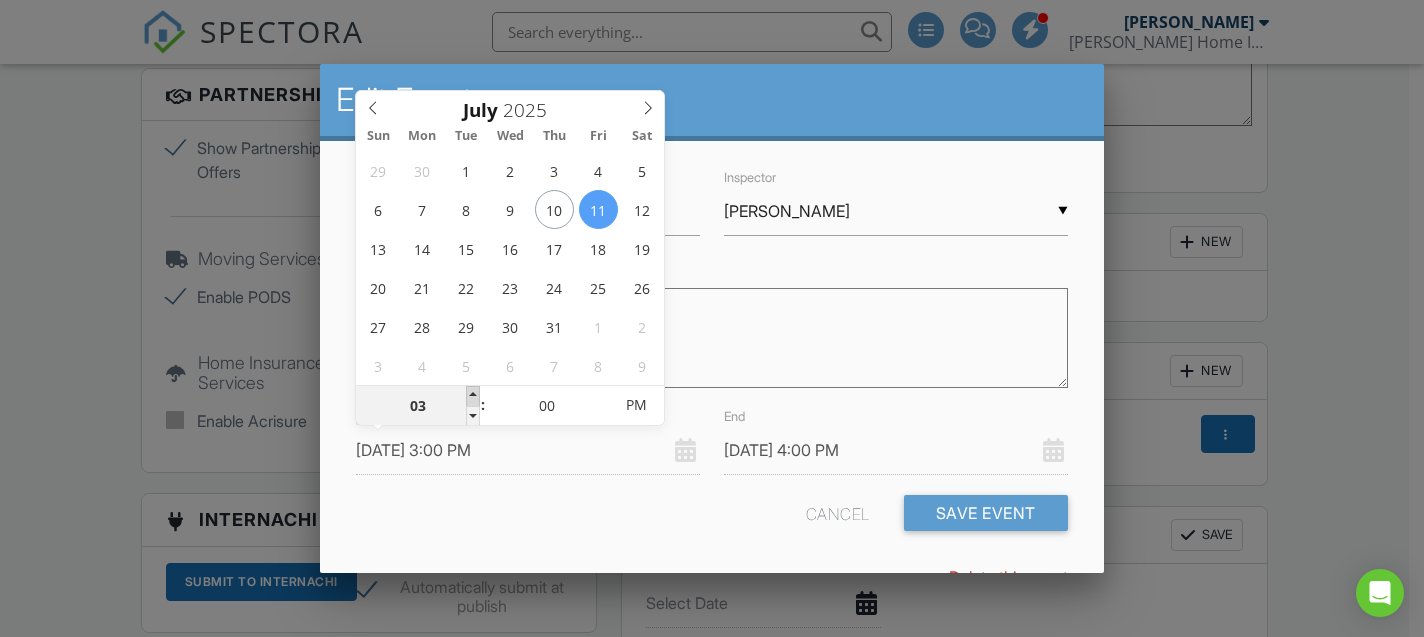 type on "[DATE] 4:00 PM" 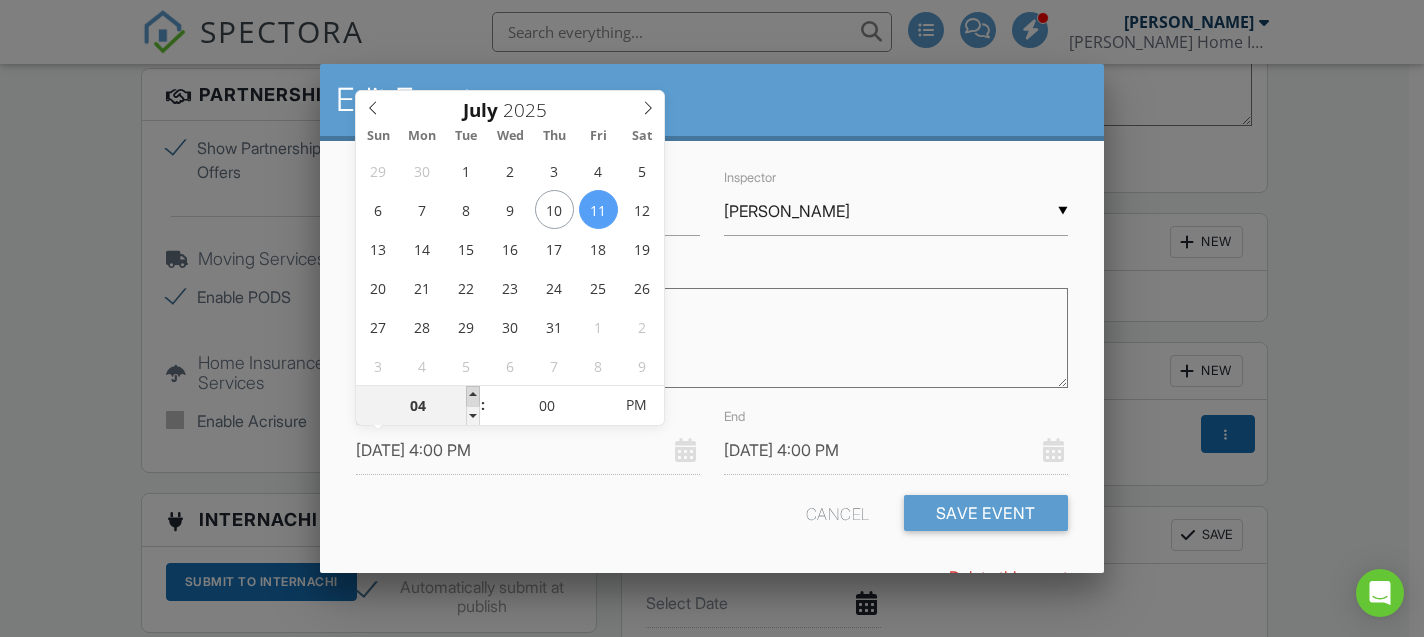 click at bounding box center [473, 396] 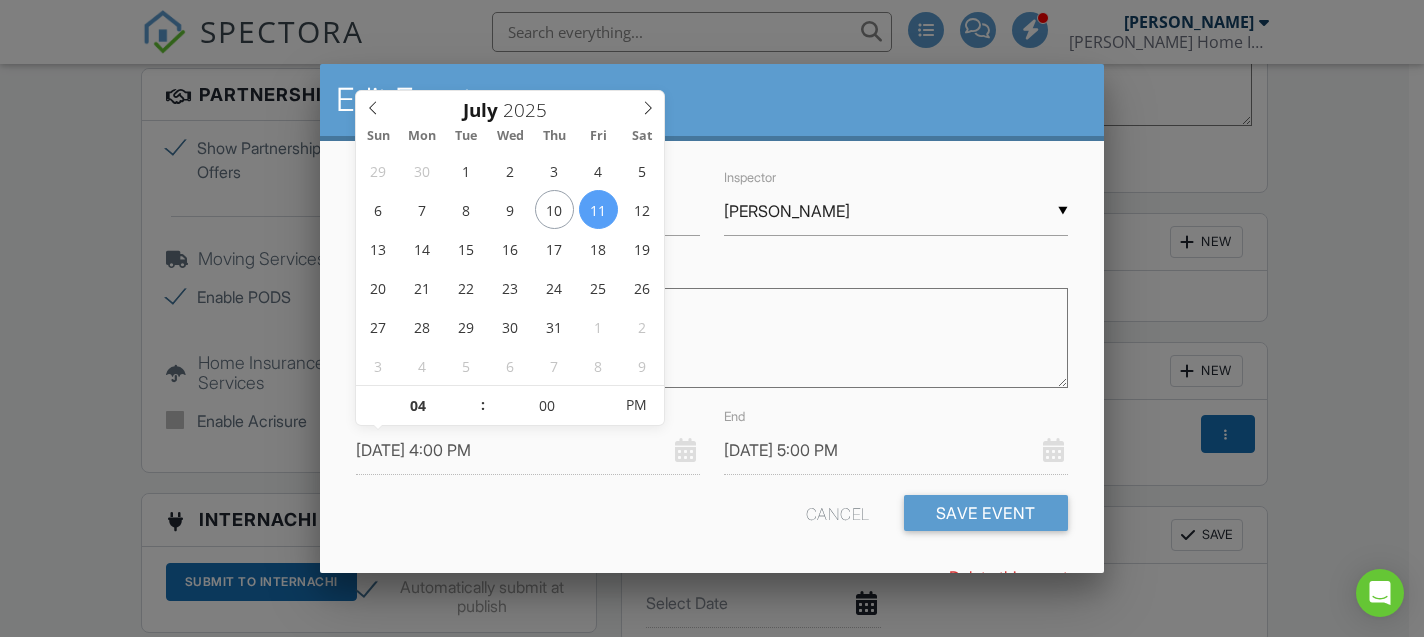 click on "Name
Pick Up
Inspector
▼ Brian Morse Brian Morse Brian Morse
Description
Start
07/11/2025 4:00 PM
End
07/11/2025 5:00 PM
Cancel
Save Event
Delete this event" at bounding box center [711, 387] 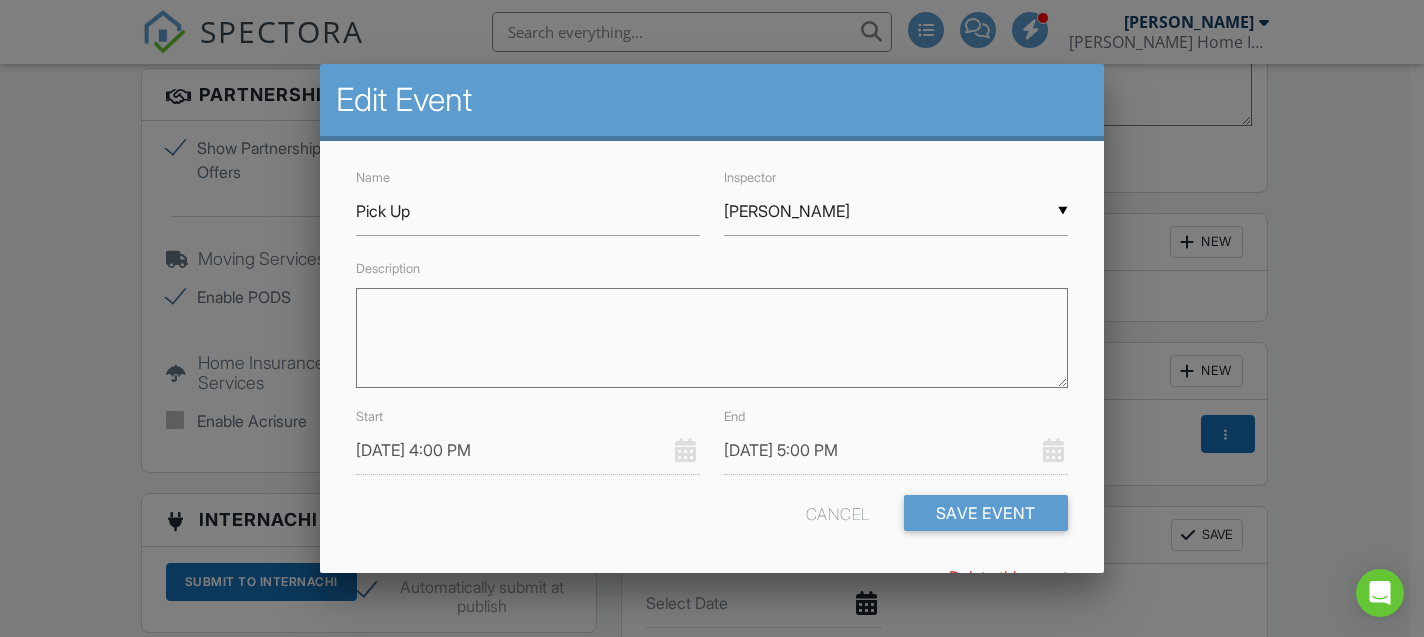 scroll, scrollTop: 59, scrollLeft: 0, axis: vertical 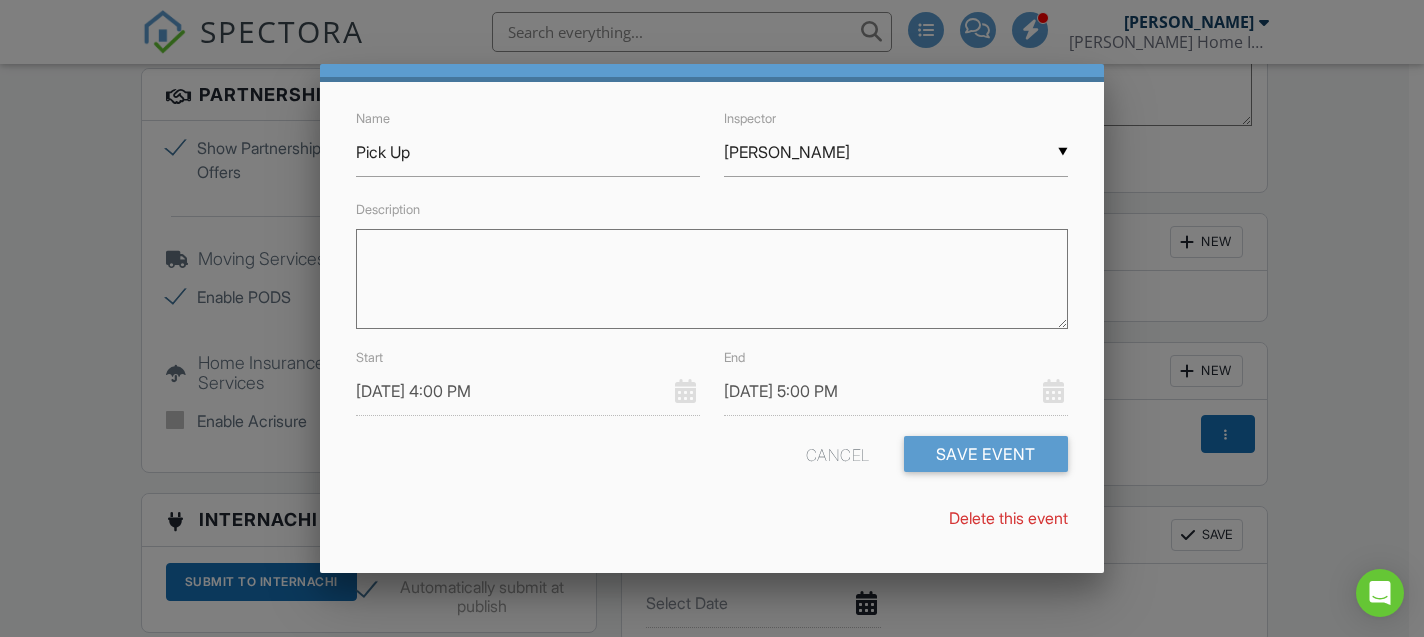 click on "[DATE] 5:00 PM" at bounding box center [896, 391] 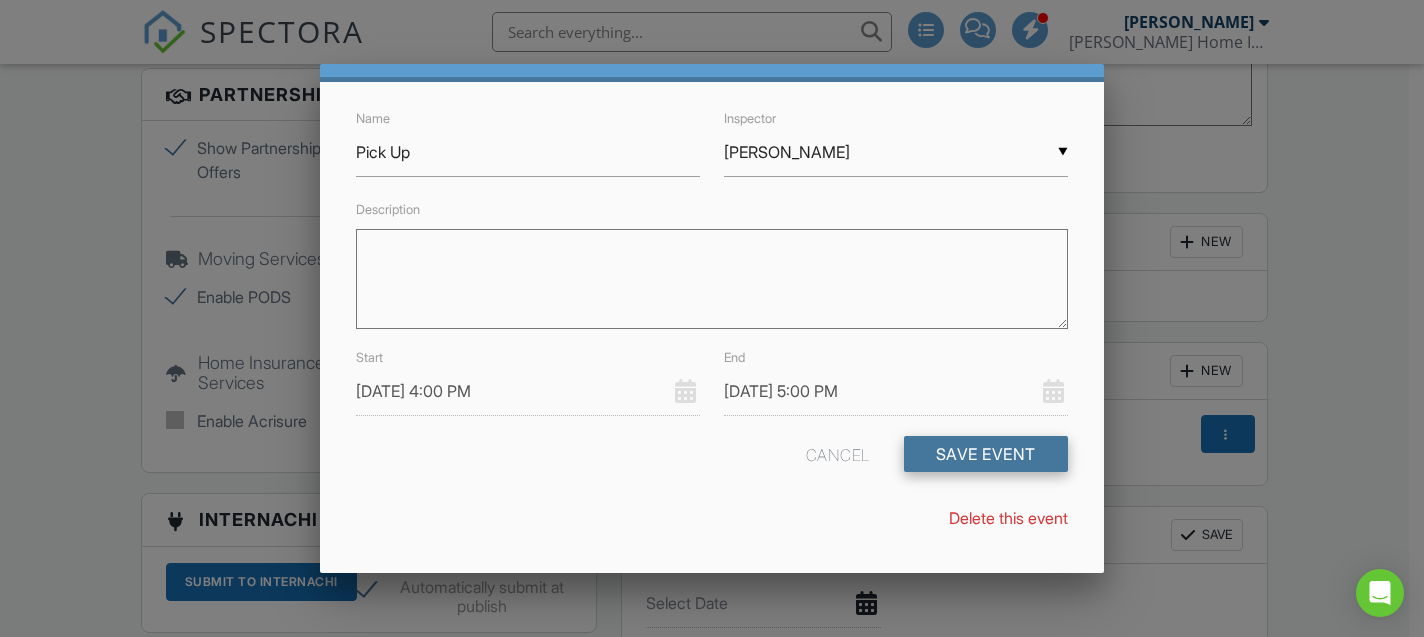click on "Save Event" at bounding box center [986, 454] 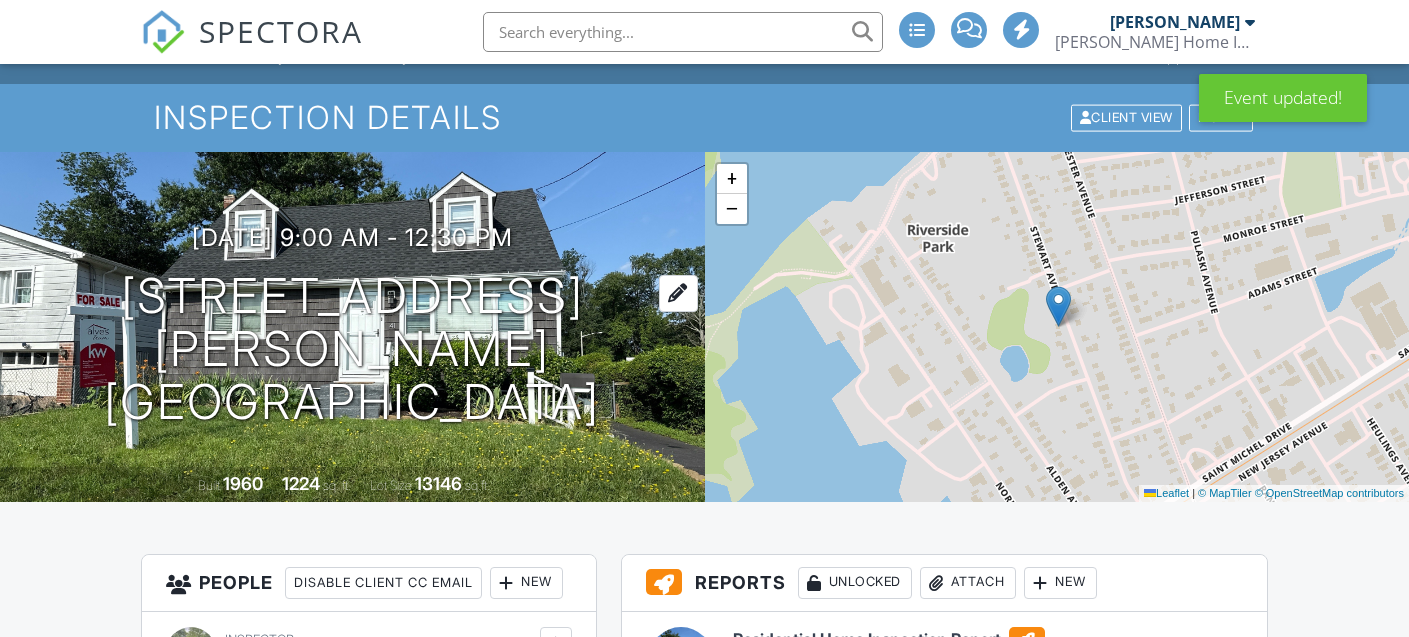 scroll, scrollTop: 384, scrollLeft: 0, axis: vertical 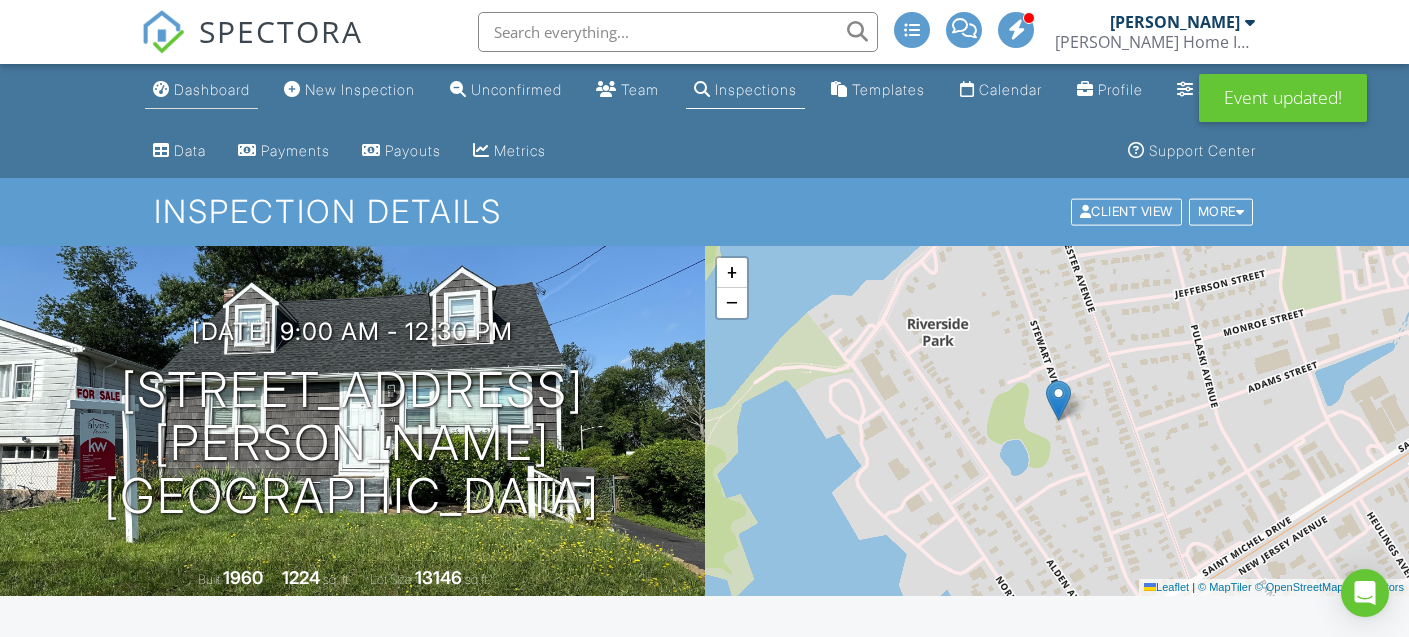 click on "Dashboard" at bounding box center [212, 89] 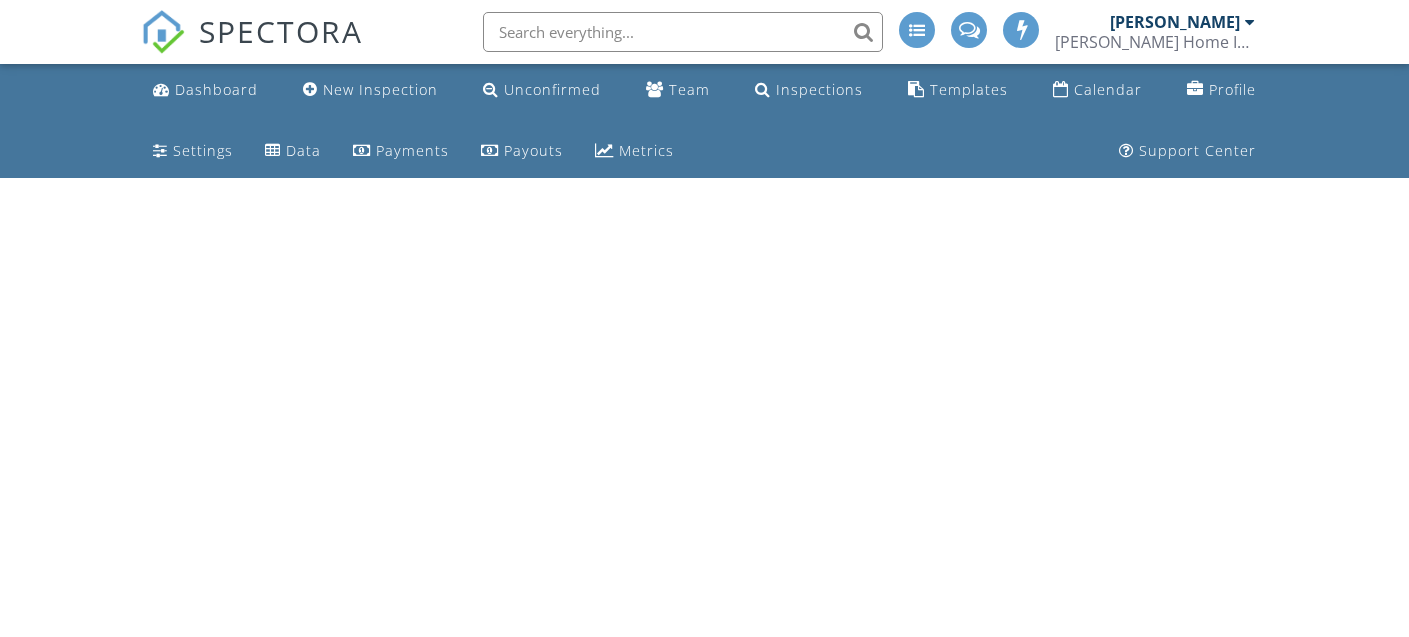 scroll, scrollTop: 0, scrollLeft: 0, axis: both 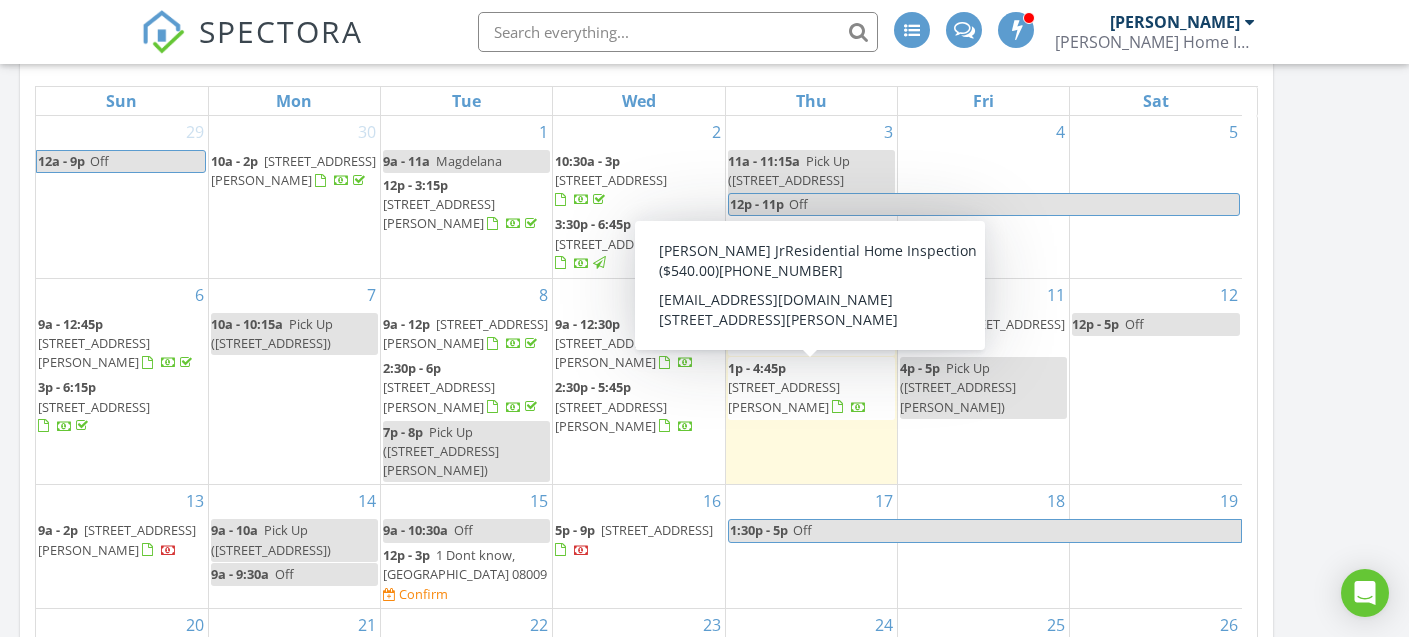 click on "14 Congressional Rd, Jackson 08527" at bounding box center (784, 396) 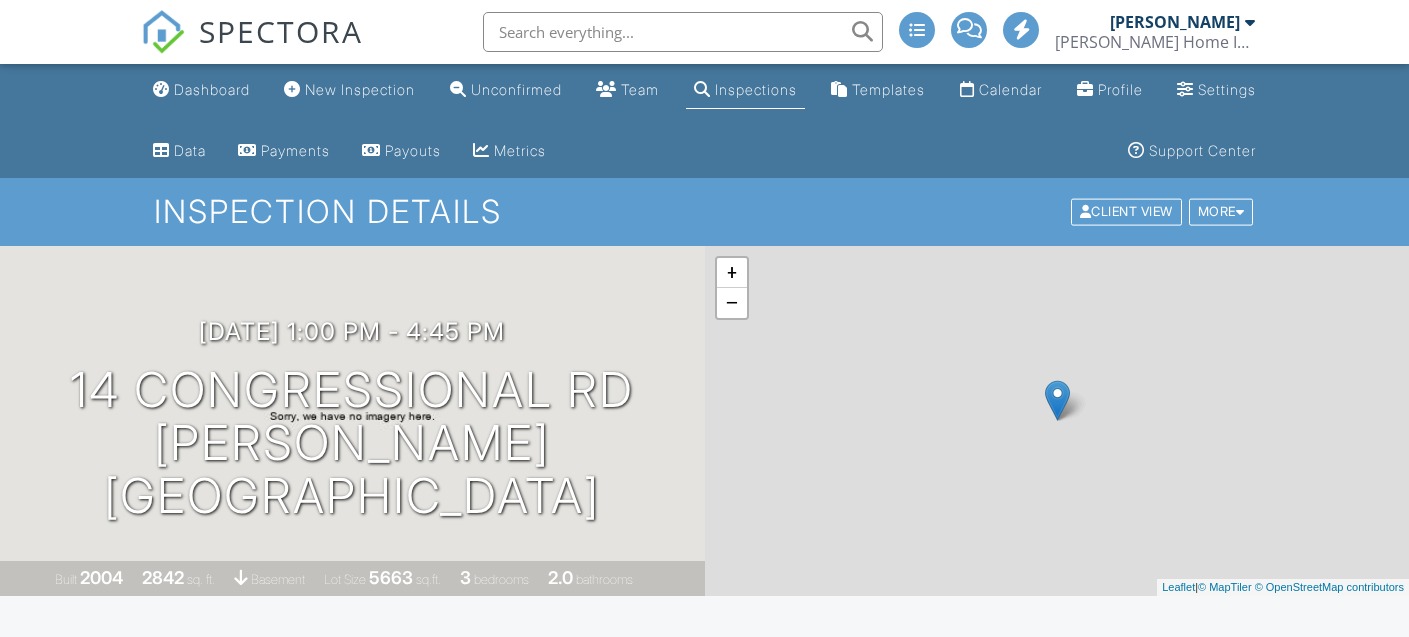 scroll, scrollTop: 0, scrollLeft: 0, axis: both 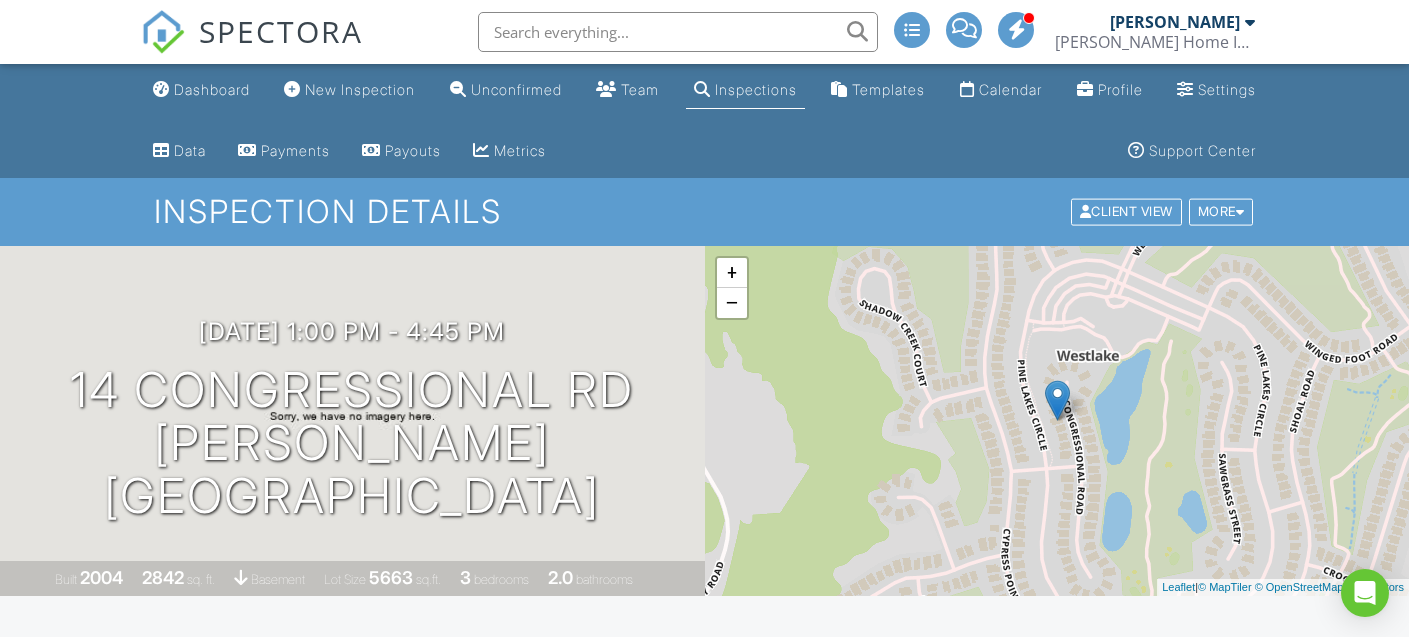 drag, startPoint x: 178, startPoint y: 89, endPoint x: 184, endPoint y: 98, distance: 10.816654 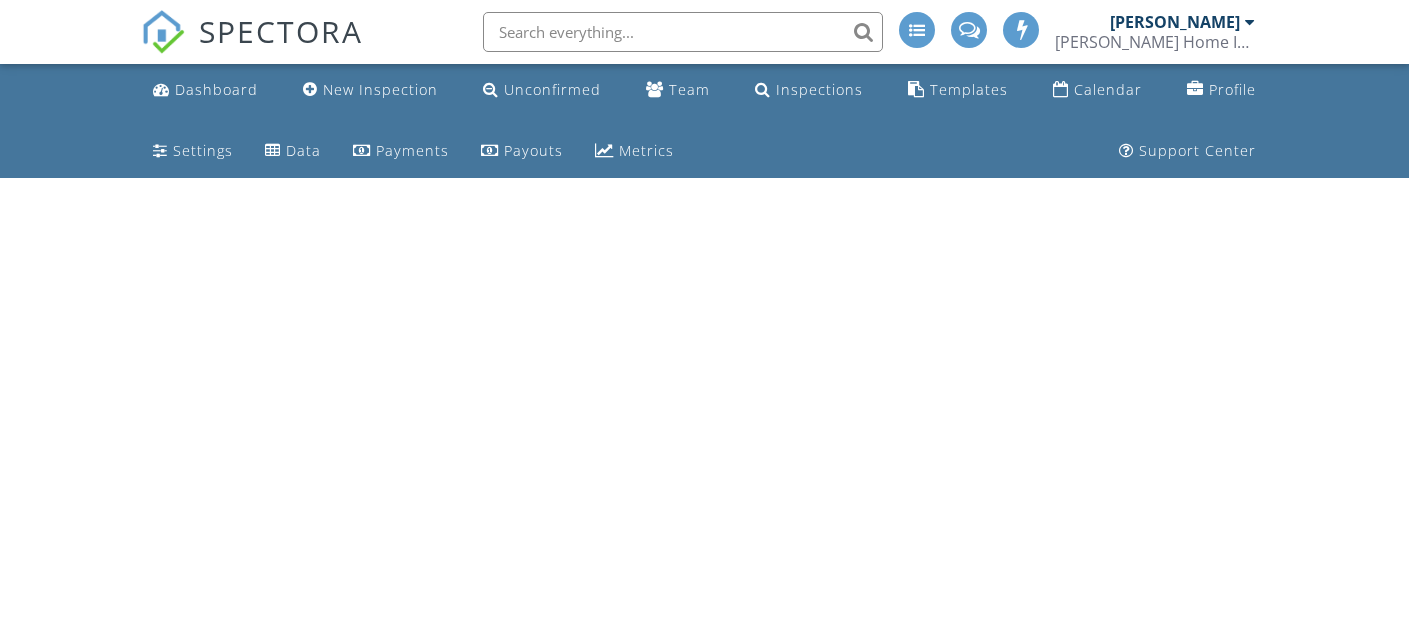 scroll, scrollTop: 0, scrollLeft: 0, axis: both 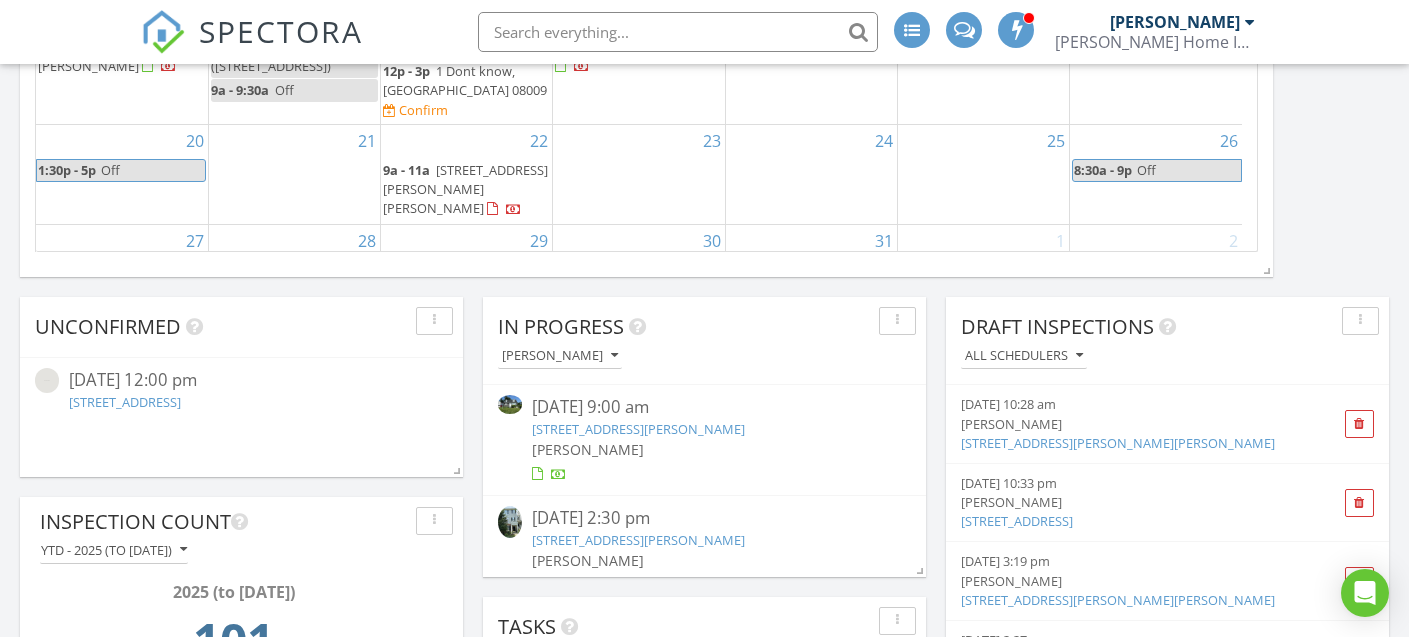 click on "41 Stewart Ave, Delran, NJ 08075" at bounding box center (638, 429) 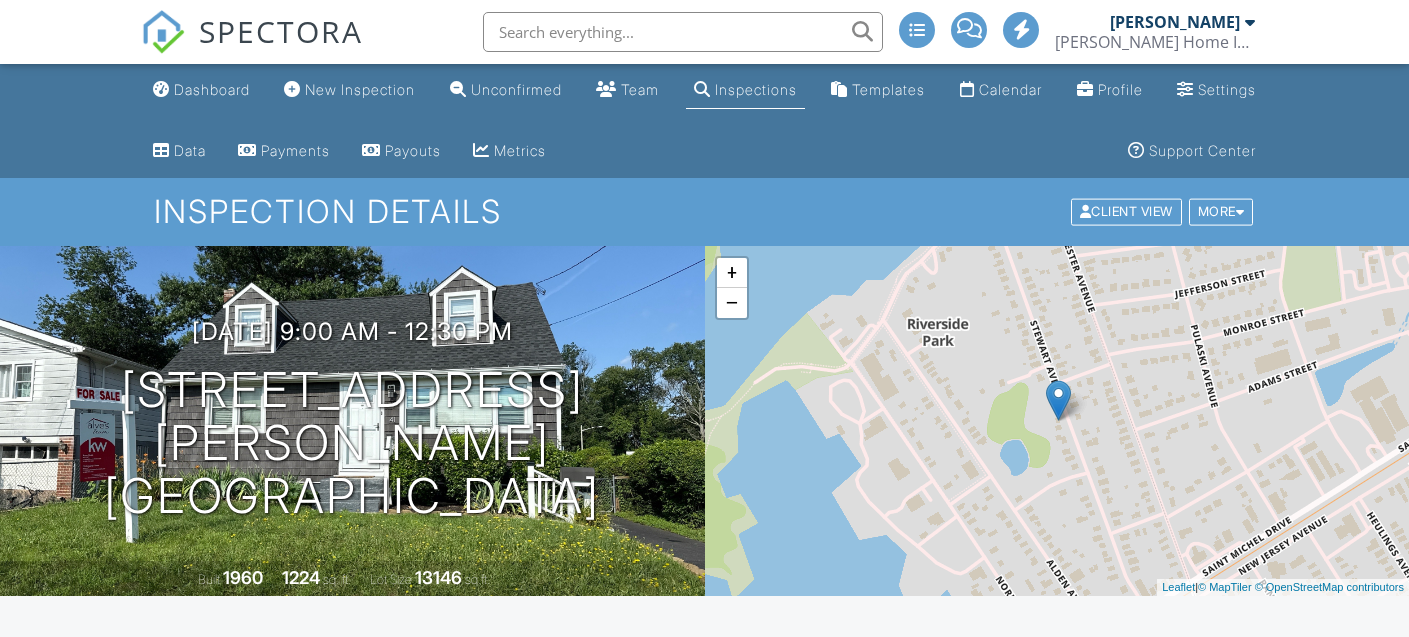 scroll, scrollTop: 0, scrollLeft: 0, axis: both 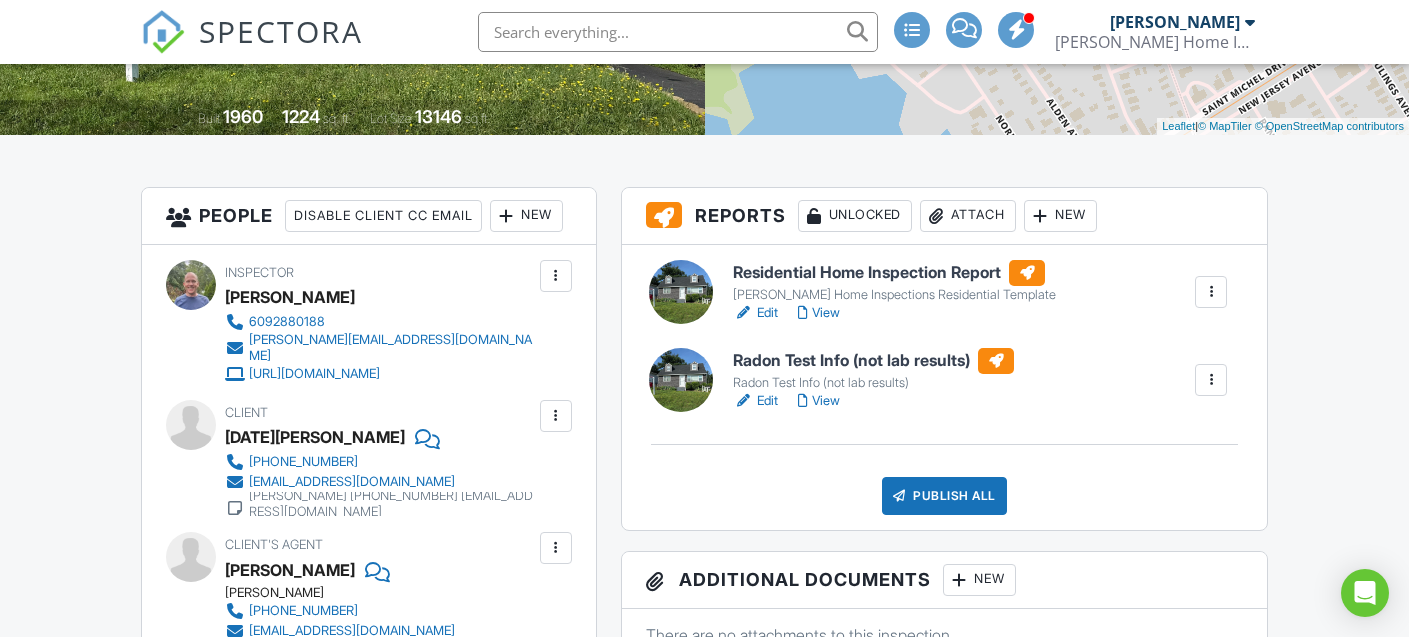 click on "Edit" at bounding box center (755, 313) 